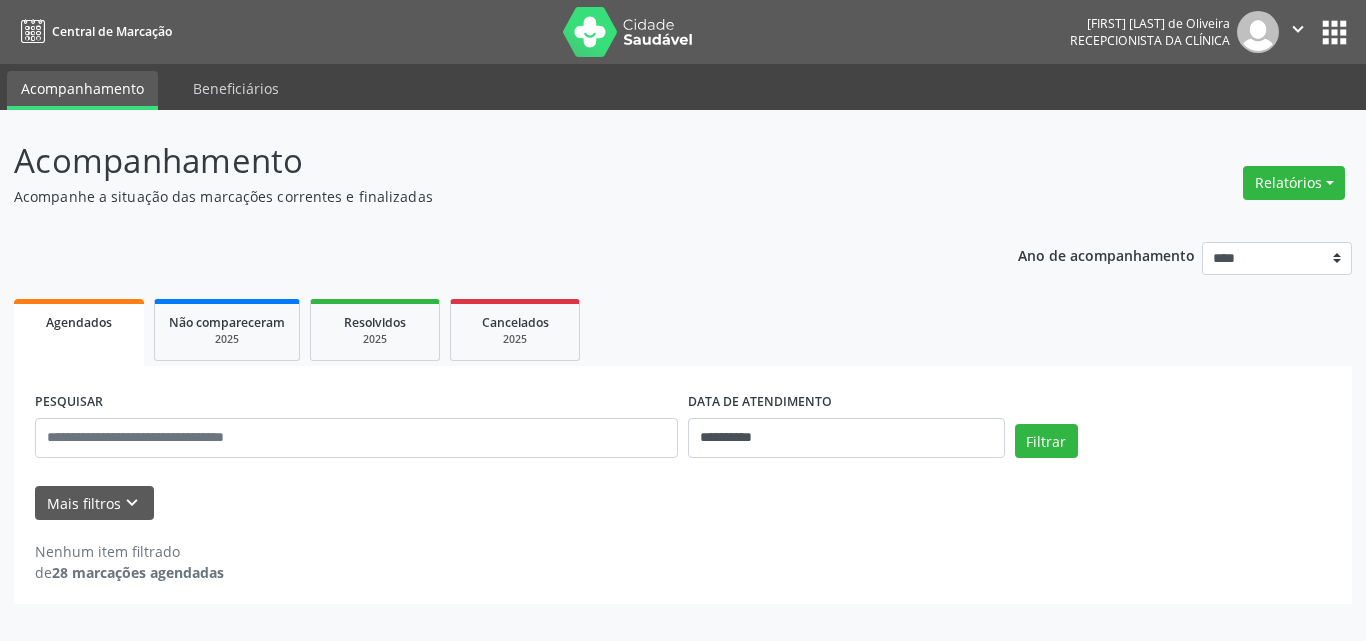 click on "**********" at bounding box center [683, 416] 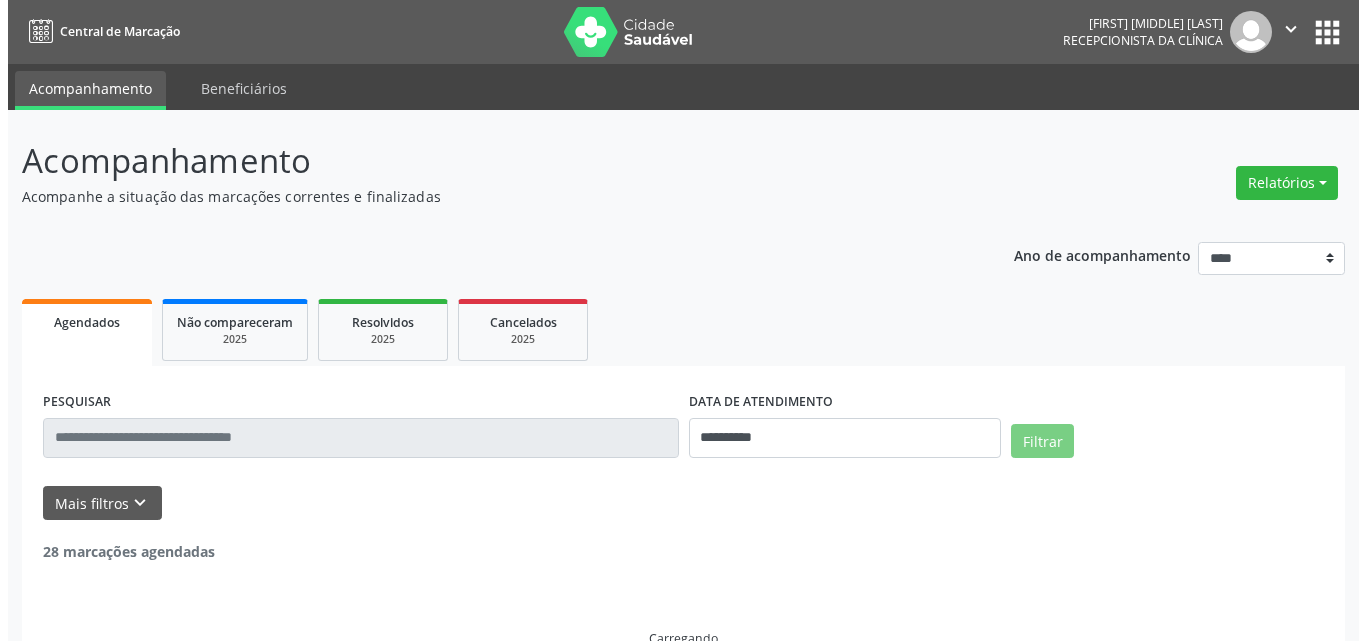 scroll, scrollTop: 0, scrollLeft: 0, axis: both 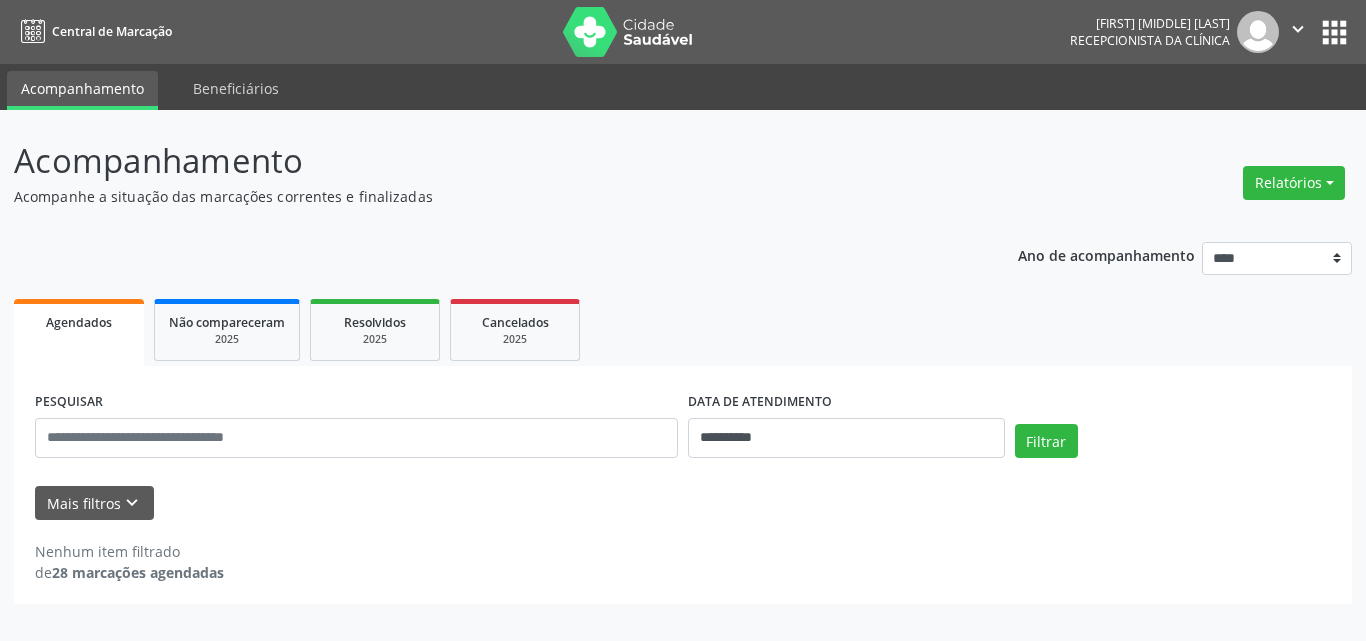 click on "**********" at bounding box center [683, 416] 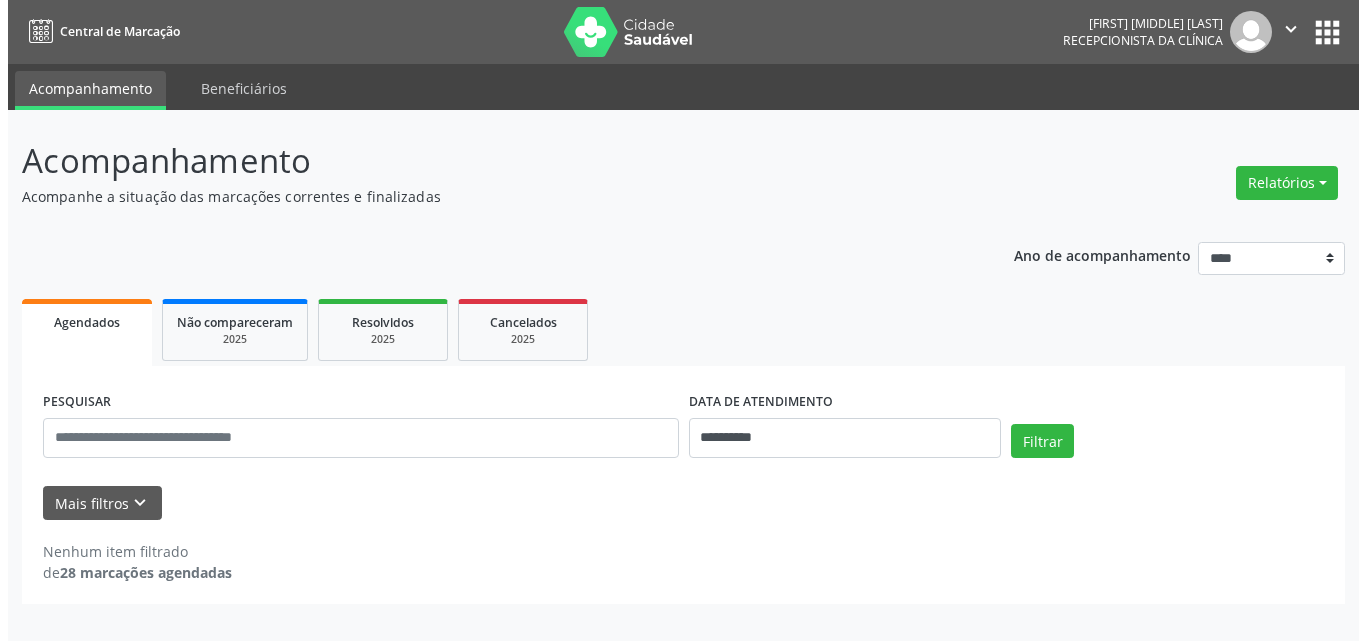 scroll, scrollTop: 0, scrollLeft: 0, axis: both 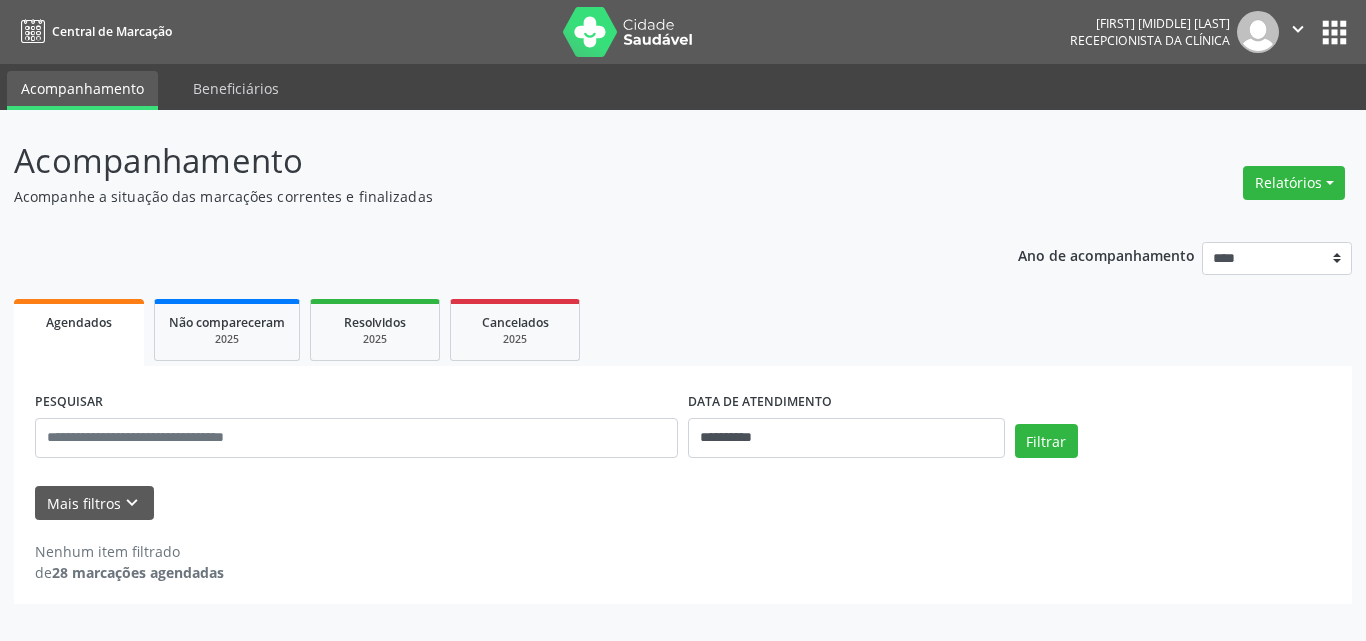 click on "Acompanhamento" at bounding box center (482, 161) 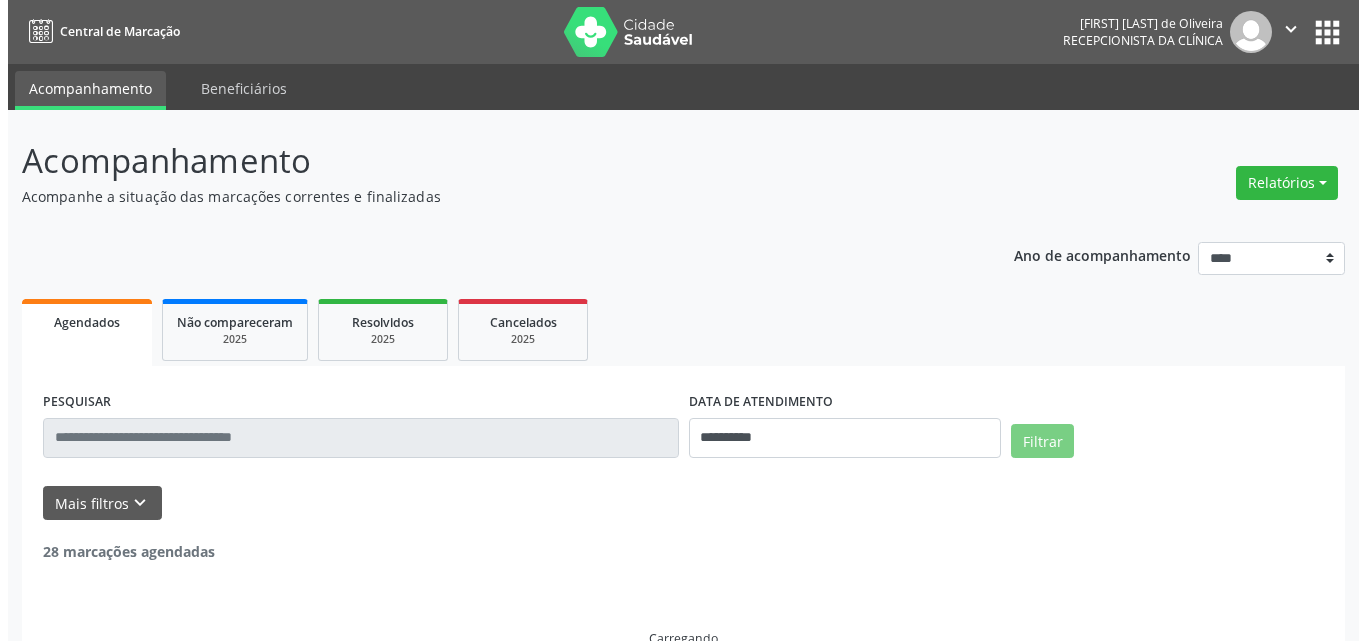 scroll, scrollTop: 0, scrollLeft: 0, axis: both 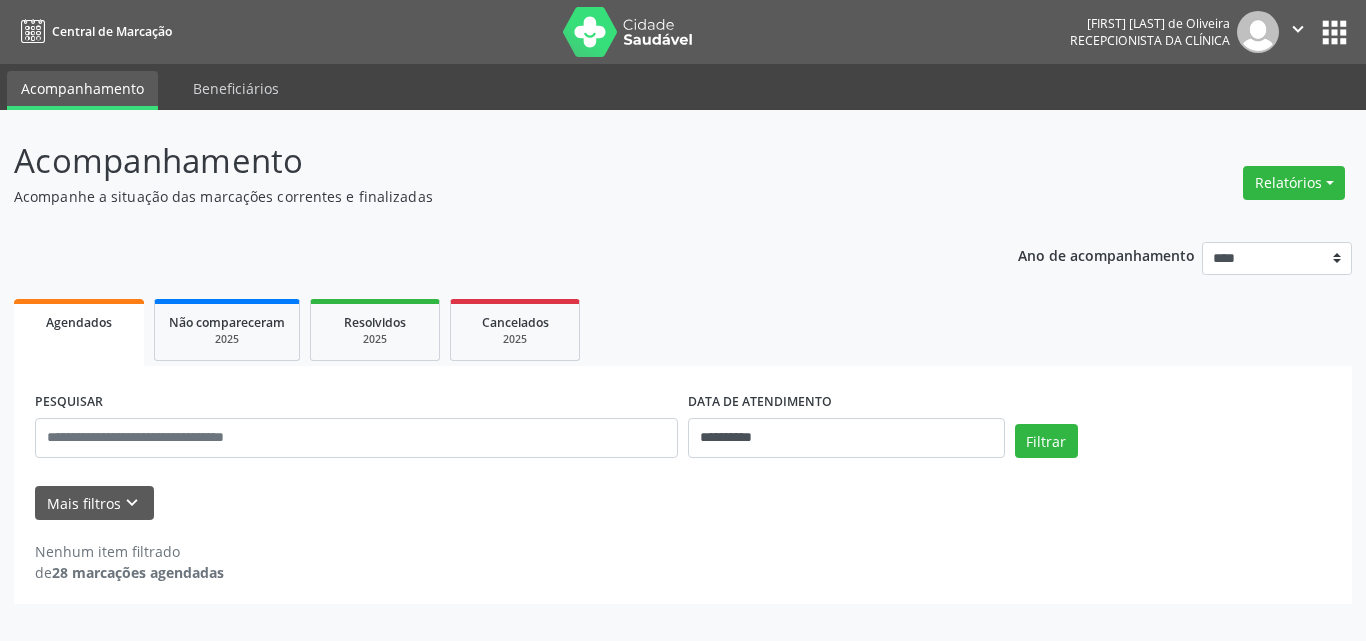 click on "**********" at bounding box center [683, 416] 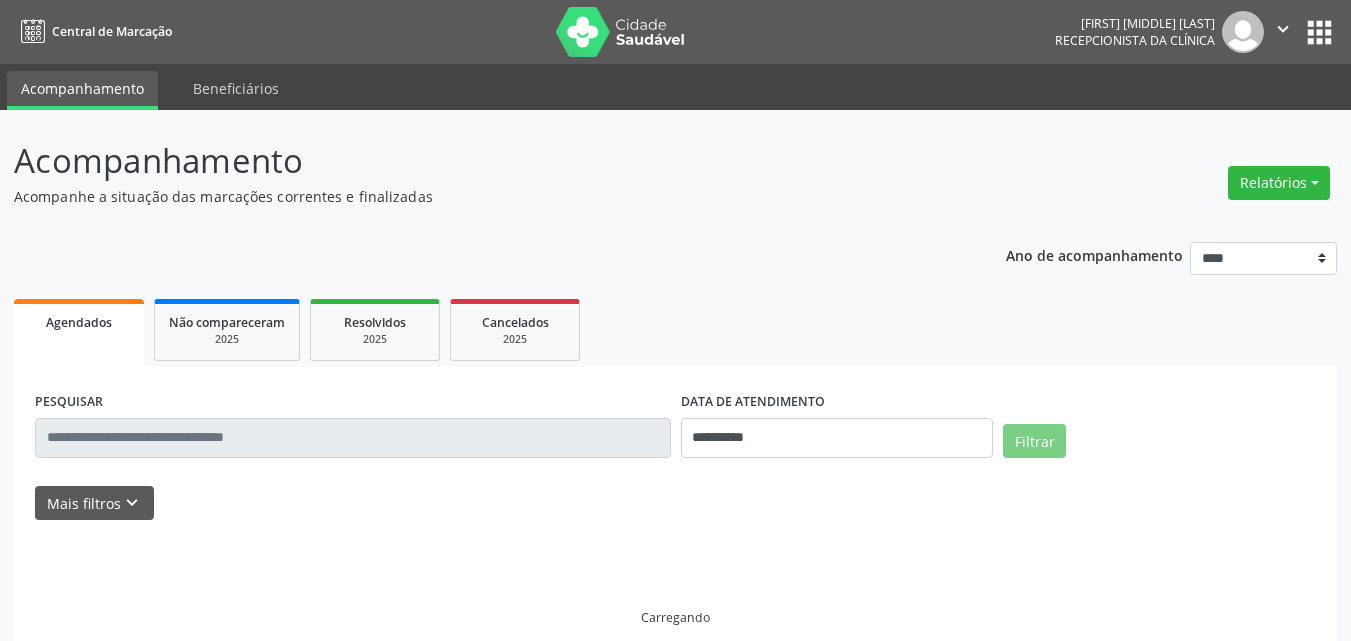 scroll, scrollTop: 0, scrollLeft: 0, axis: both 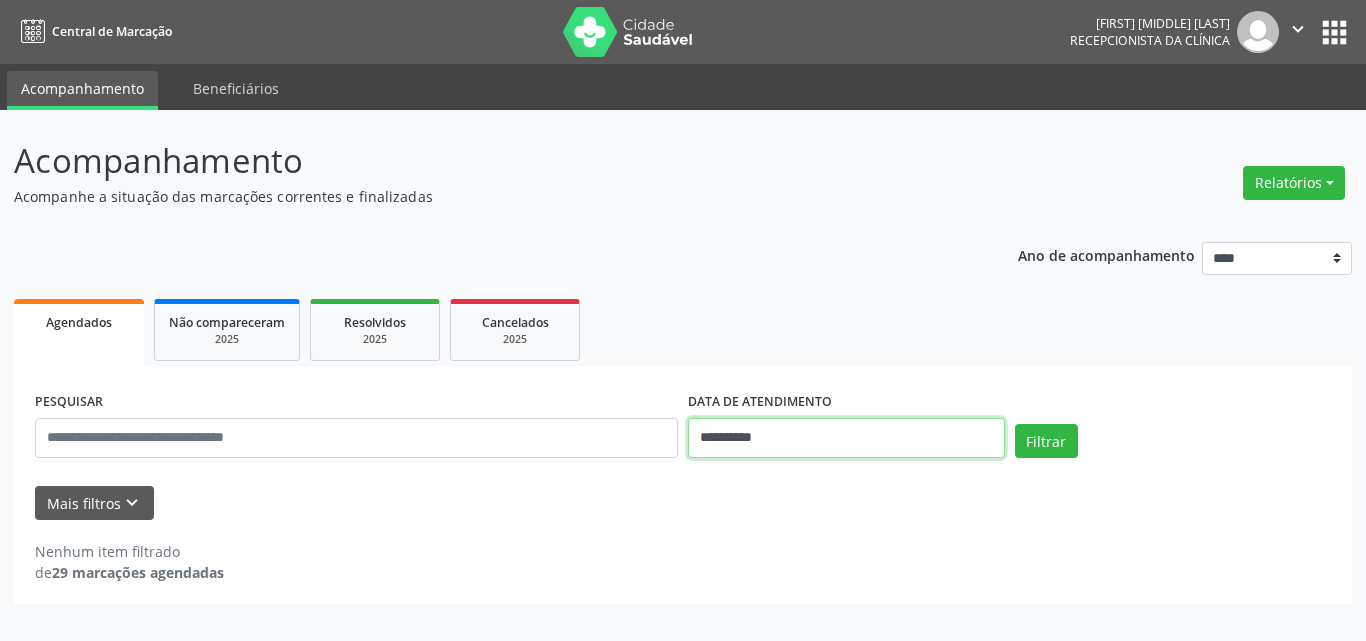 click on "**********" at bounding box center (846, 438) 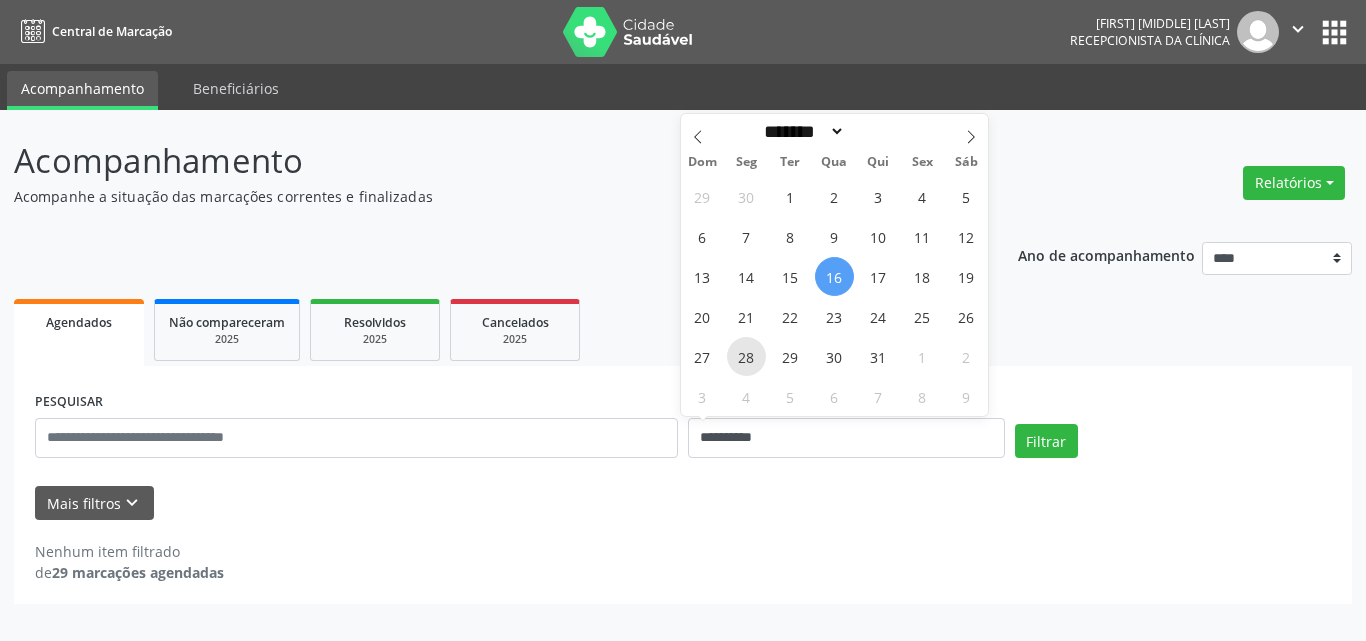 click on "28" at bounding box center (746, 356) 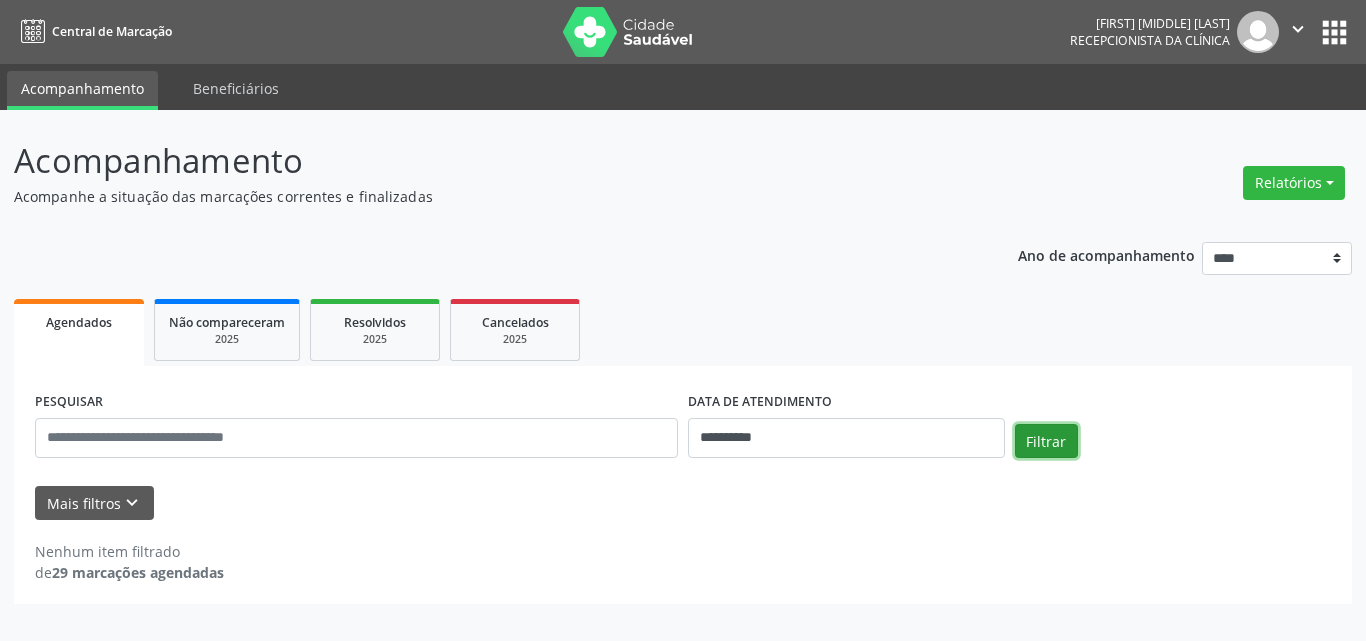 click on "Filtrar" at bounding box center [1046, 441] 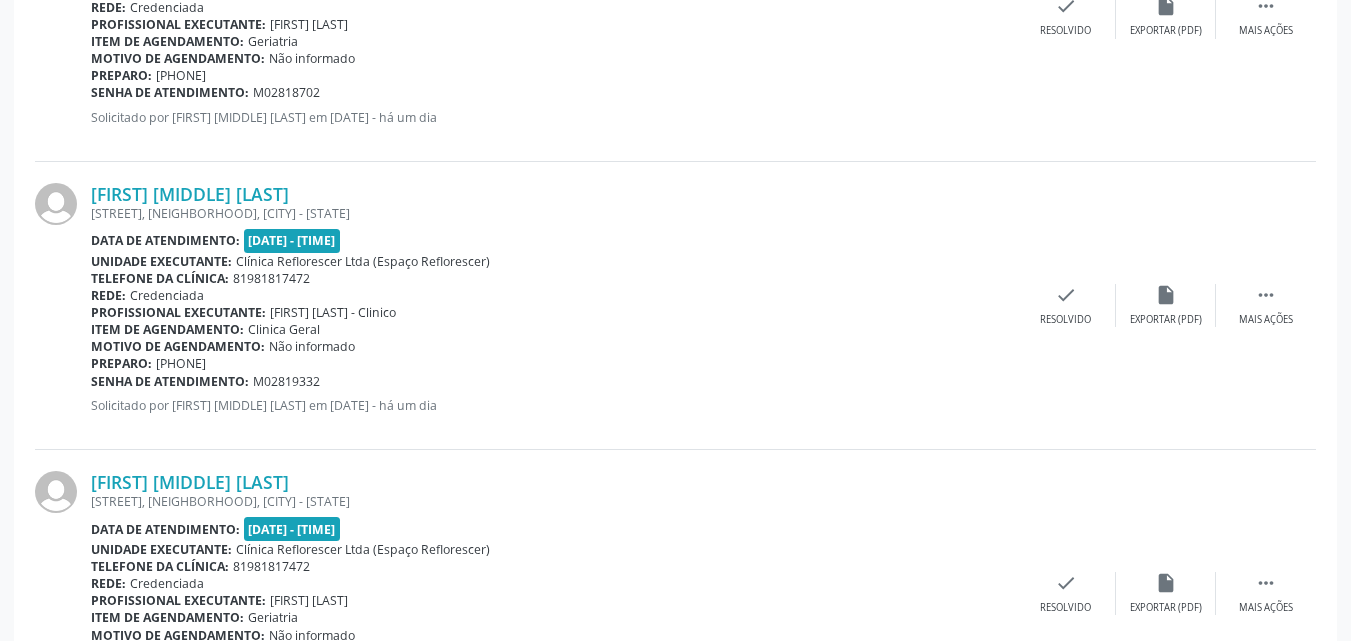 scroll, scrollTop: 3452, scrollLeft: 0, axis: vertical 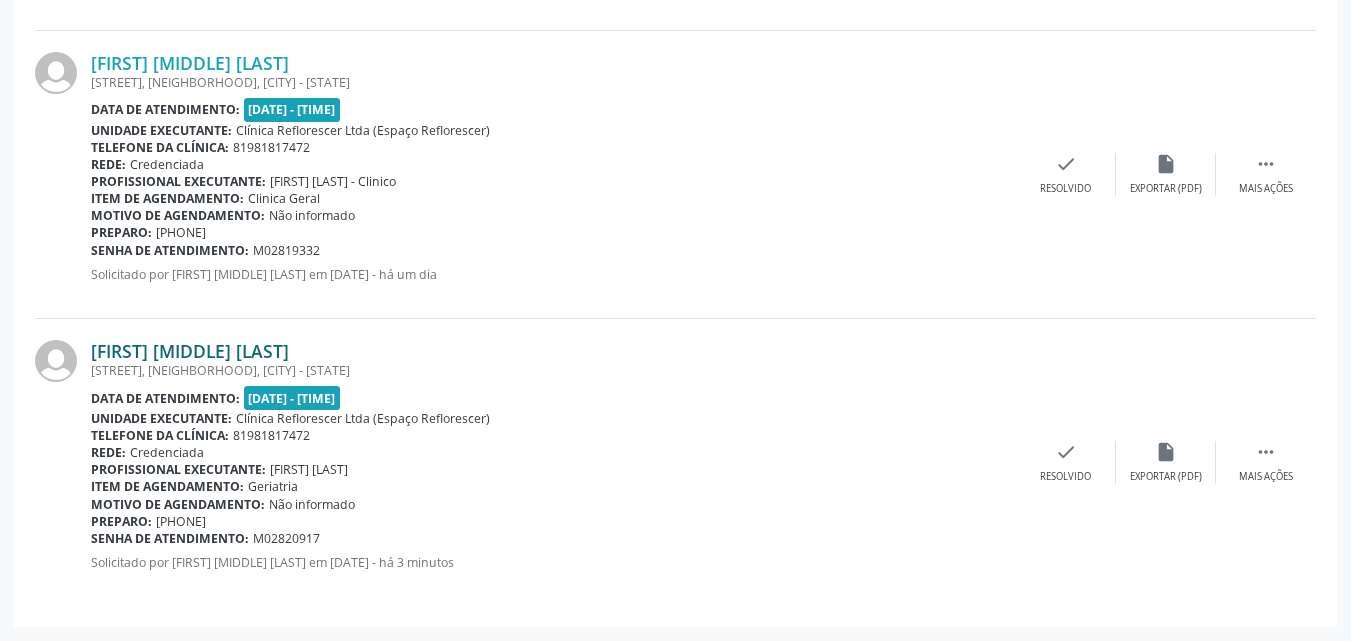 click on "Rozelia Maria de Oliveira Farias" at bounding box center [190, 351] 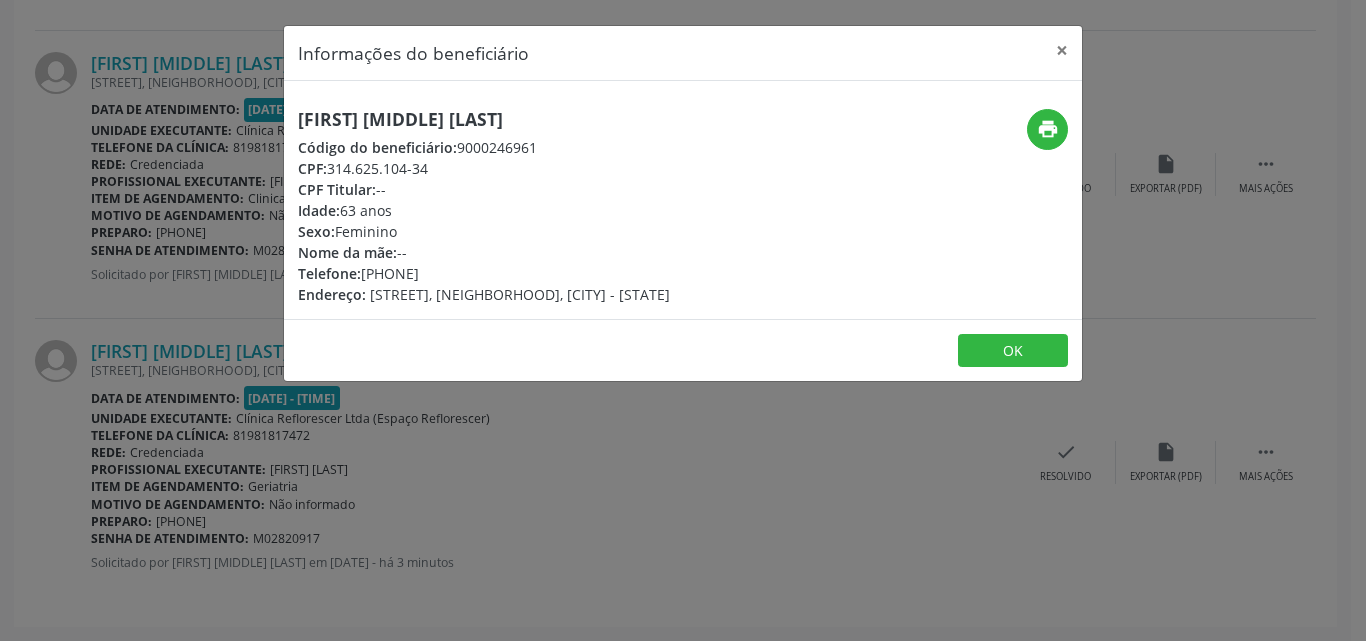 drag, startPoint x: 320, startPoint y: 120, endPoint x: 617, endPoint y: 120, distance: 297 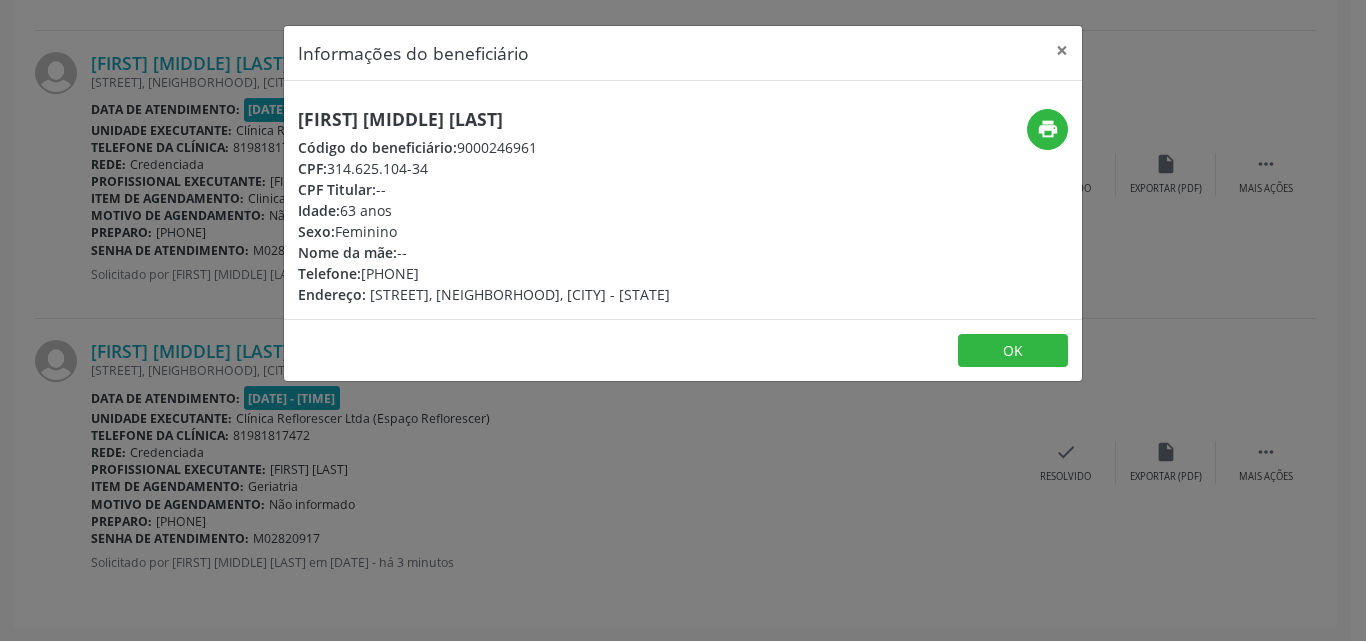 drag, startPoint x: 453, startPoint y: 142, endPoint x: 573, endPoint y: 142, distance: 120 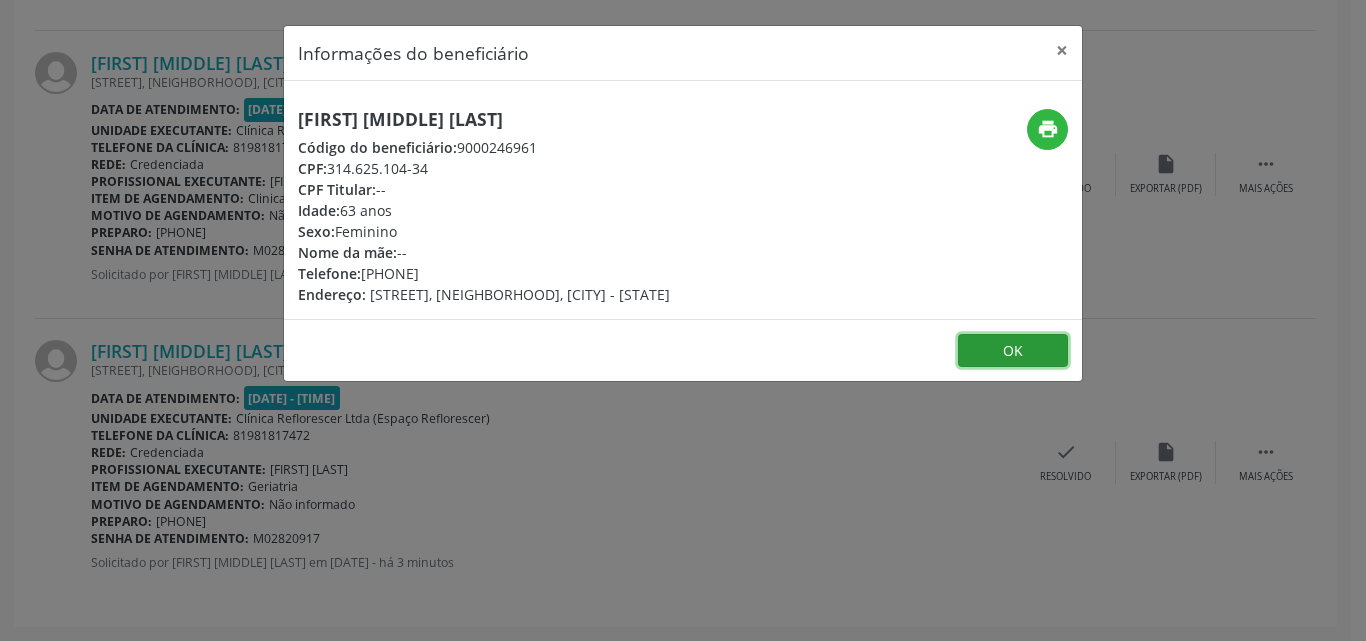 click on "OK" at bounding box center [1013, 351] 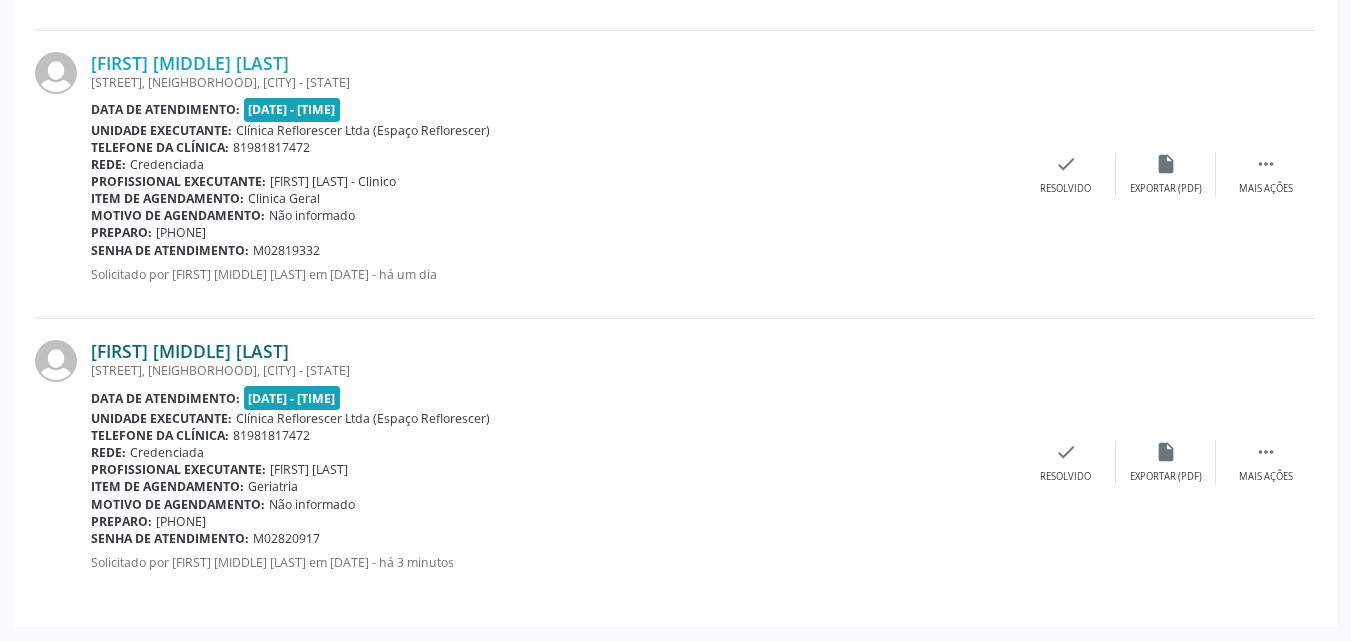 click on "[NAME] [LAST]" at bounding box center [190, 351] 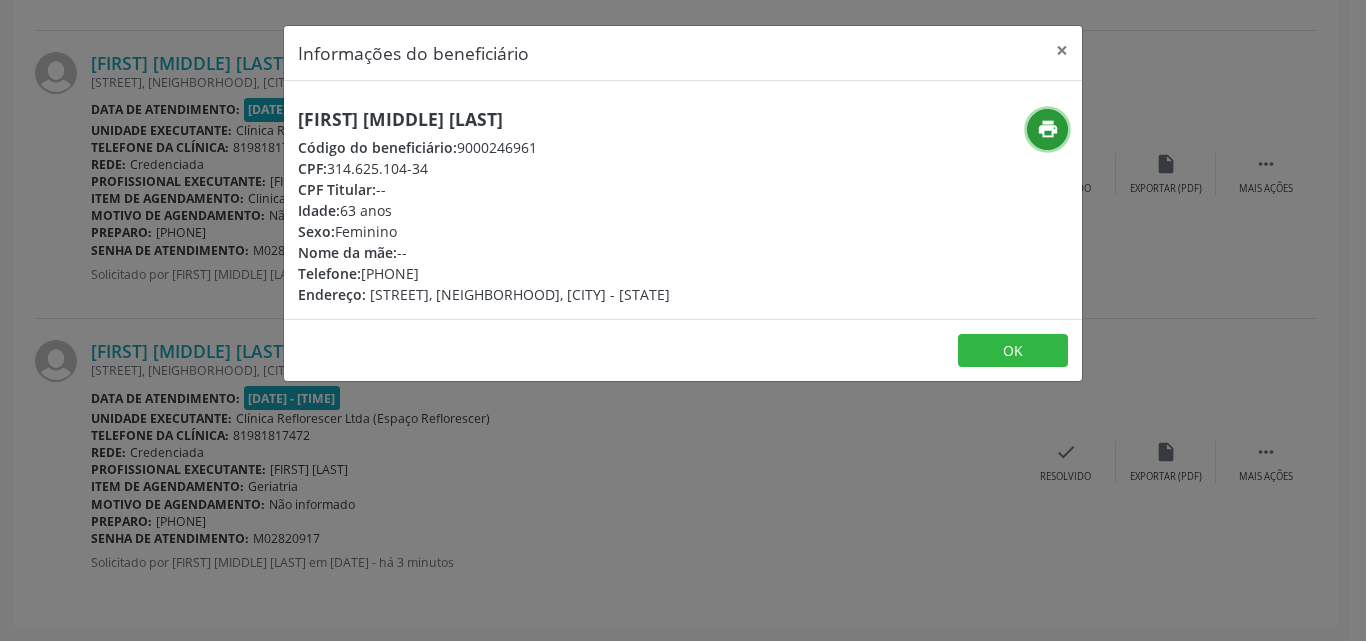 click on "print" at bounding box center (1048, 129) 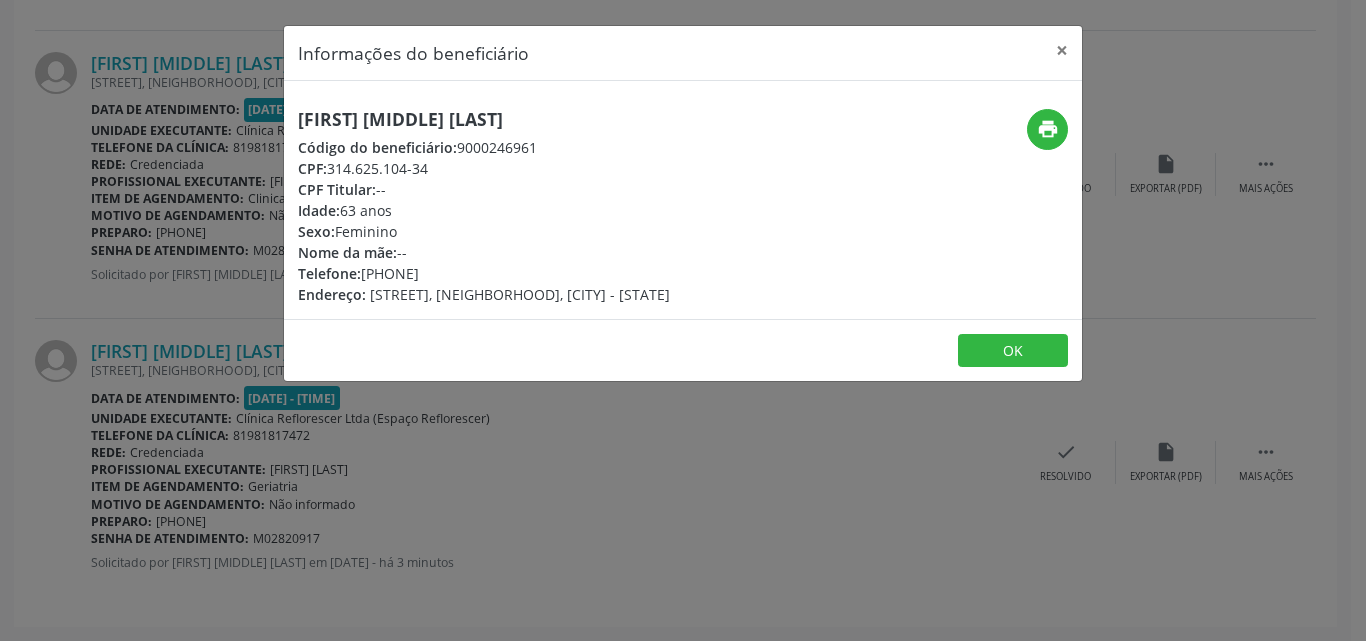 drag, startPoint x: 330, startPoint y: 170, endPoint x: 429, endPoint y: 166, distance: 99.08077 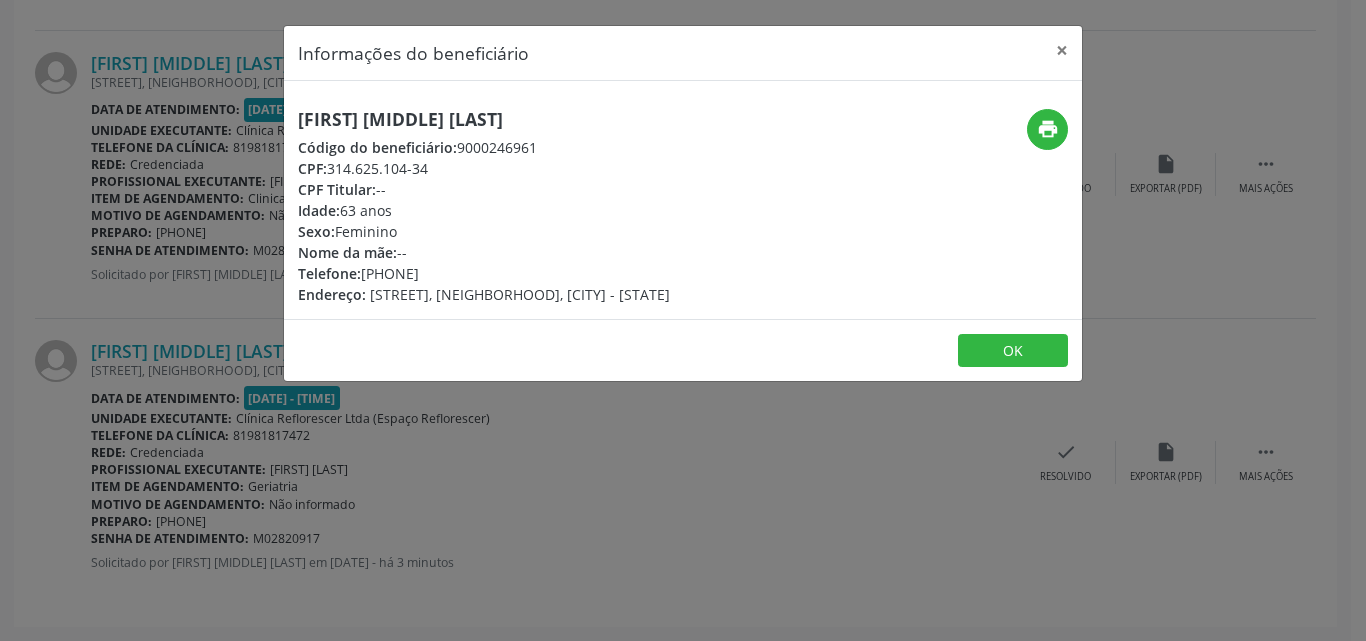drag, startPoint x: 362, startPoint y: 273, endPoint x: 481, endPoint y: 272, distance: 119.0042 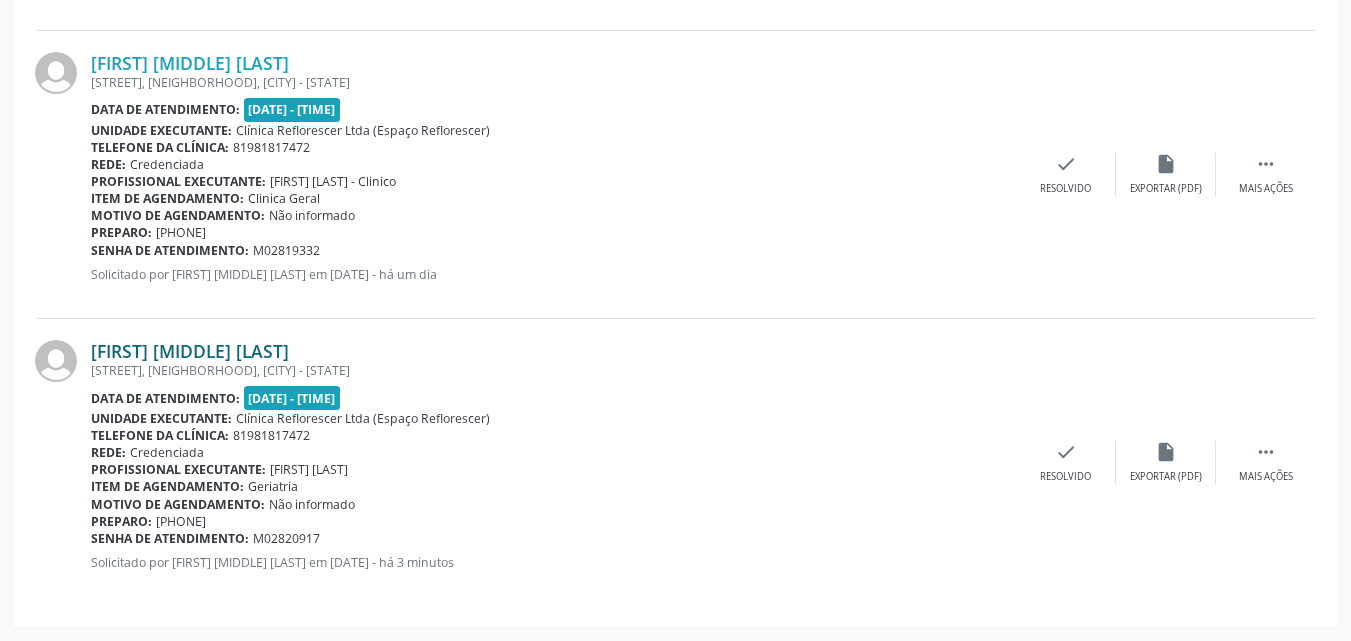 click on "[FIRST] [LAST]" at bounding box center [190, 351] 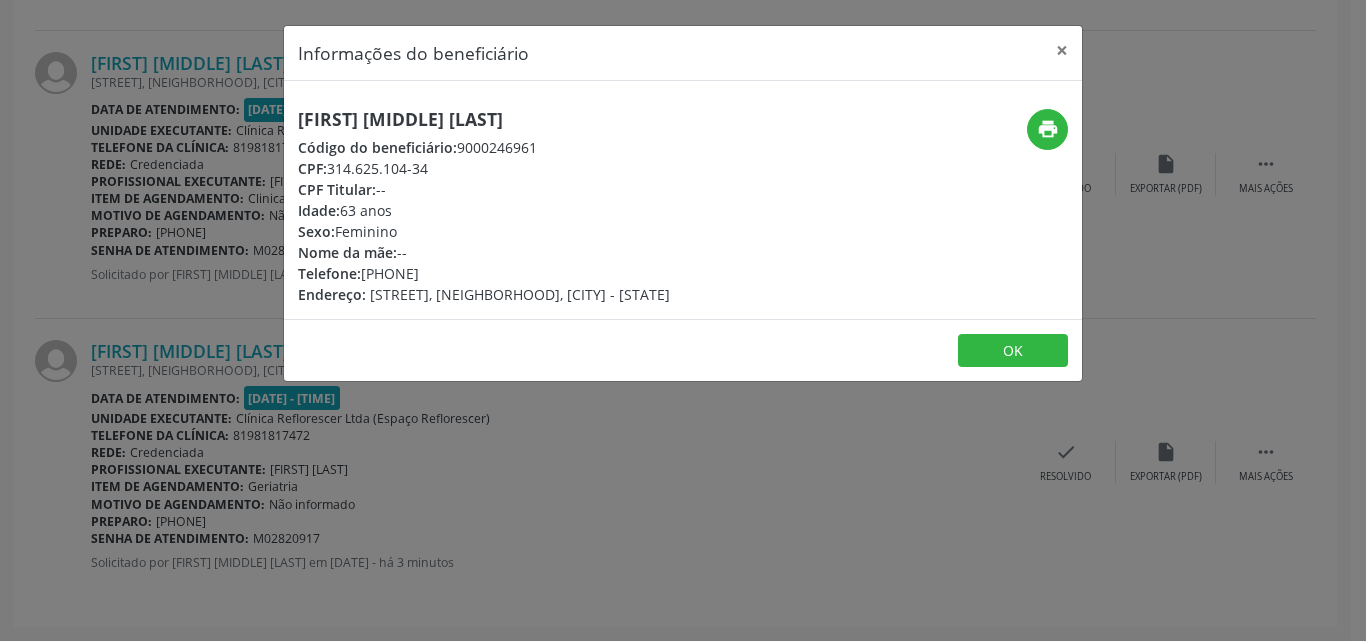 drag, startPoint x: 297, startPoint y: 113, endPoint x: 598, endPoint y: 122, distance: 301.13452 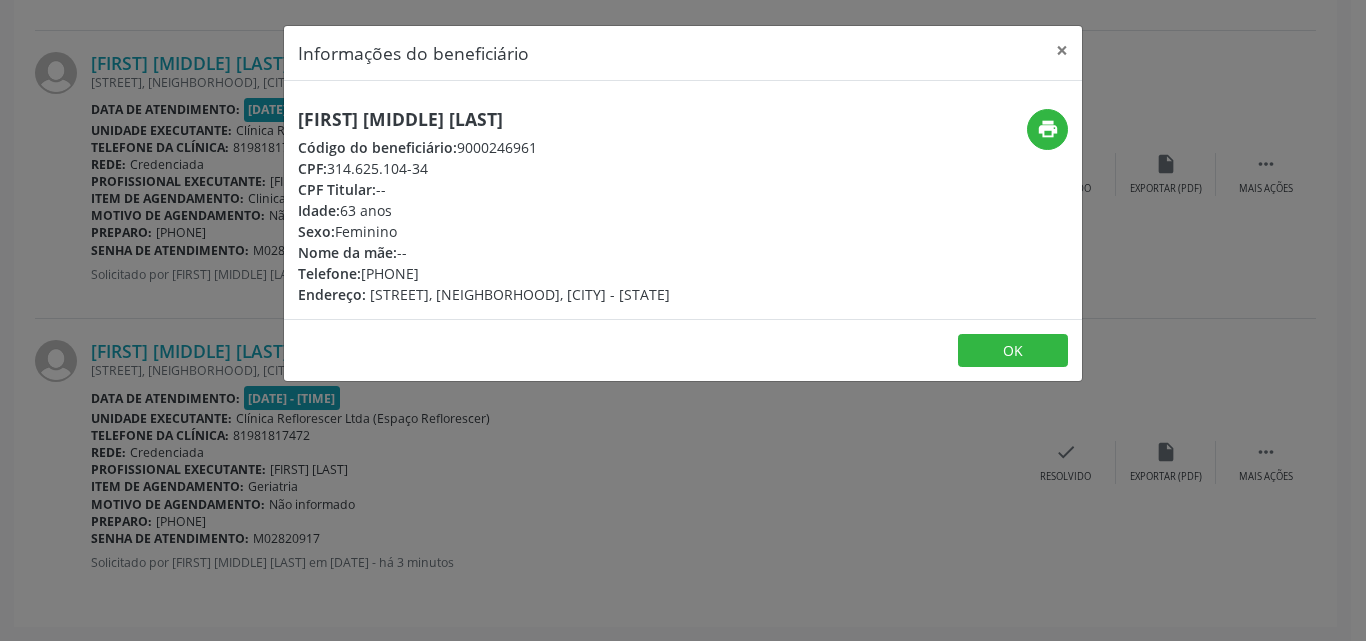 click on "Informações do beneficiário ×
Rozelia Maria de Oliveira Farias
Código do beneficiário:
9000246961
CPF:
314.625.104-34
CPF Titular:
--
Idade:
63 anos
Sexo:
Feminino
Nome da mãe:
--
Telefone:
(81) 99930-3216
Endereço:
RUI BARBOSA, CENTRO, GLÓRIA DE GOITA - PE
print OK" at bounding box center (683, 320) 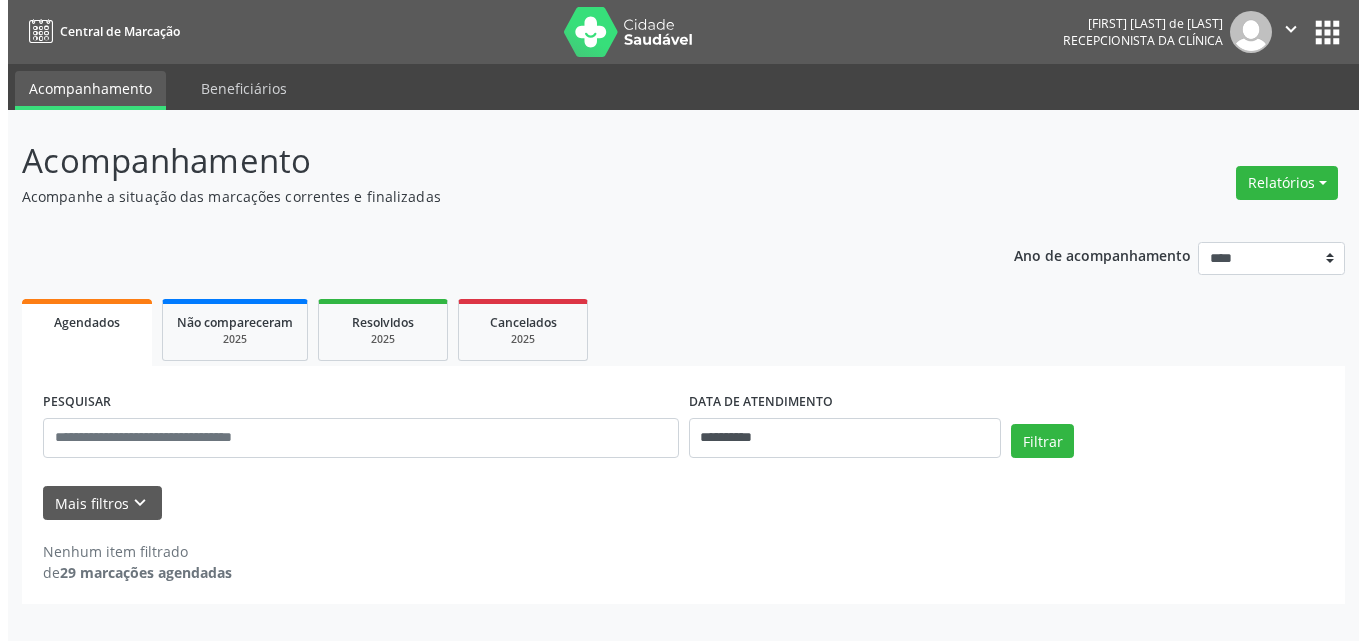 scroll, scrollTop: 0, scrollLeft: 0, axis: both 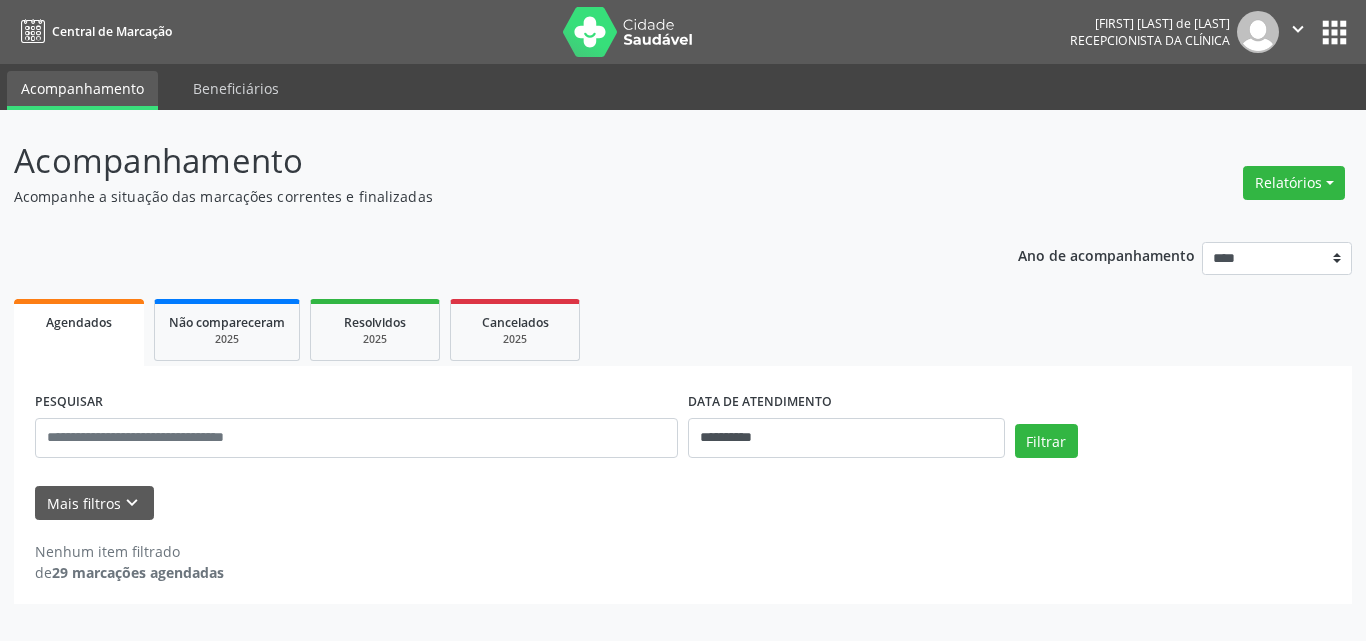 click on "**********" at bounding box center (683, 375) 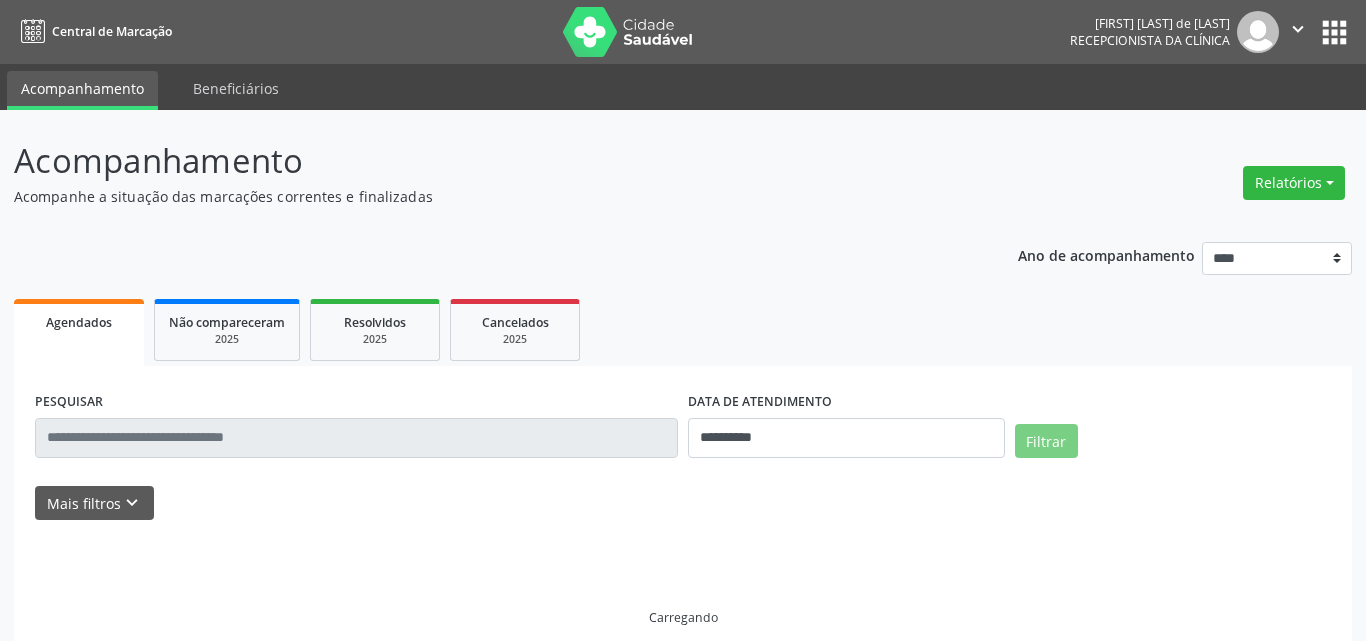 scroll, scrollTop: 0, scrollLeft: 0, axis: both 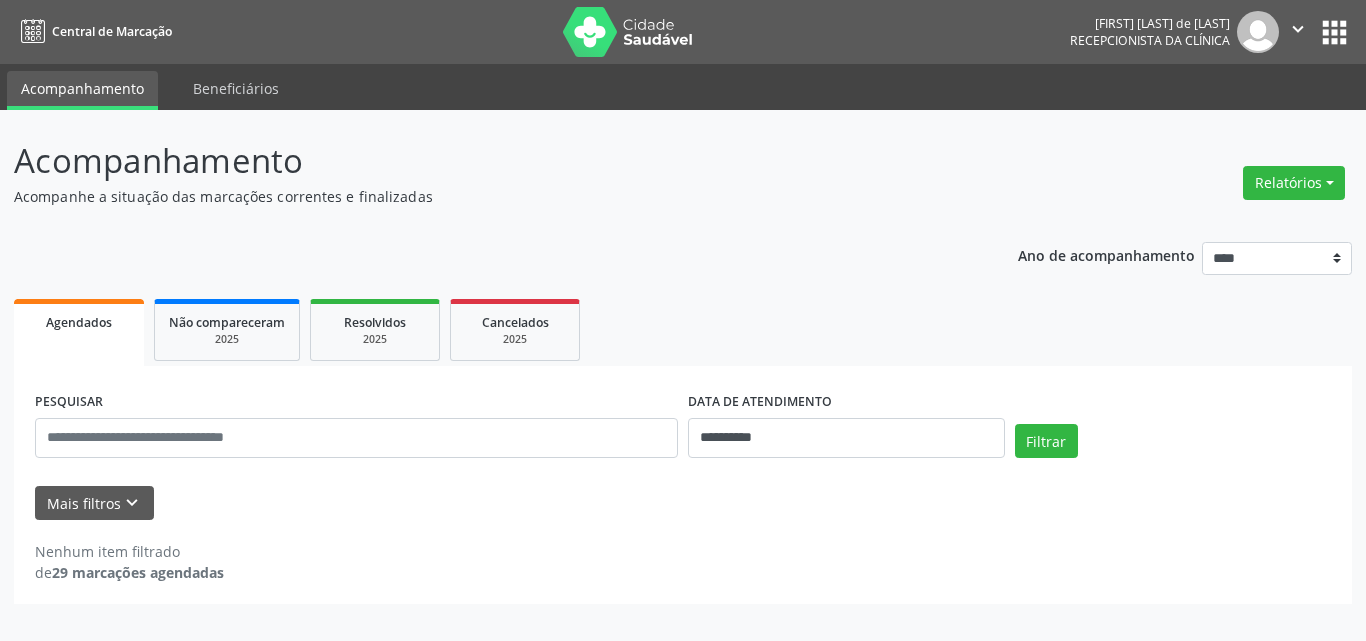 click on "Acompanhamento" at bounding box center (482, 161) 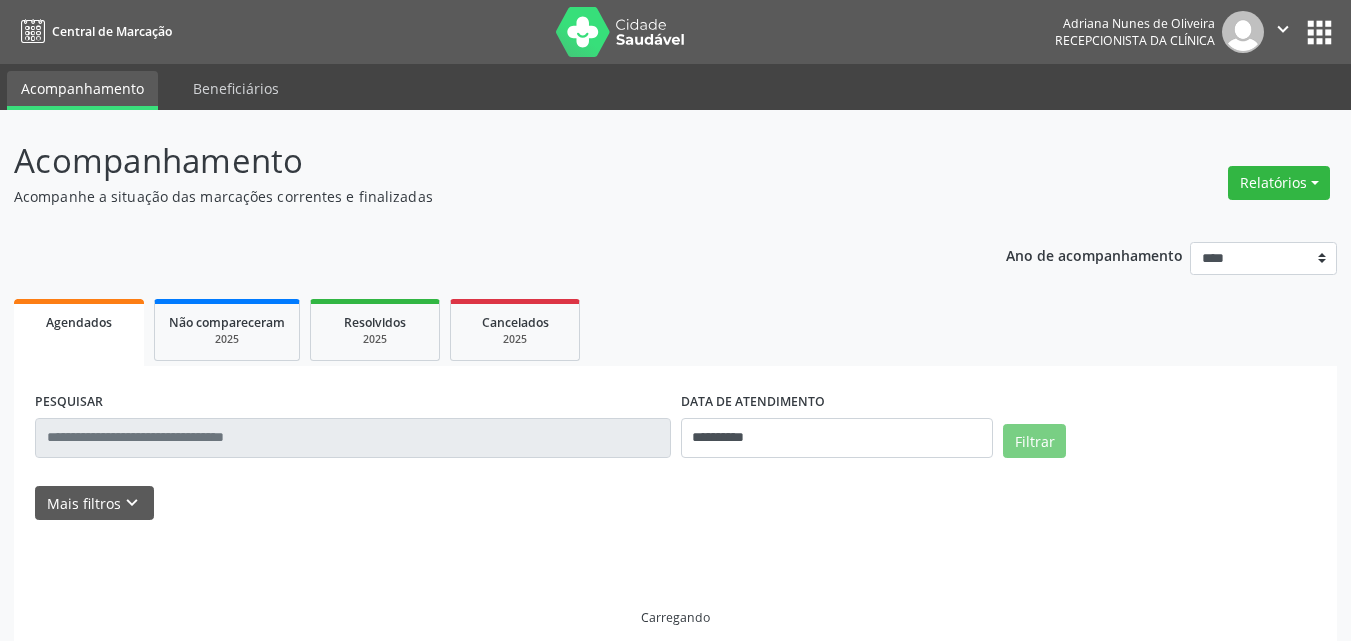 scroll, scrollTop: 0, scrollLeft: 0, axis: both 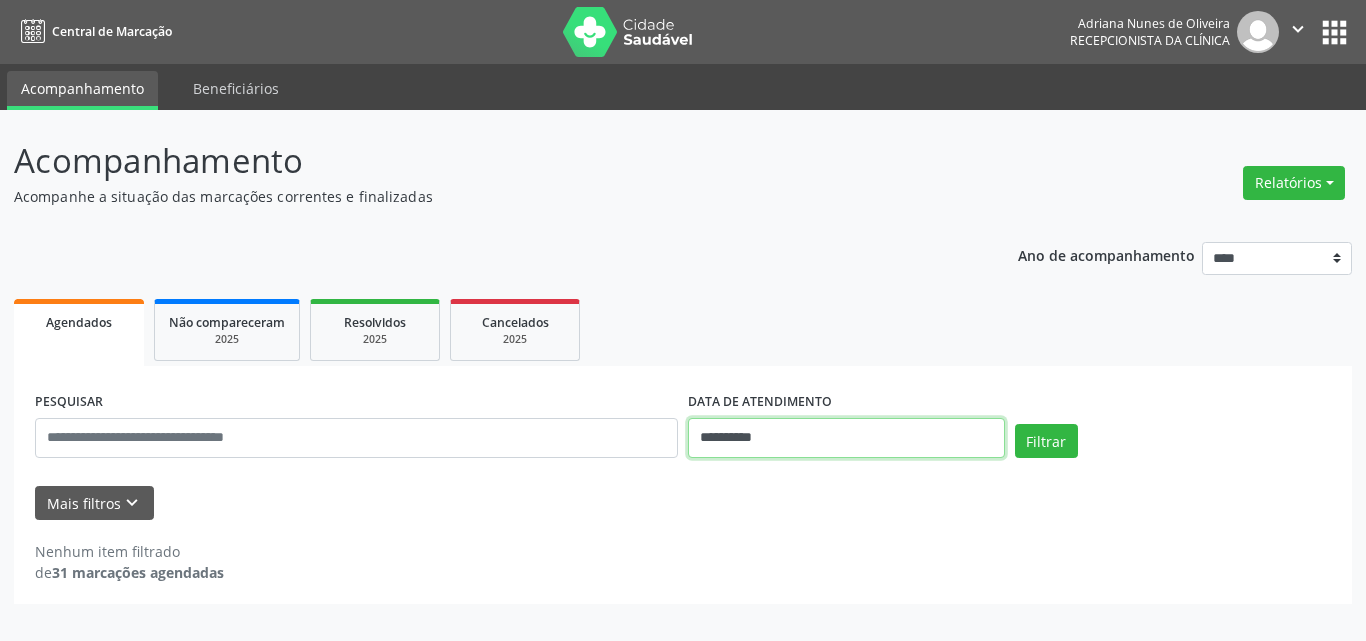 click on "**********" at bounding box center [846, 438] 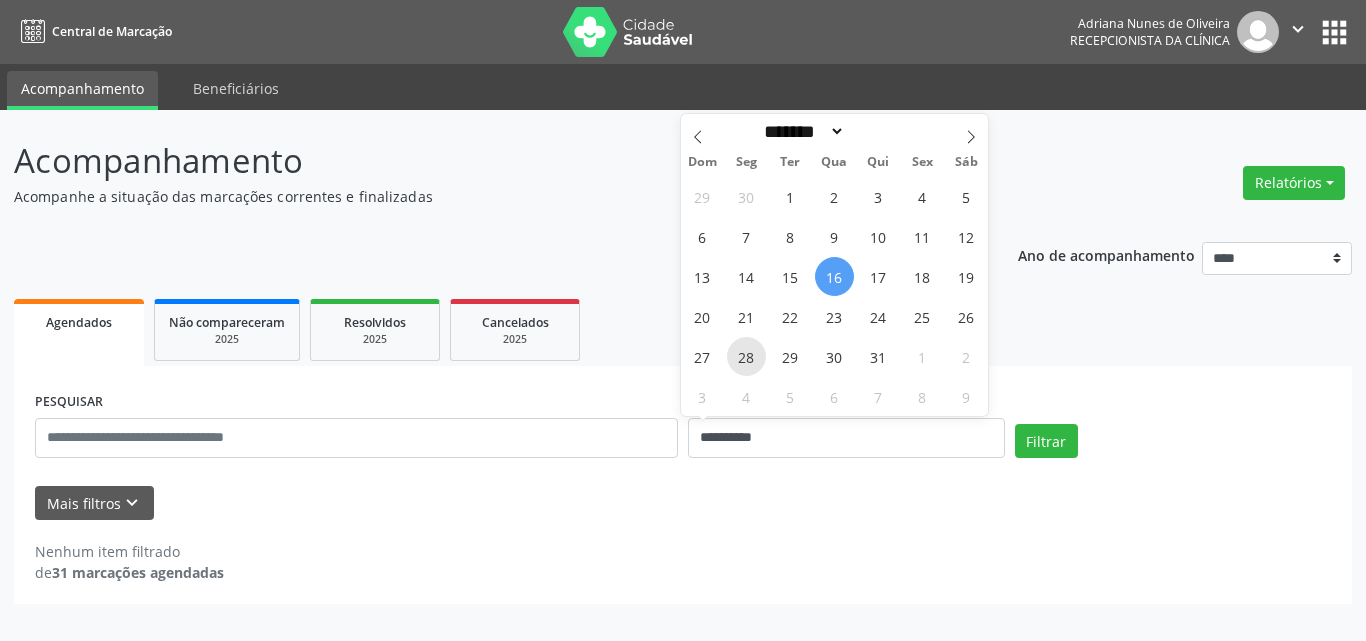 type on "**********" 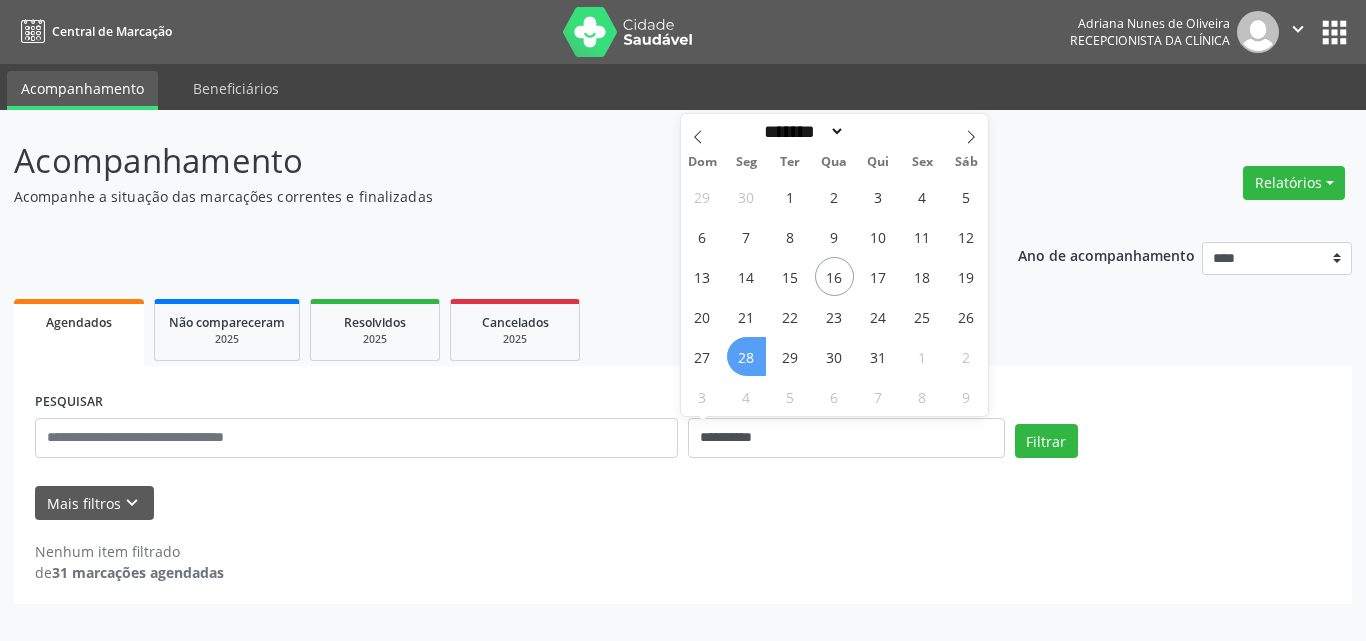 click on "28" at bounding box center (746, 356) 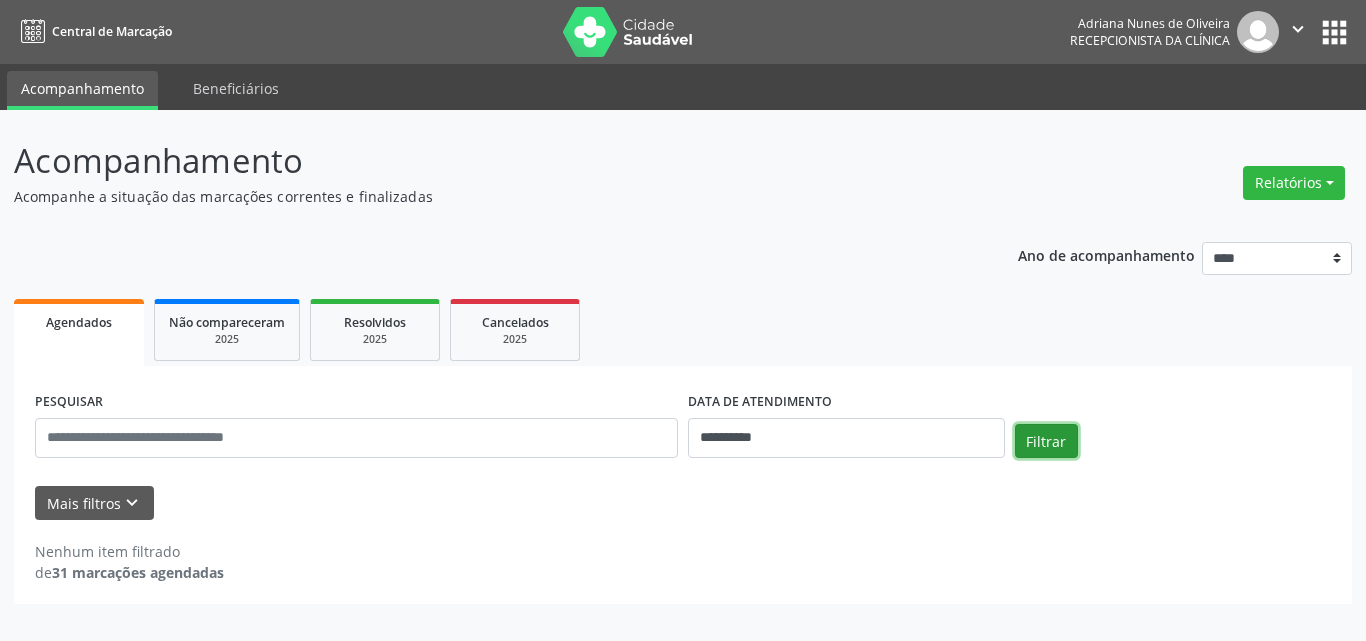 click on "Filtrar" at bounding box center (1046, 441) 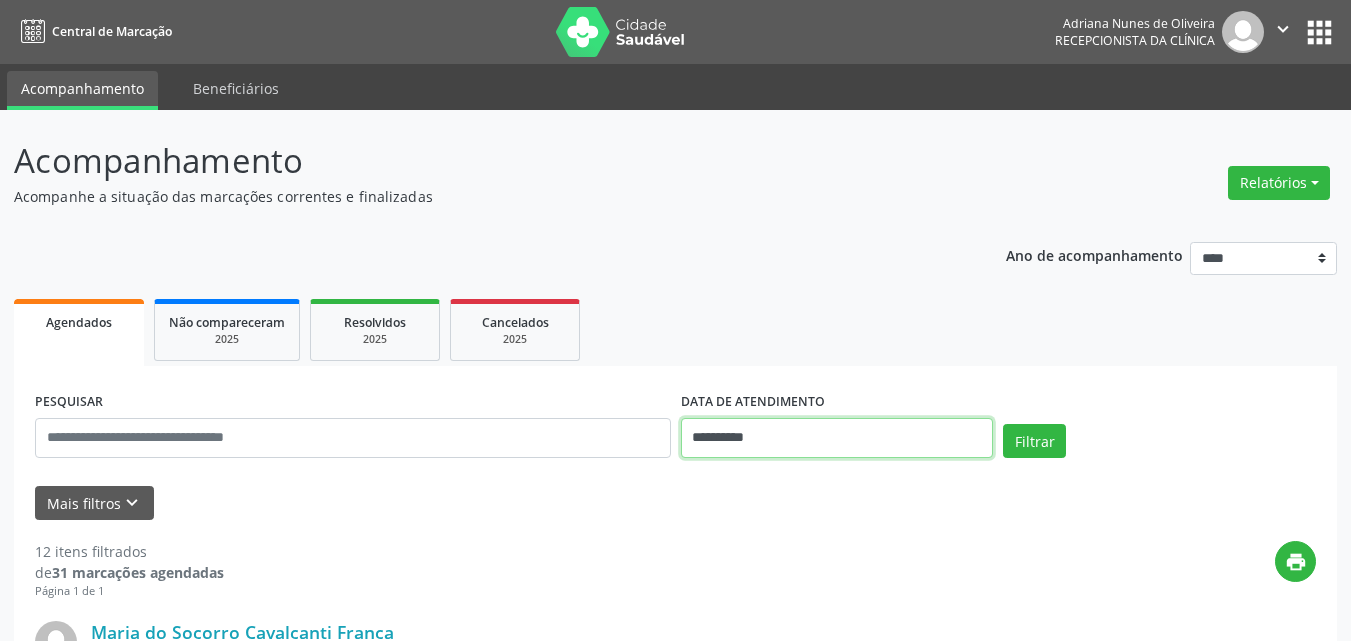 click on "**********" at bounding box center [837, 438] 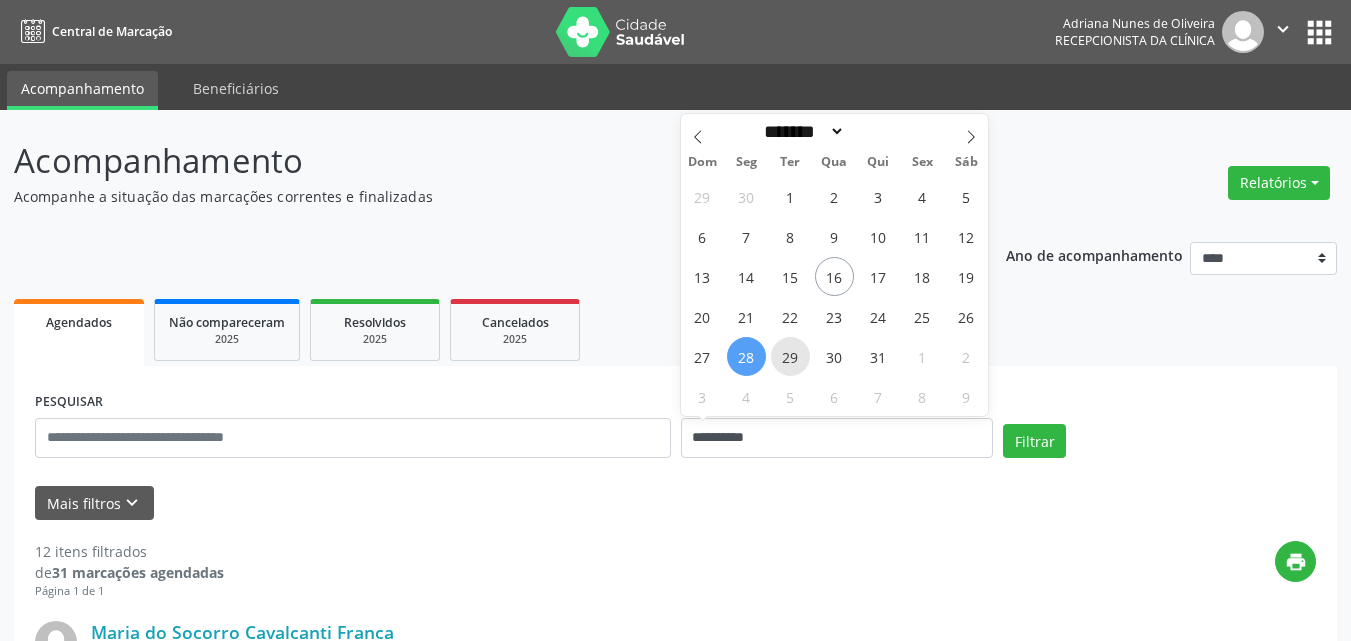 click on "29" at bounding box center [790, 356] 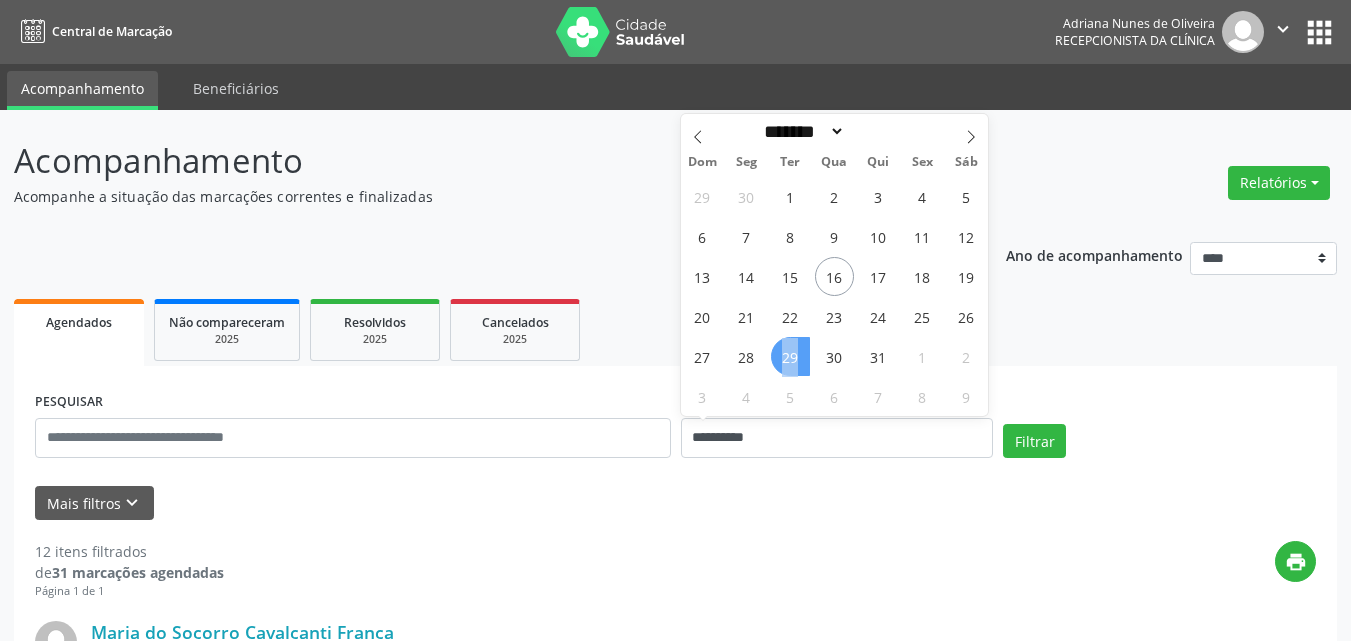 click on "29" at bounding box center (790, 356) 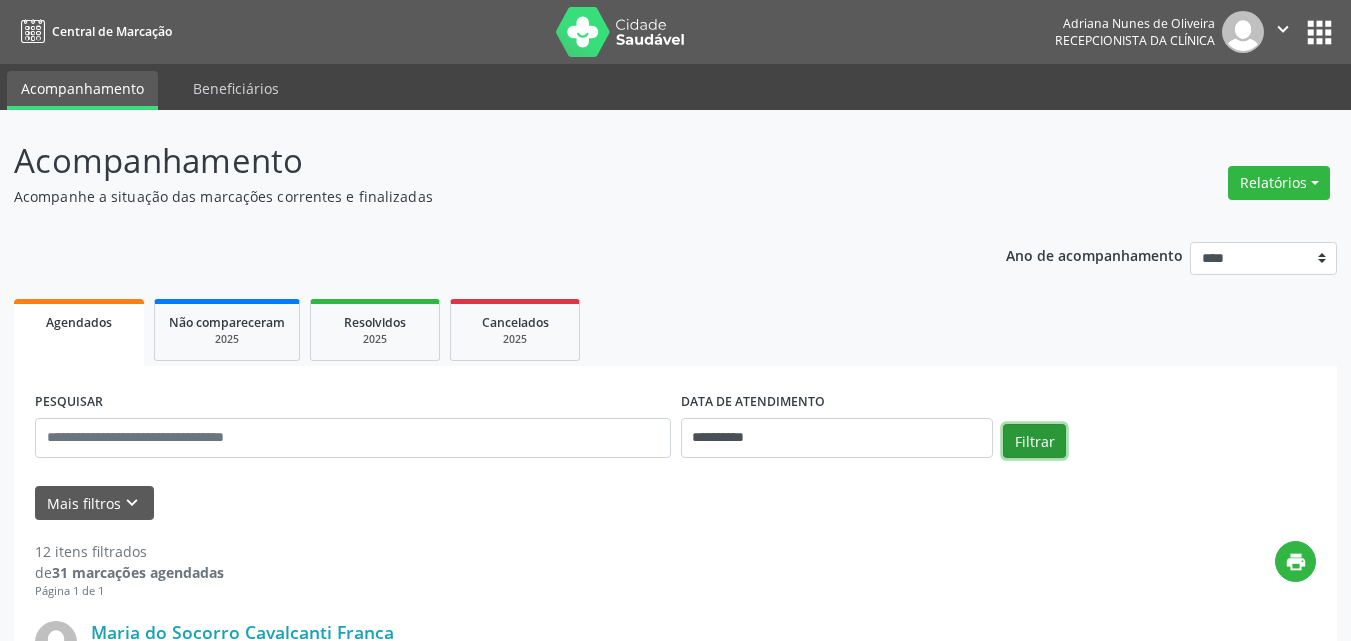 click on "Filtrar" at bounding box center (1034, 441) 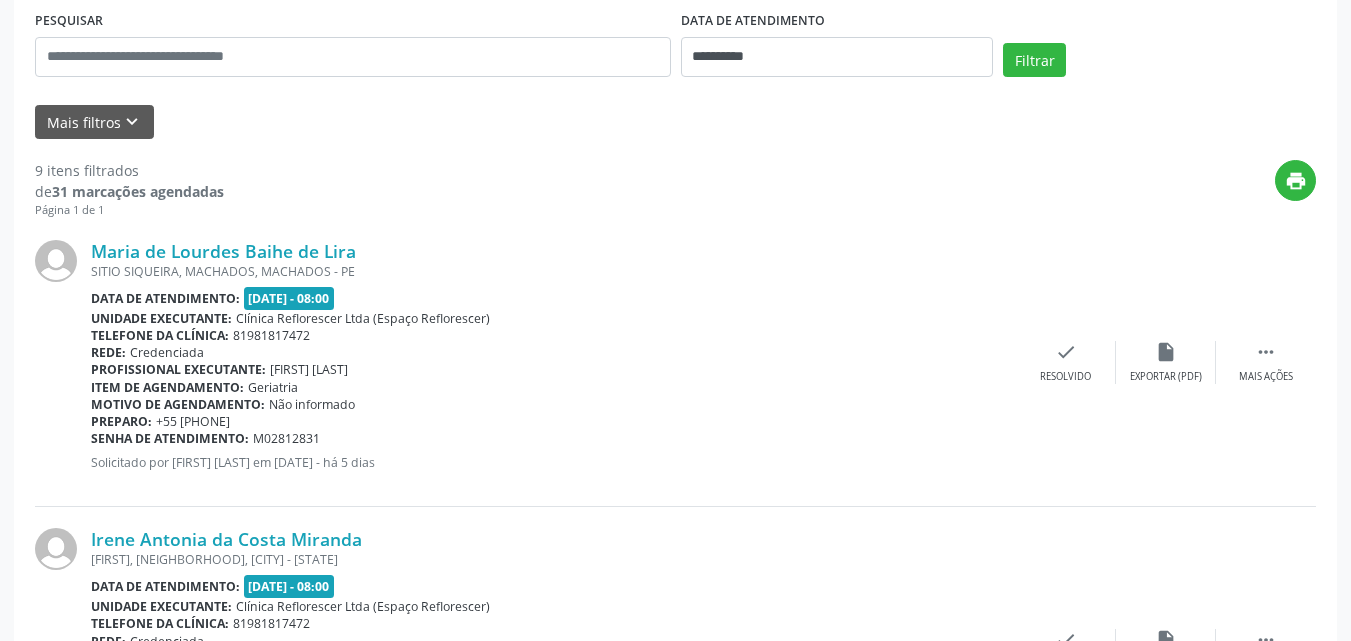 scroll, scrollTop: 0, scrollLeft: 0, axis: both 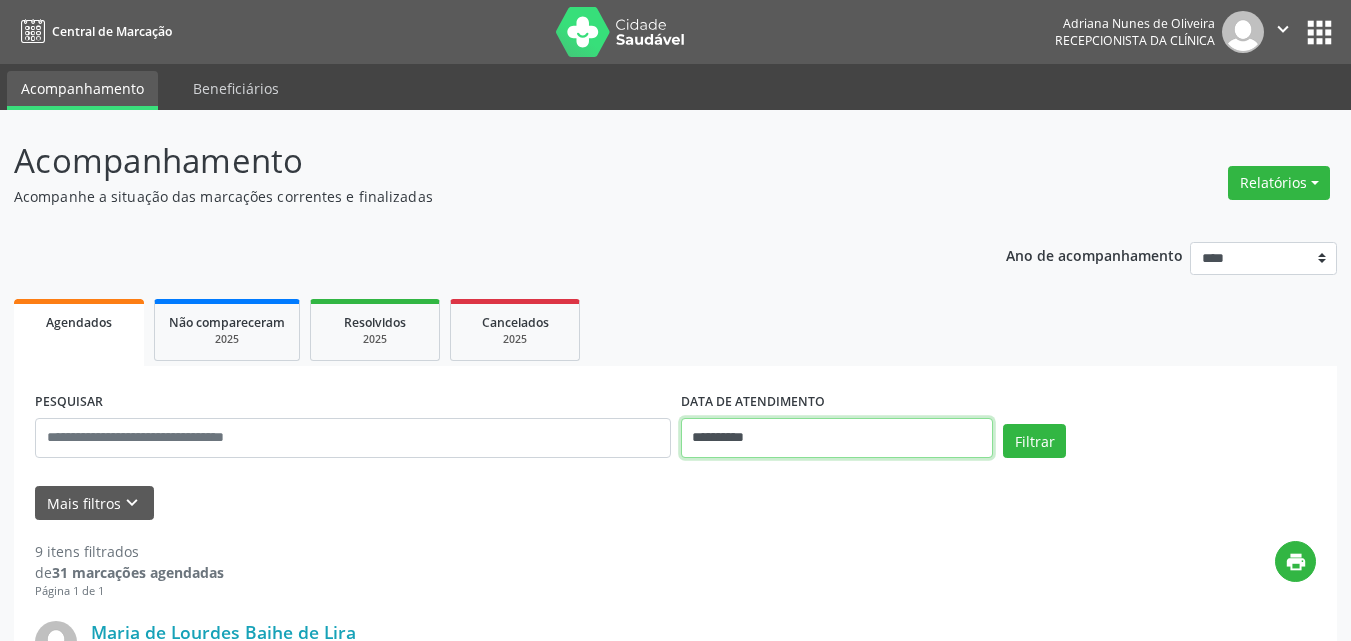 click on "**********" at bounding box center (837, 438) 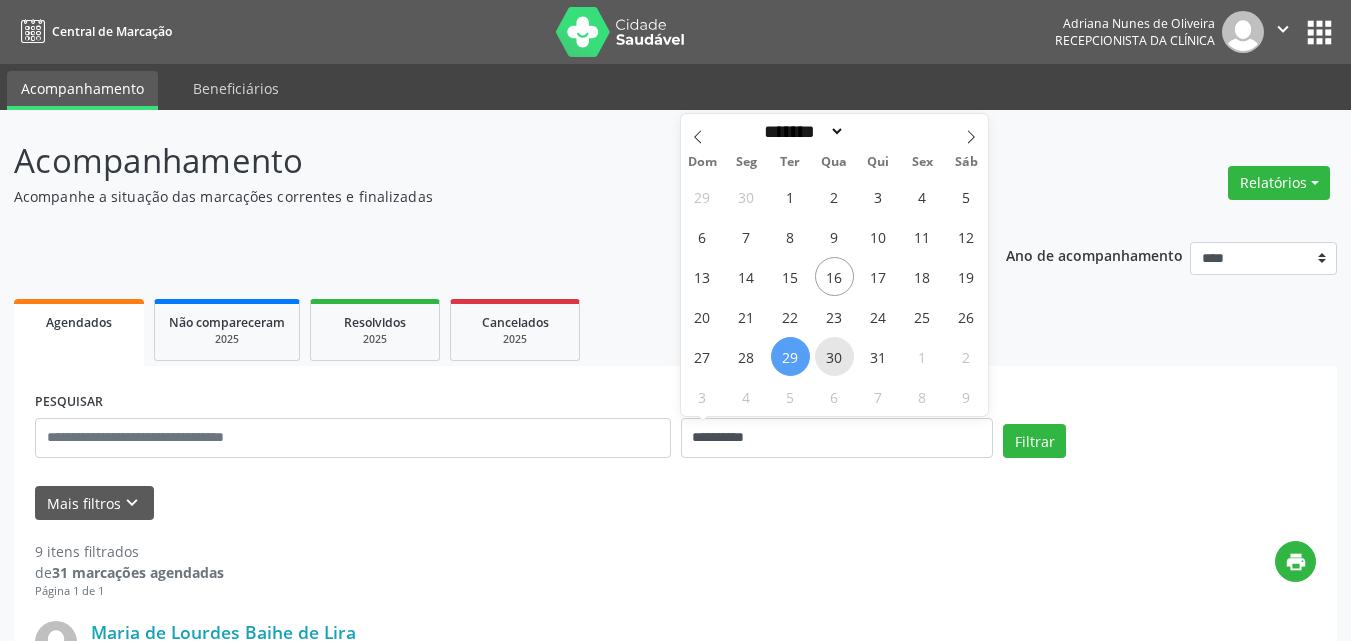 click on "30" at bounding box center [834, 356] 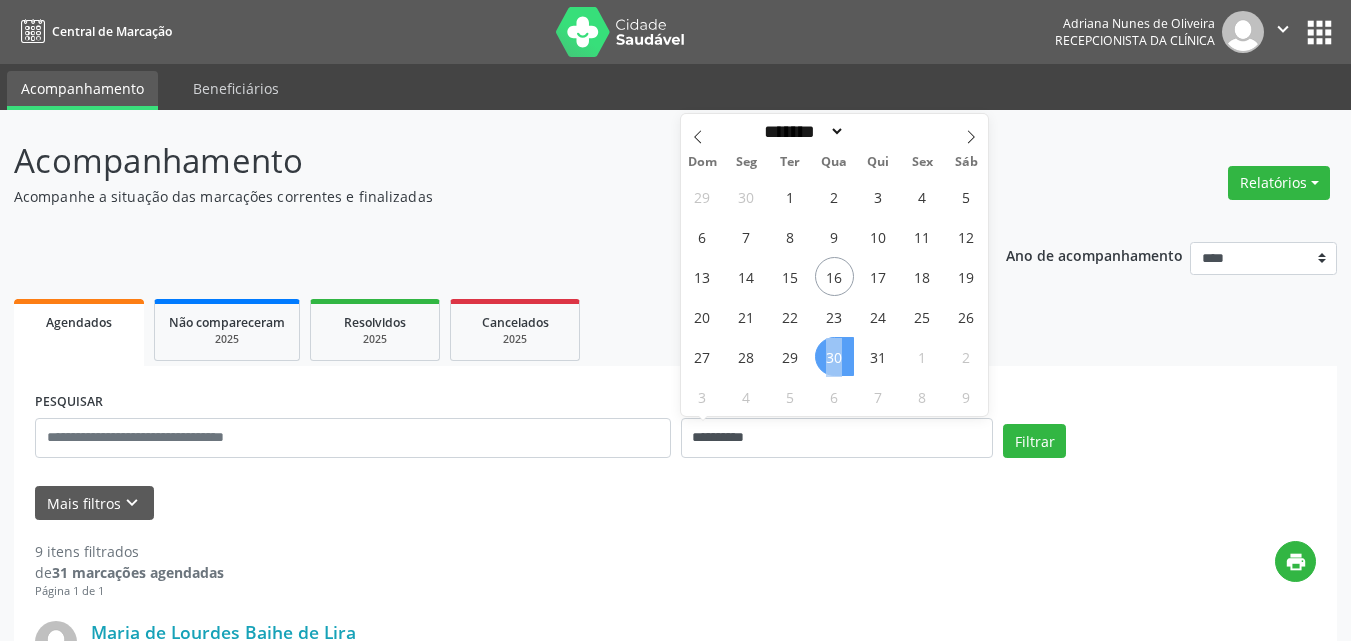 click on "30" at bounding box center (834, 356) 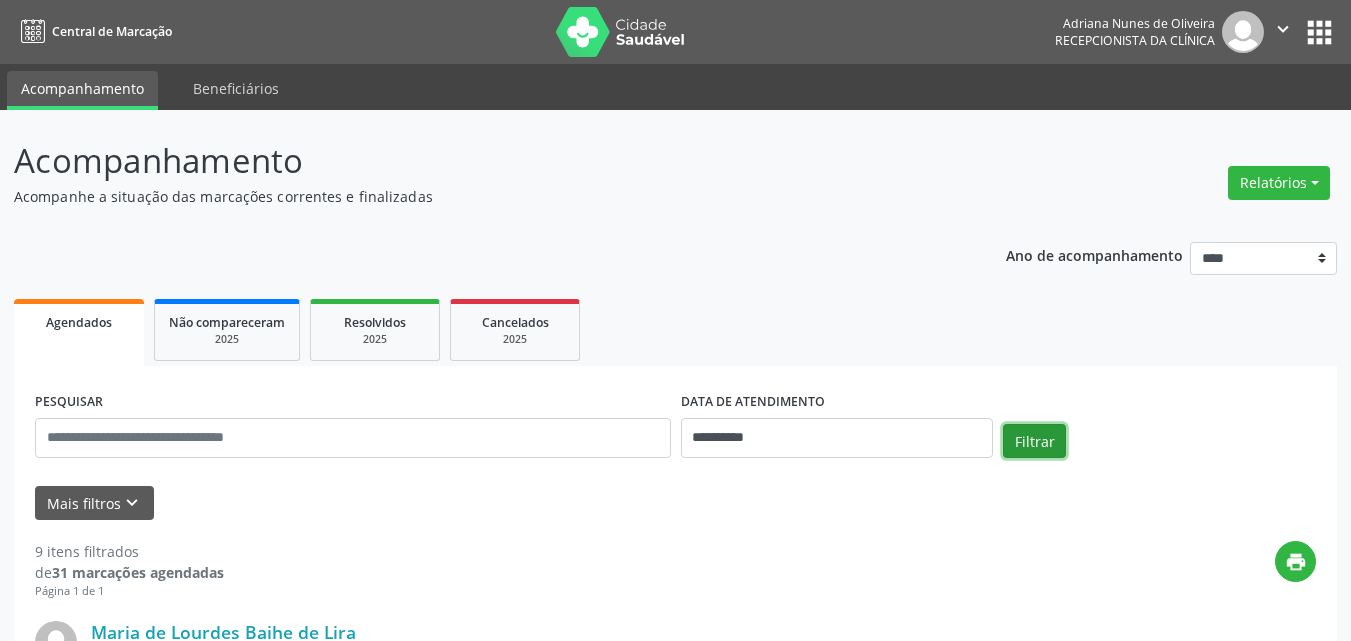 click on "Filtrar" at bounding box center [1034, 441] 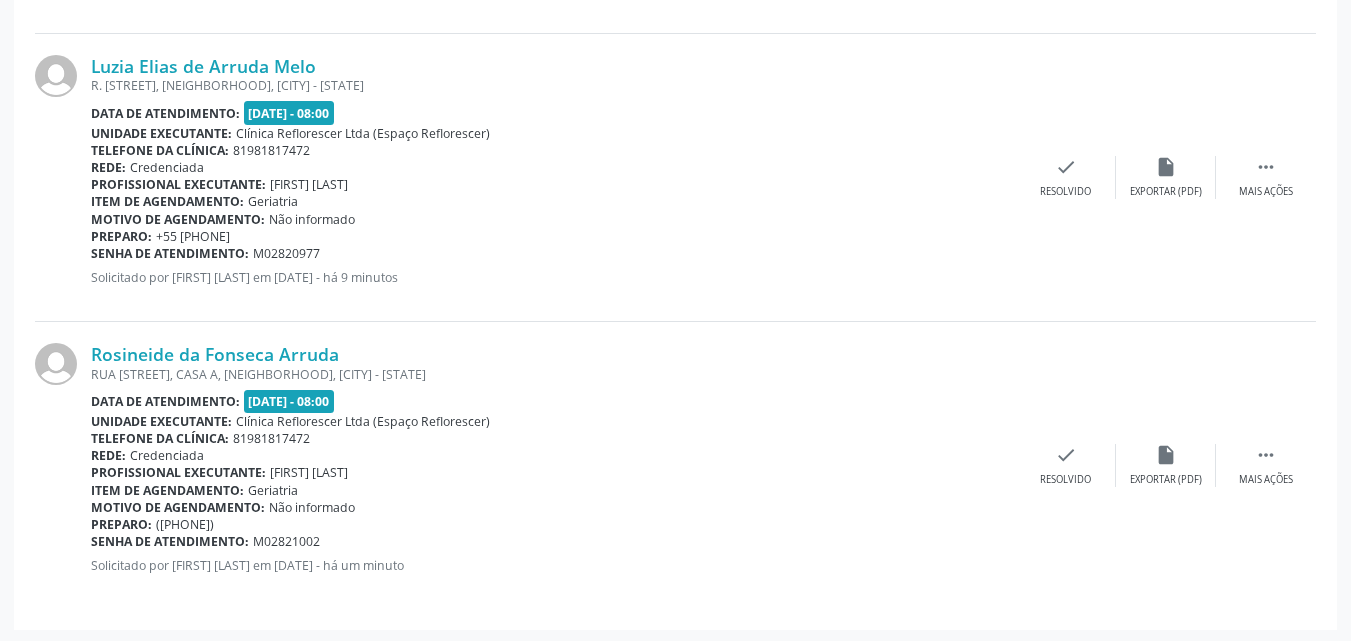 scroll, scrollTop: 1434, scrollLeft: 0, axis: vertical 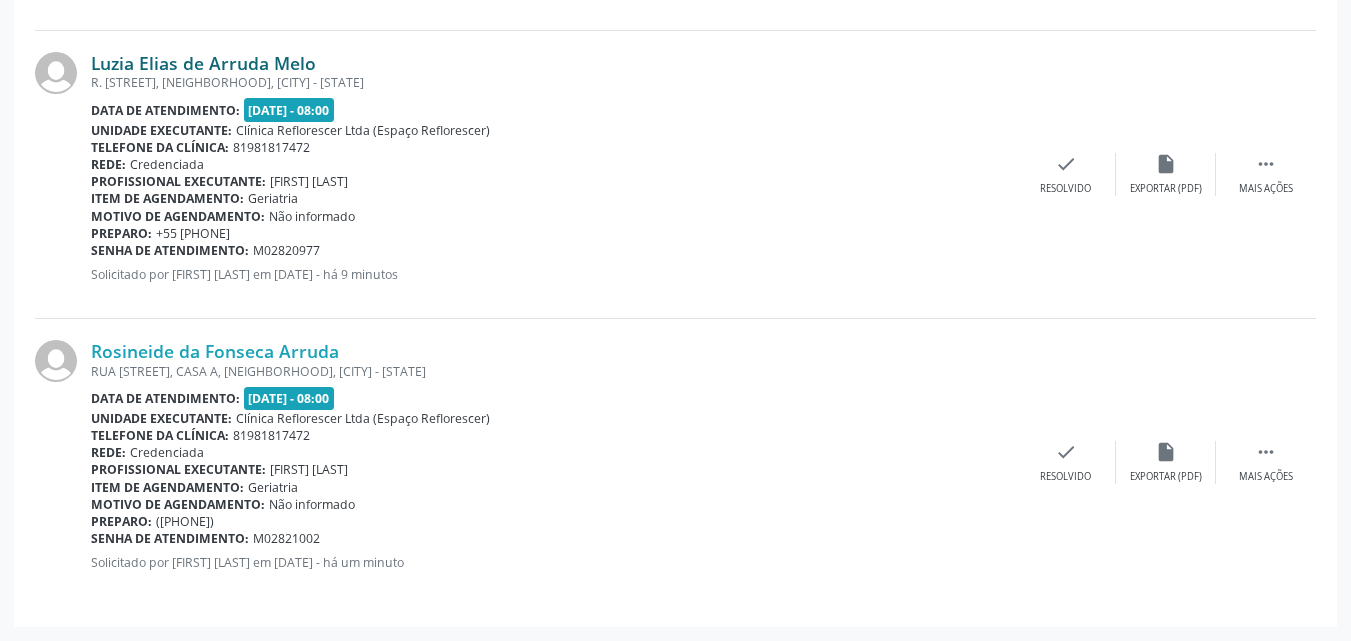 click on "Luzia Elias de Arruda Melo" at bounding box center [203, 63] 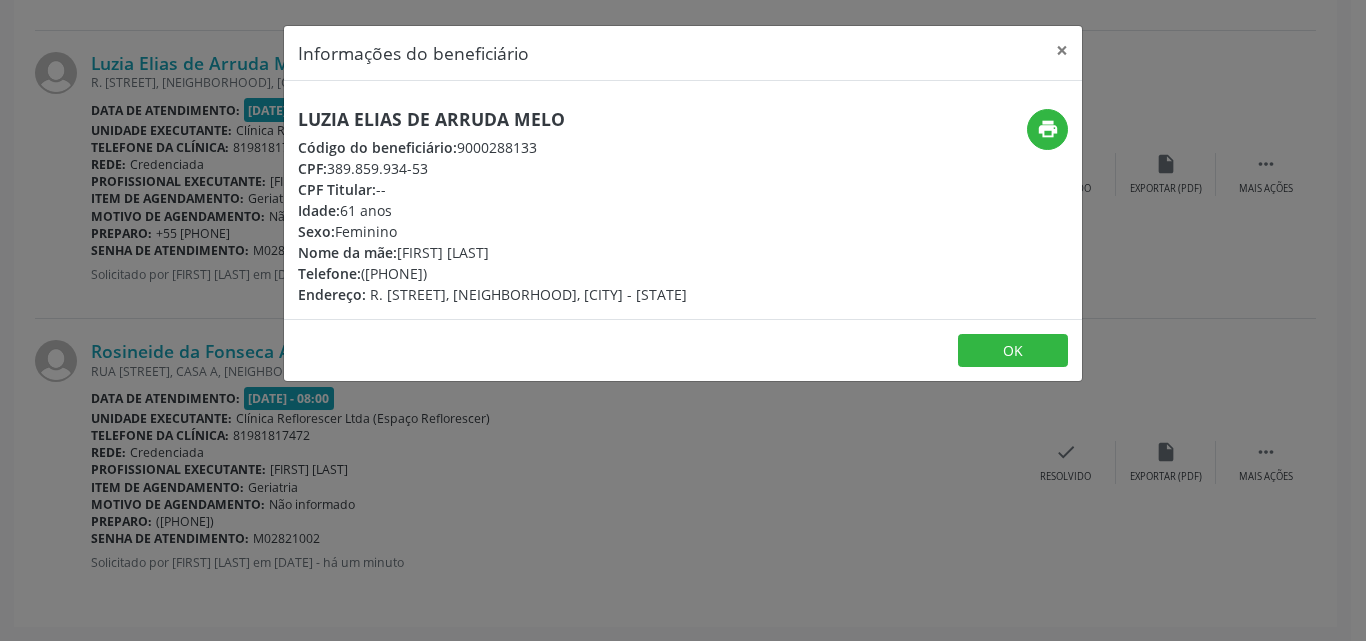 drag, startPoint x: 297, startPoint y: 114, endPoint x: 554, endPoint y: 124, distance: 257.1945 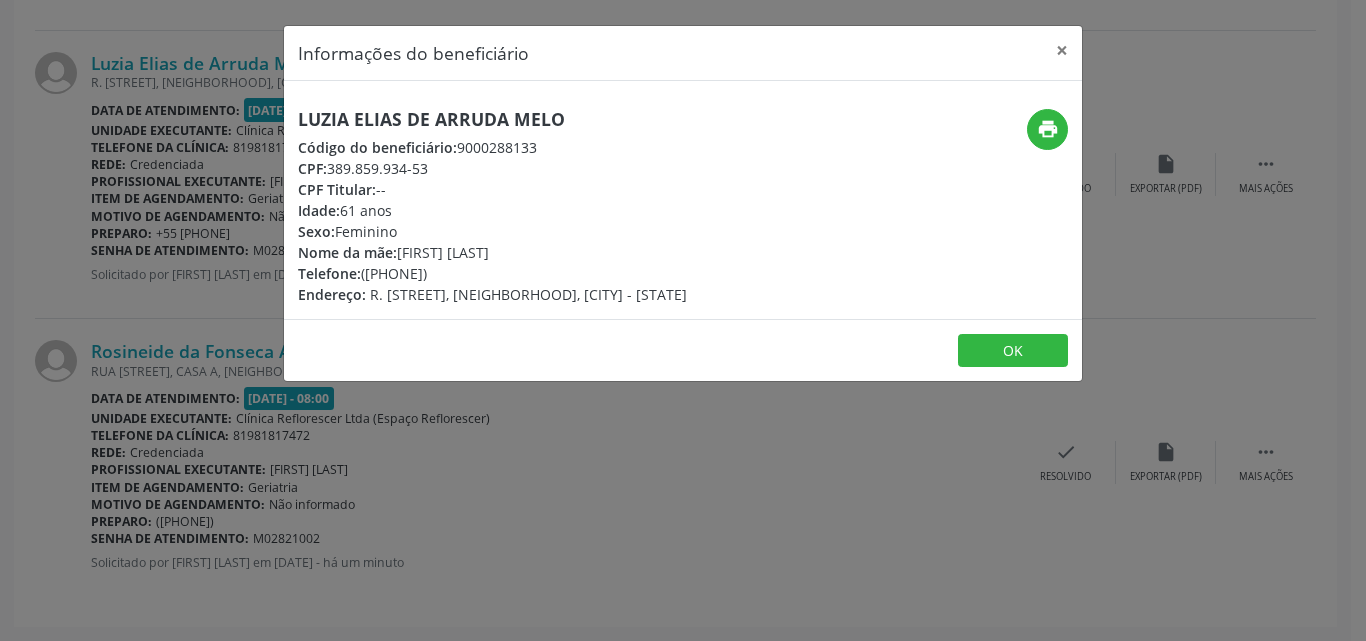 drag, startPoint x: 458, startPoint y: 147, endPoint x: 571, endPoint y: 152, distance: 113.110565 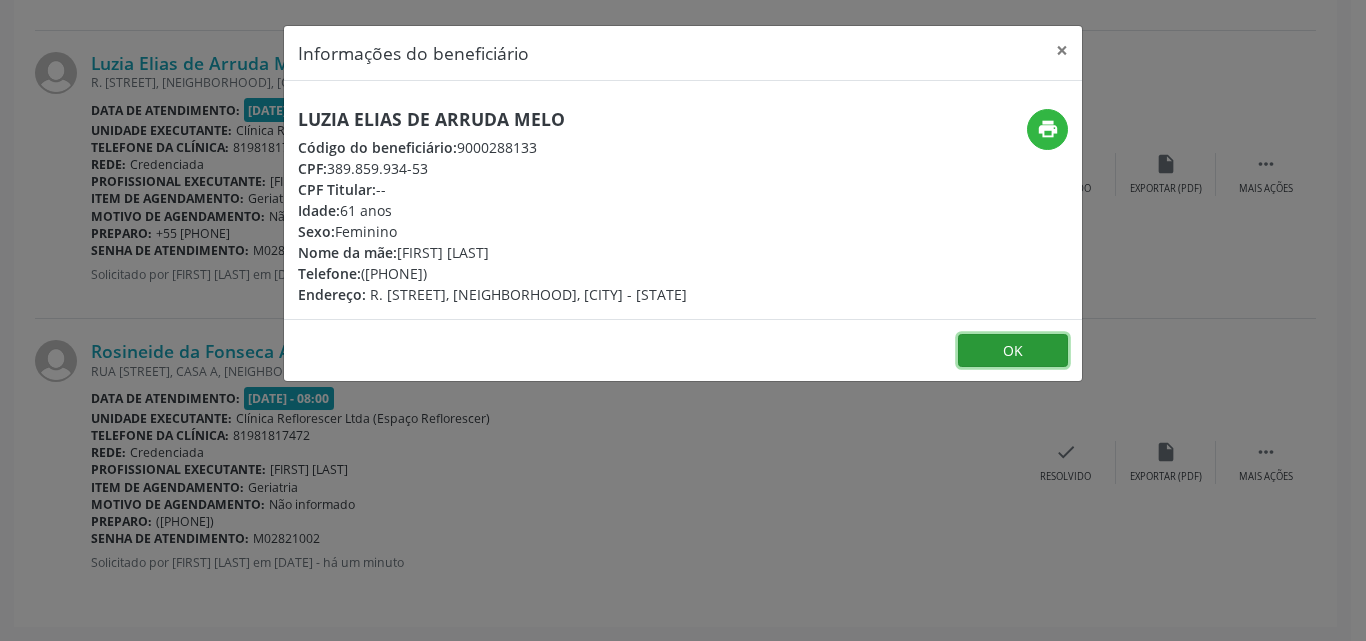 click on "OK" at bounding box center [1013, 351] 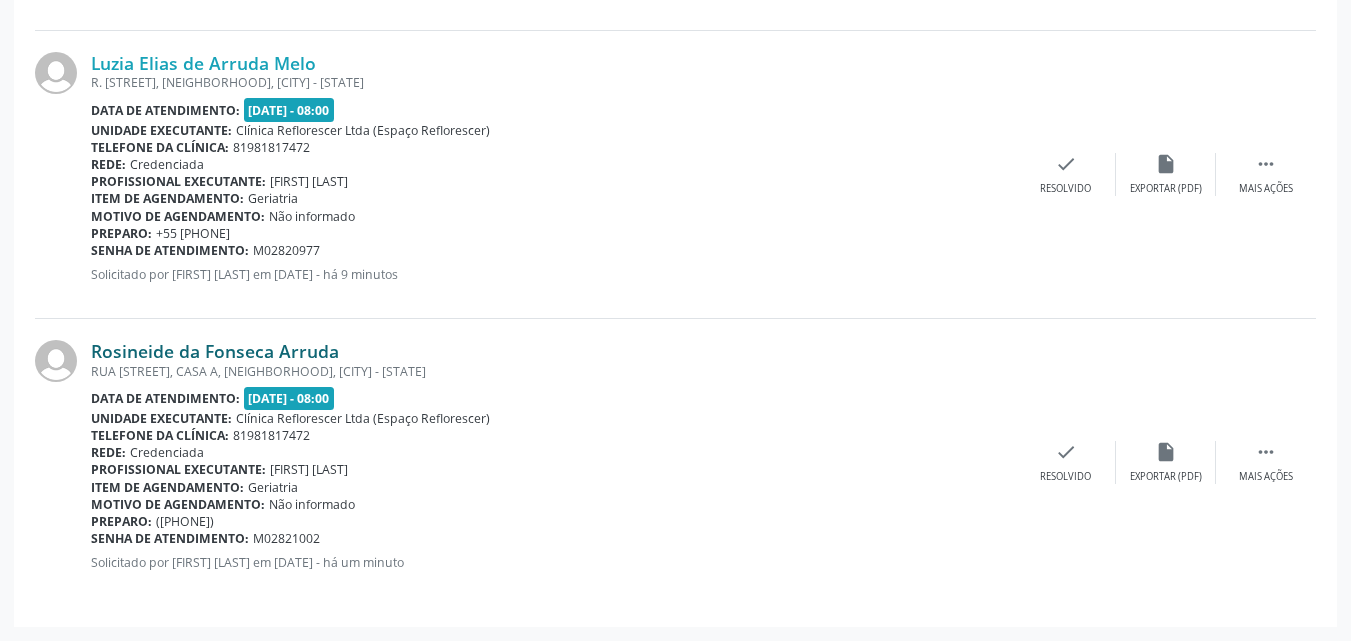 click on "Rosineide da Fonseca Arruda" at bounding box center [215, 351] 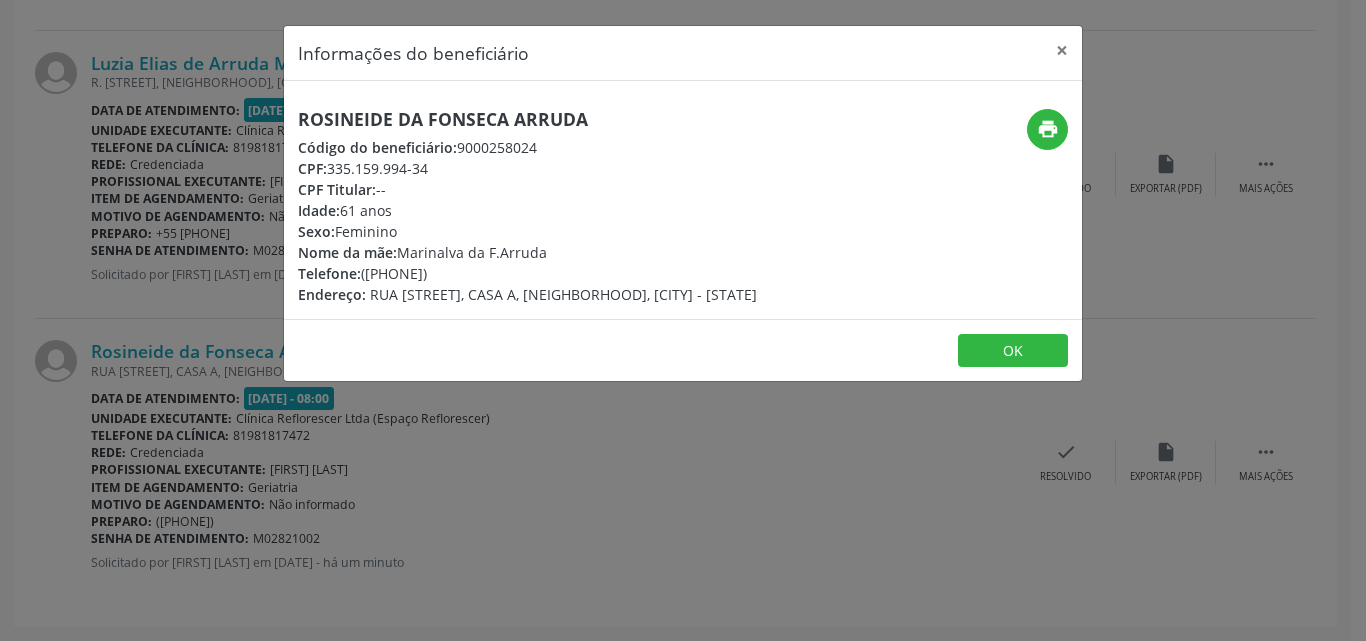 drag, startPoint x: 293, startPoint y: 108, endPoint x: 608, endPoint y: 108, distance: 315 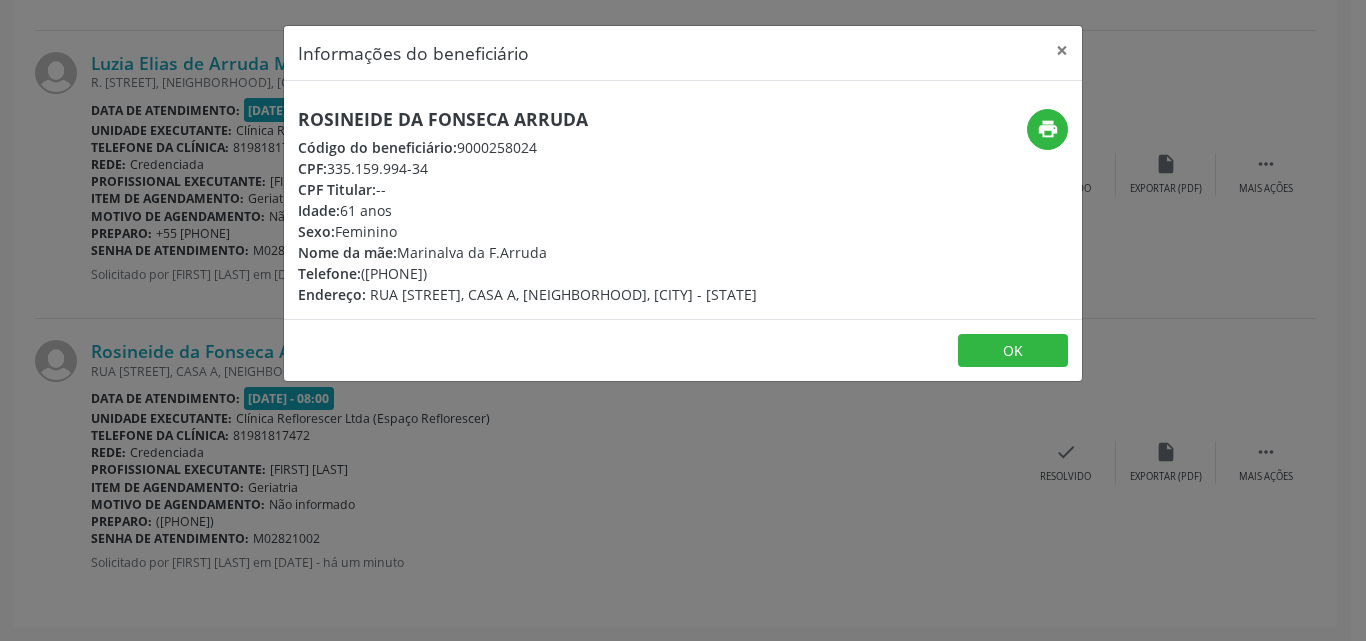 copy on "Rosineide da Fonseca Arruda" 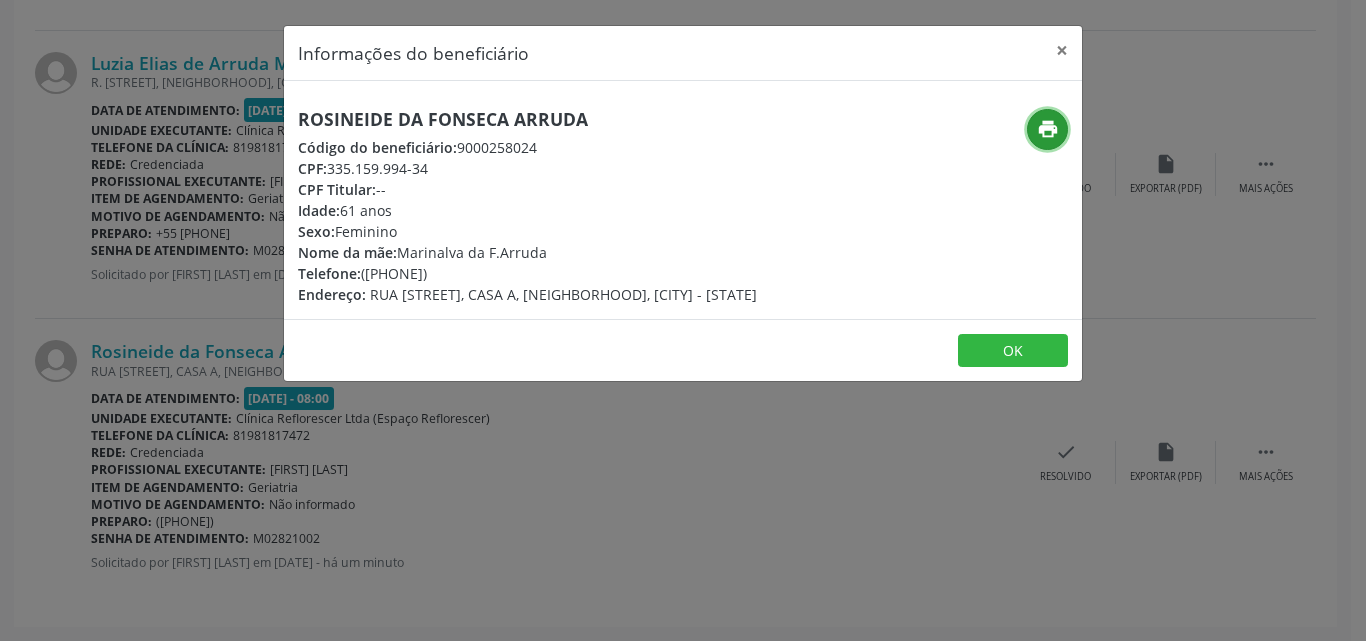 click on "print" at bounding box center (1048, 129) 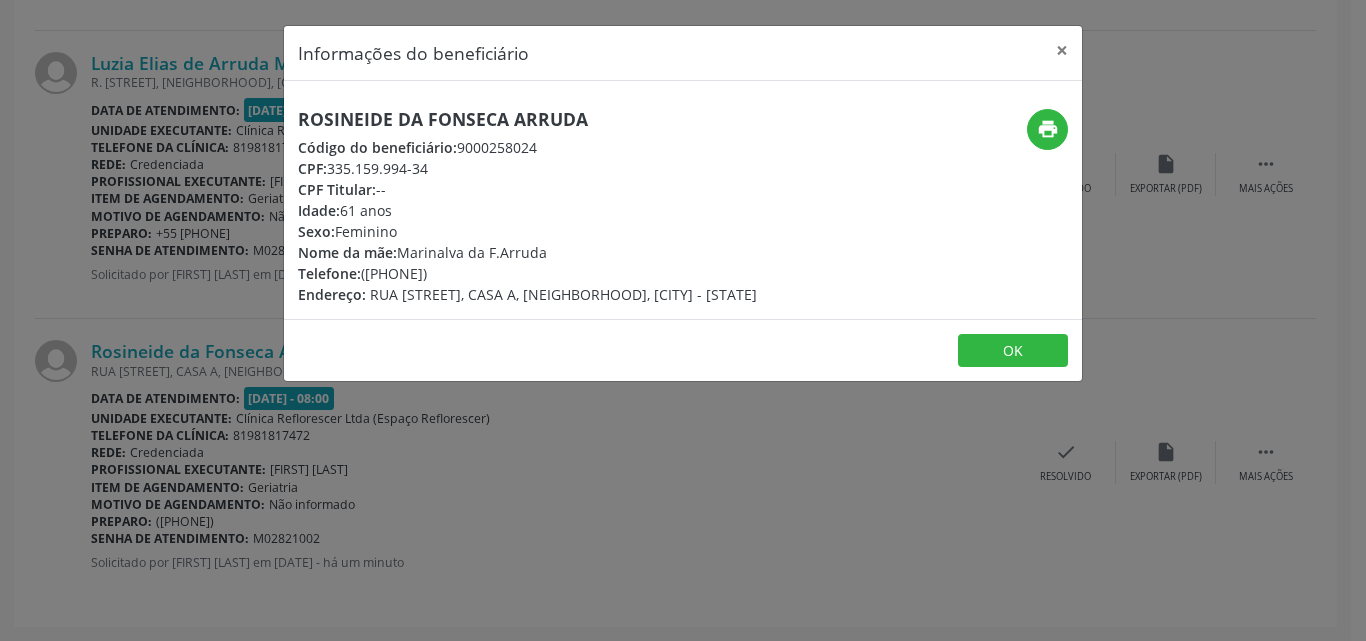 drag, startPoint x: 332, startPoint y: 170, endPoint x: 454, endPoint y: 174, distance: 122.06556 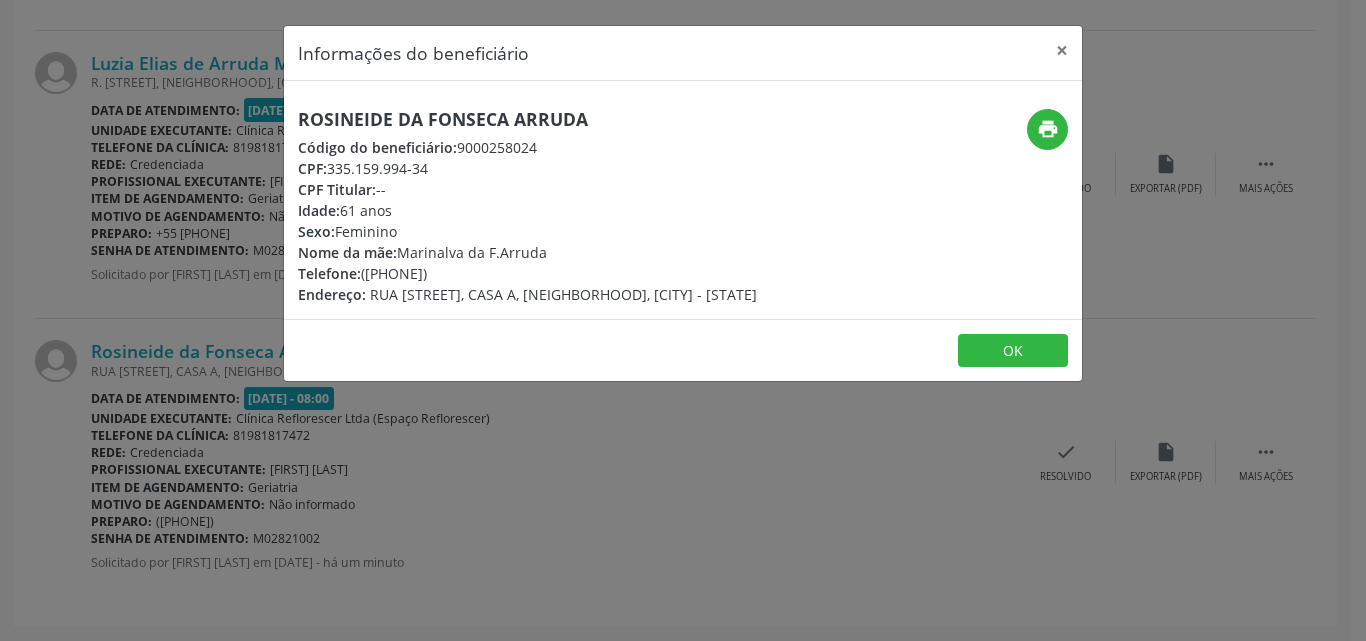 drag, startPoint x: 364, startPoint y: 270, endPoint x: 478, endPoint y: 270, distance: 114 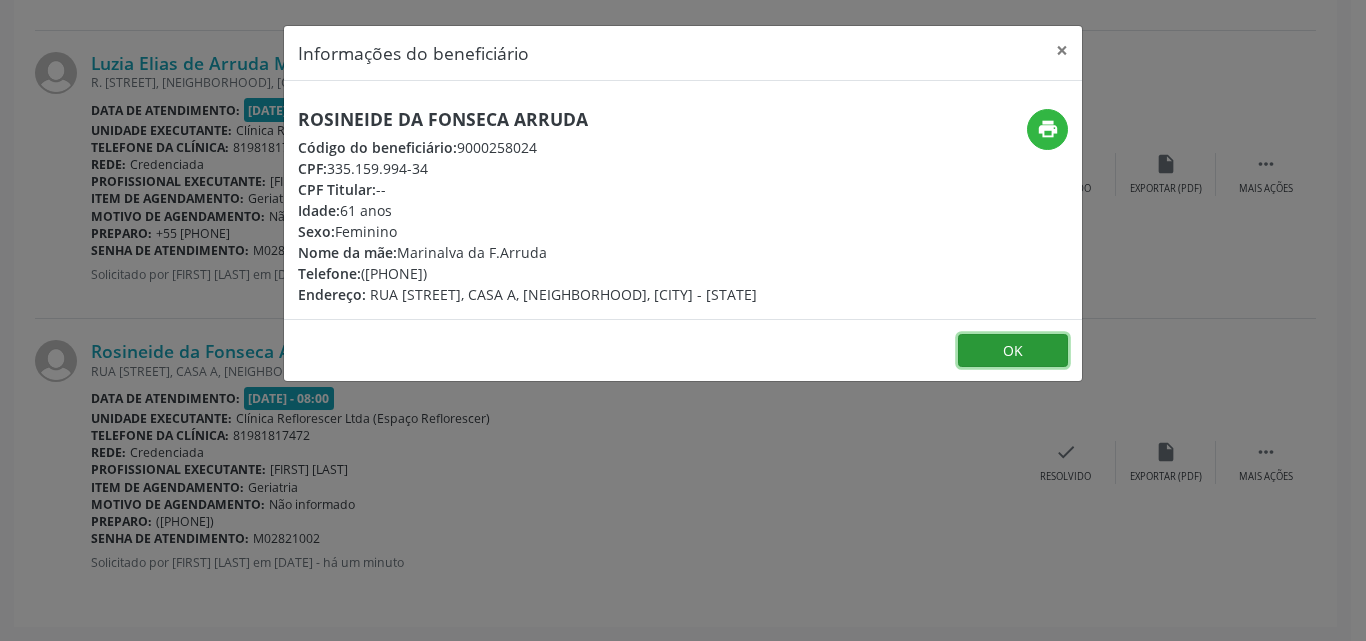 click on "OK" at bounding box center [1013, 351] 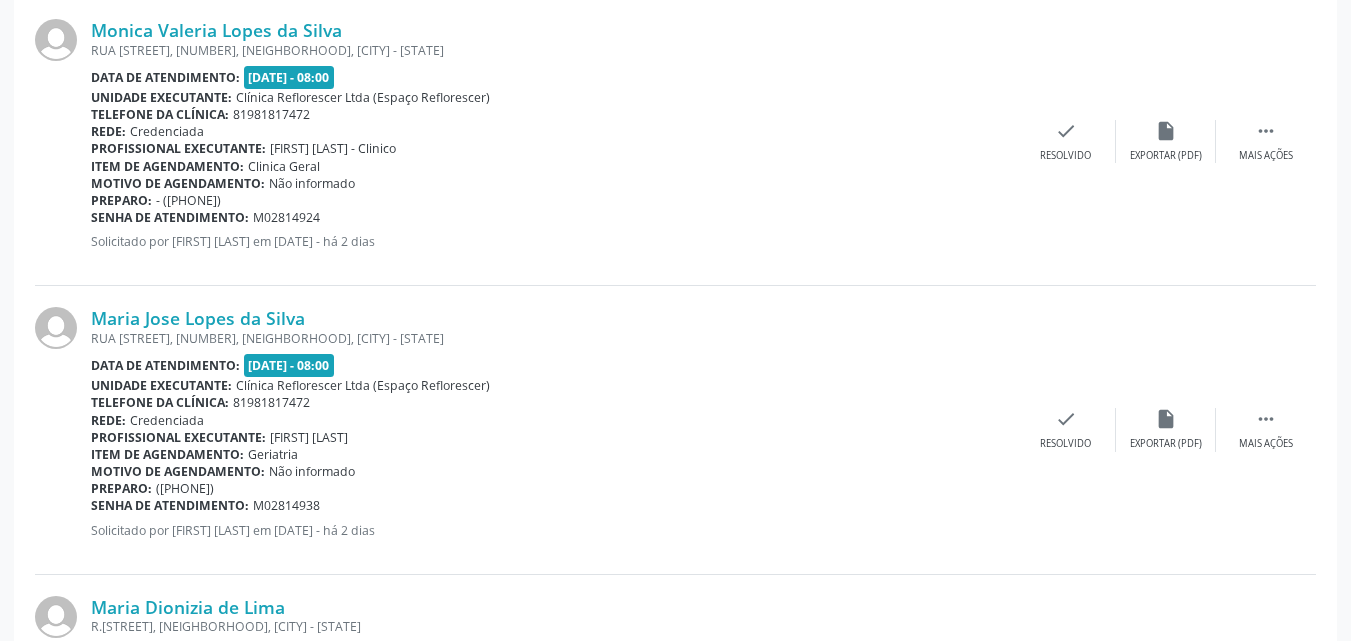 scroll, scrollTop: 134, scrollLeft: 0, axis: vertical 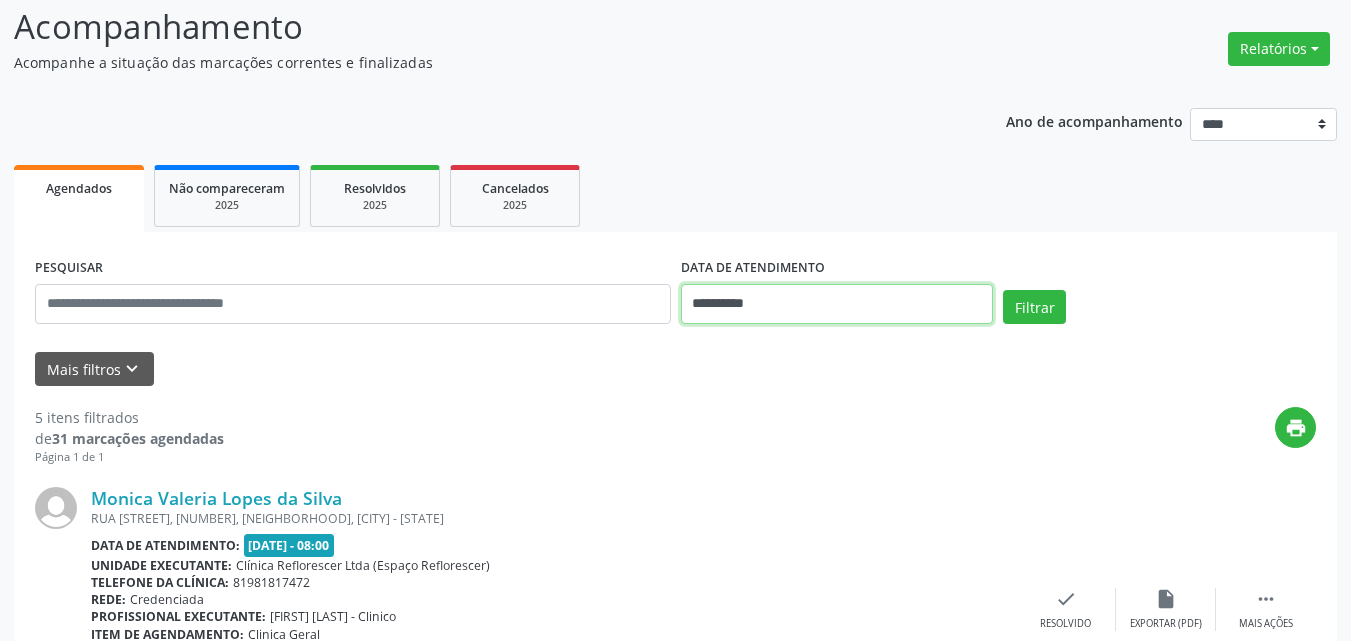 click on "**********" at bounding box center [837, 304] 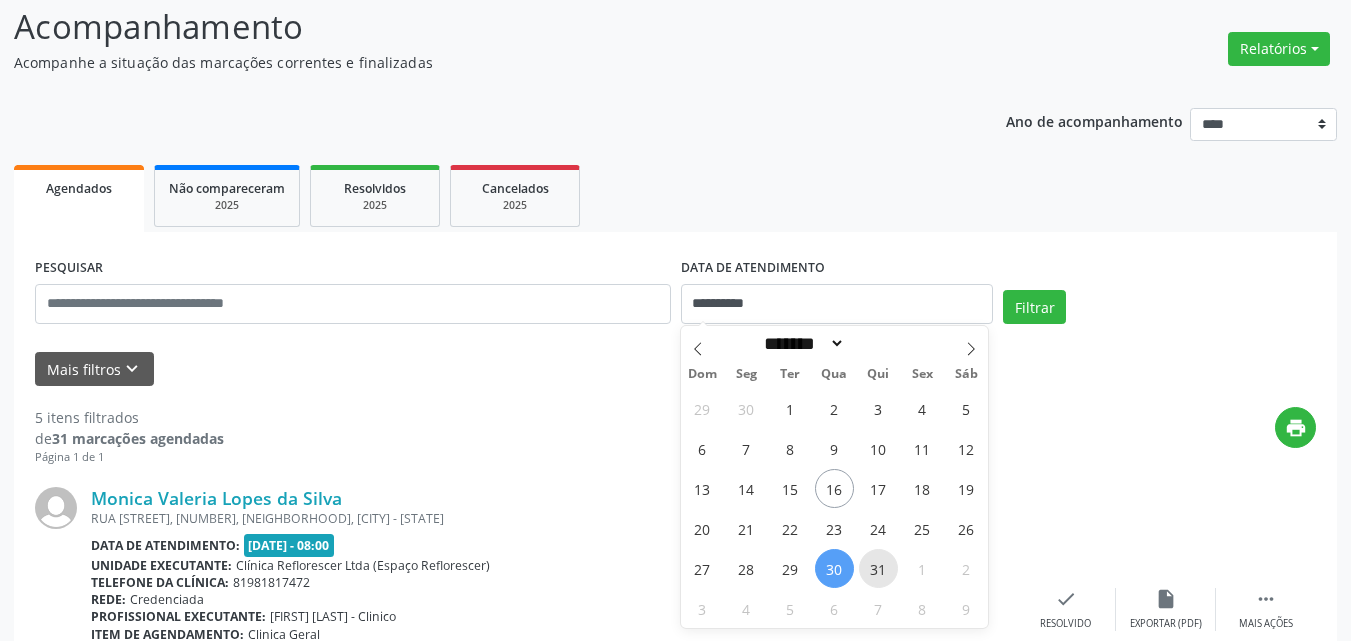 click on "31" at bounding box center (878, 568) 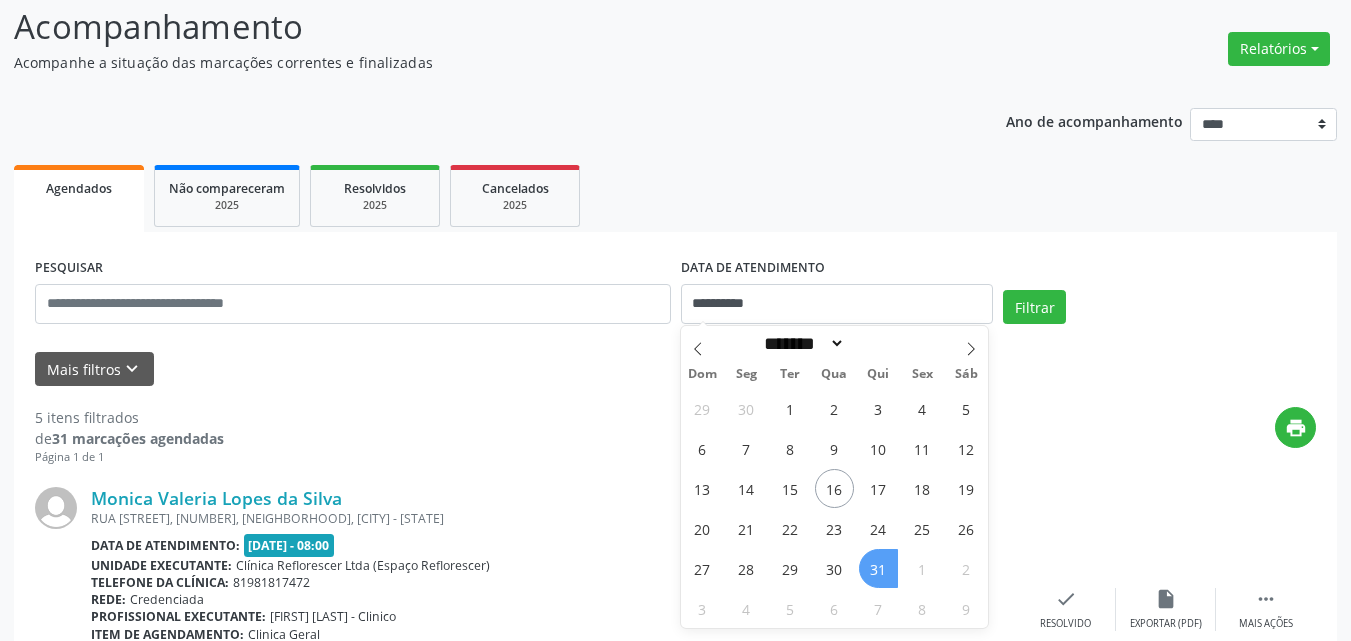 click on "31" at bounding box center (878, 568) 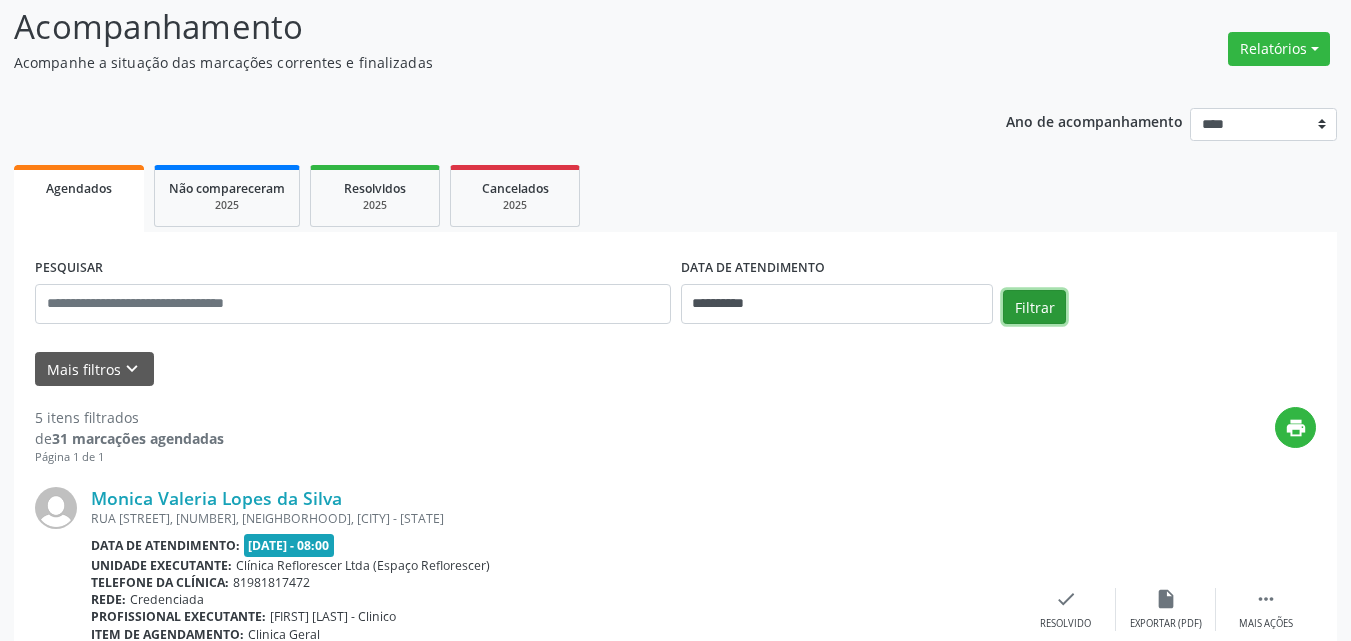 click on "Filtrar" at bounding box center [1034, 307] 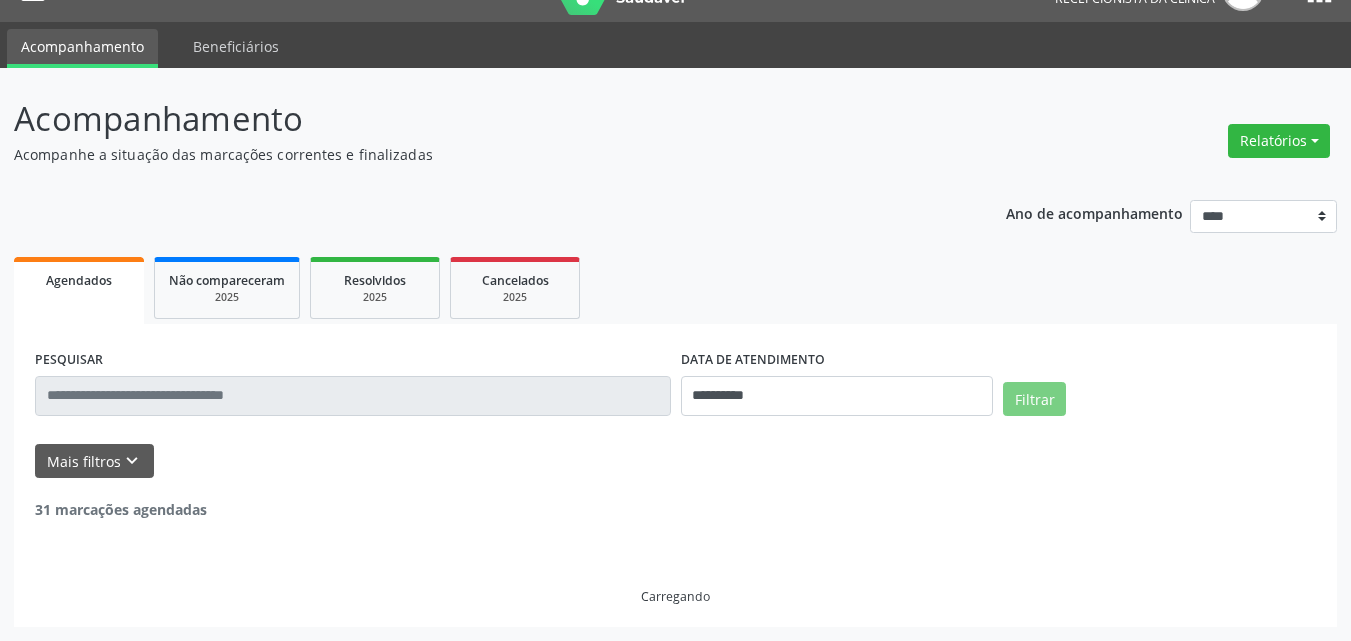 scroll, scrollTop: 0, scrollLeft: 0, axis: both 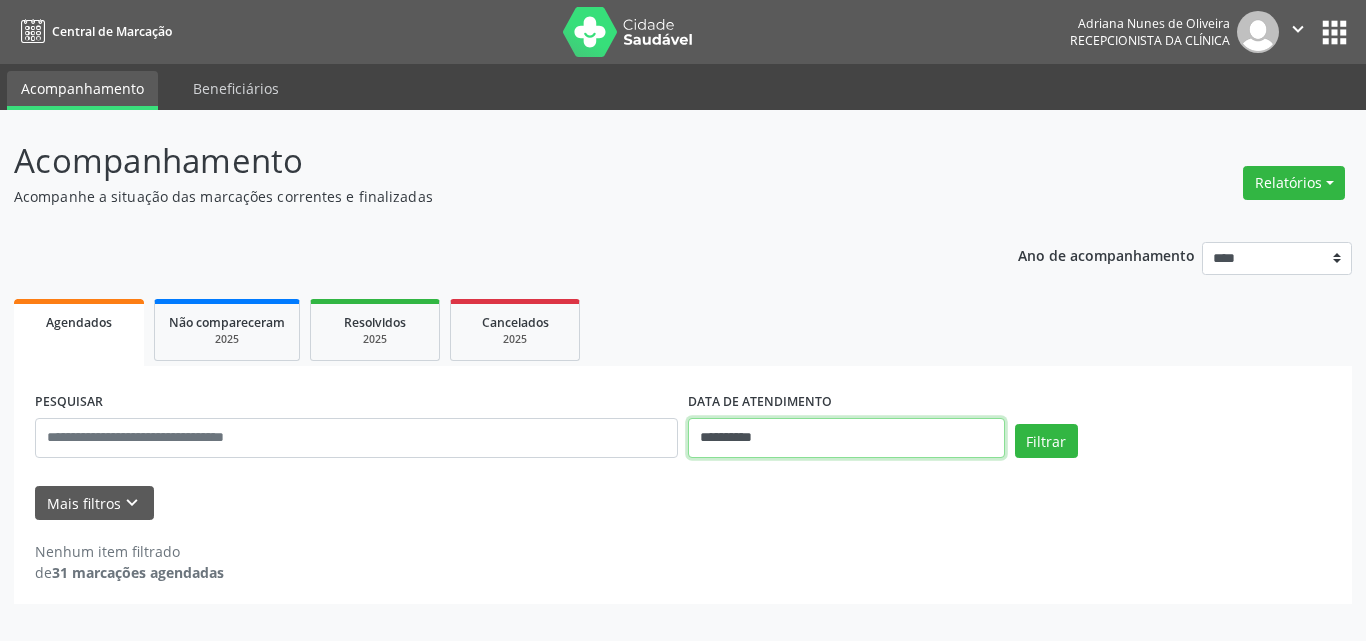 click on "**********" at bounding box center (846, 438) 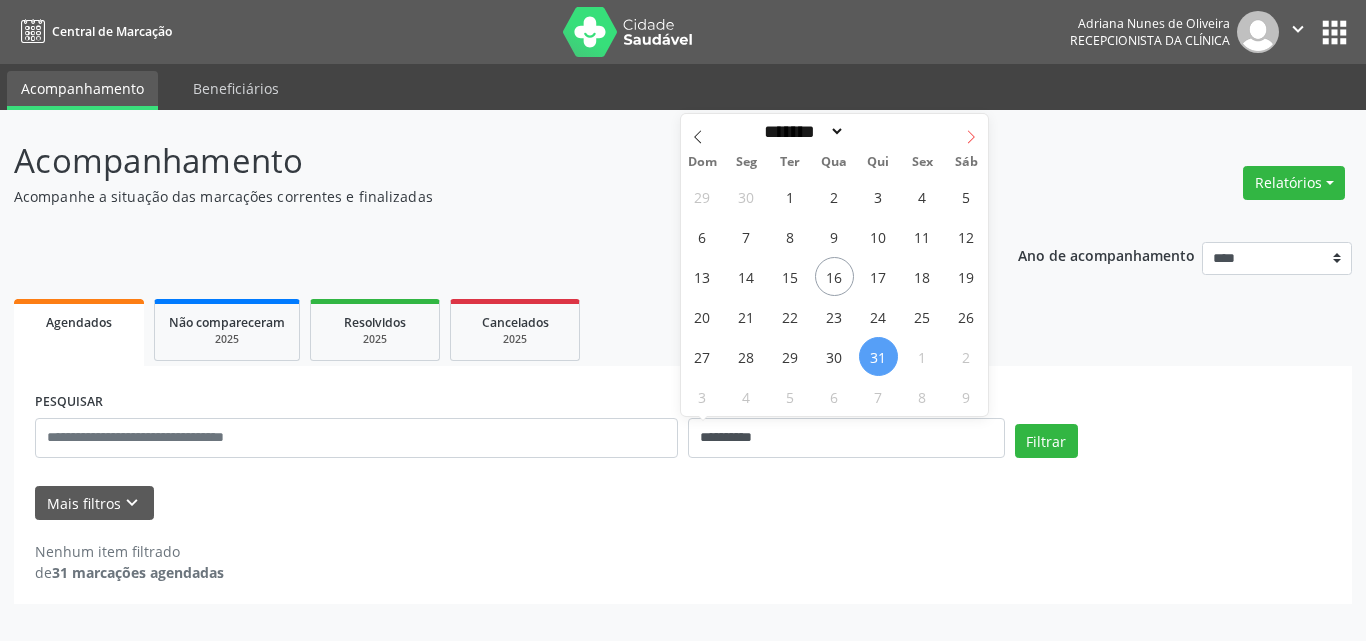 click 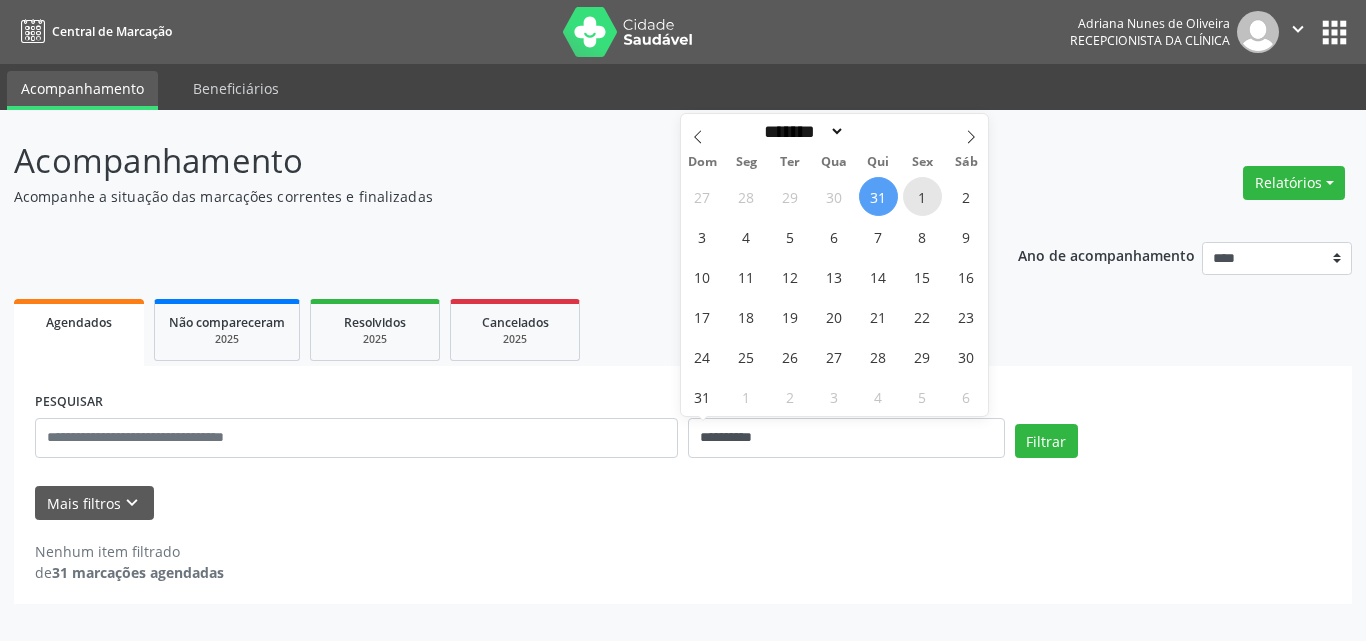 click on "1" at bounding box center [922, 196] 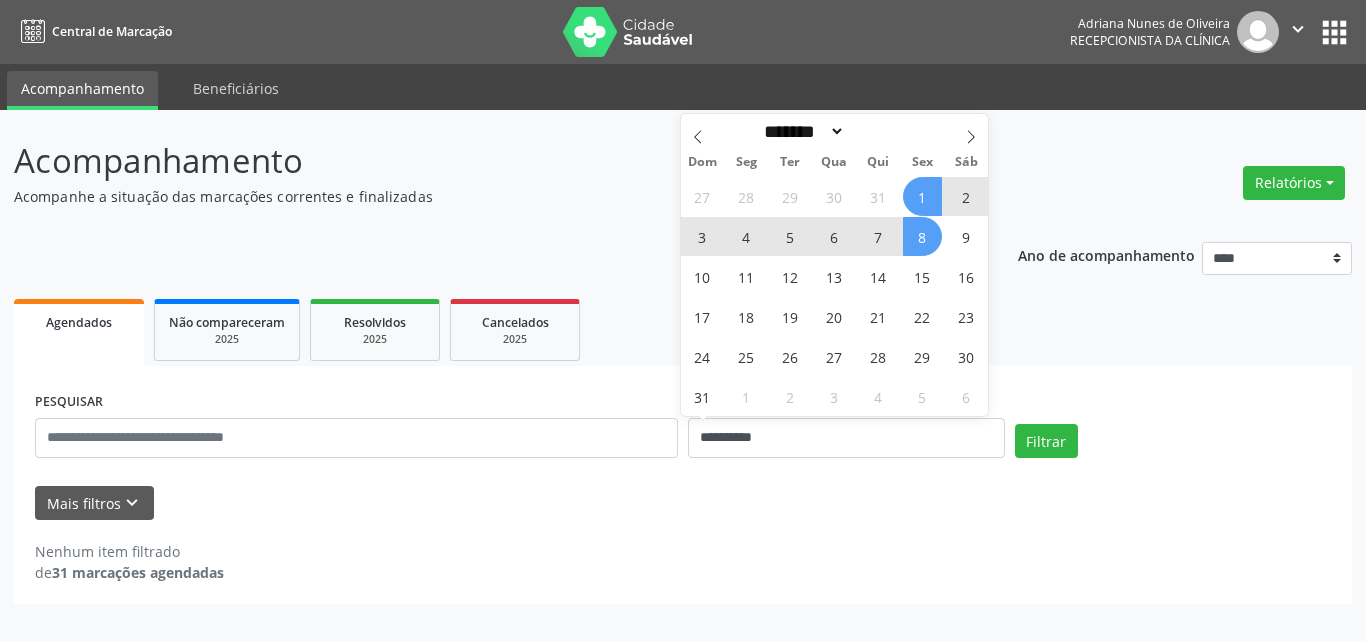 click on "8" at bounding box center (922, 236) 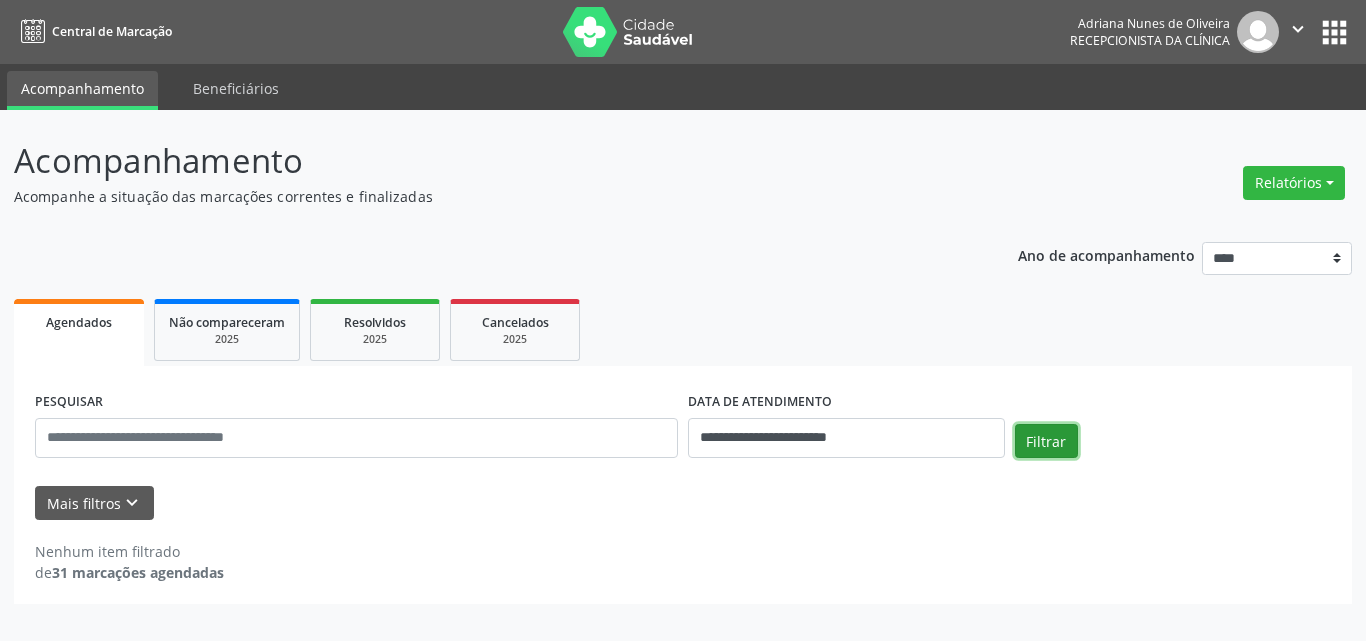 click on "Filtrar" at bounding box center [1046, 441] 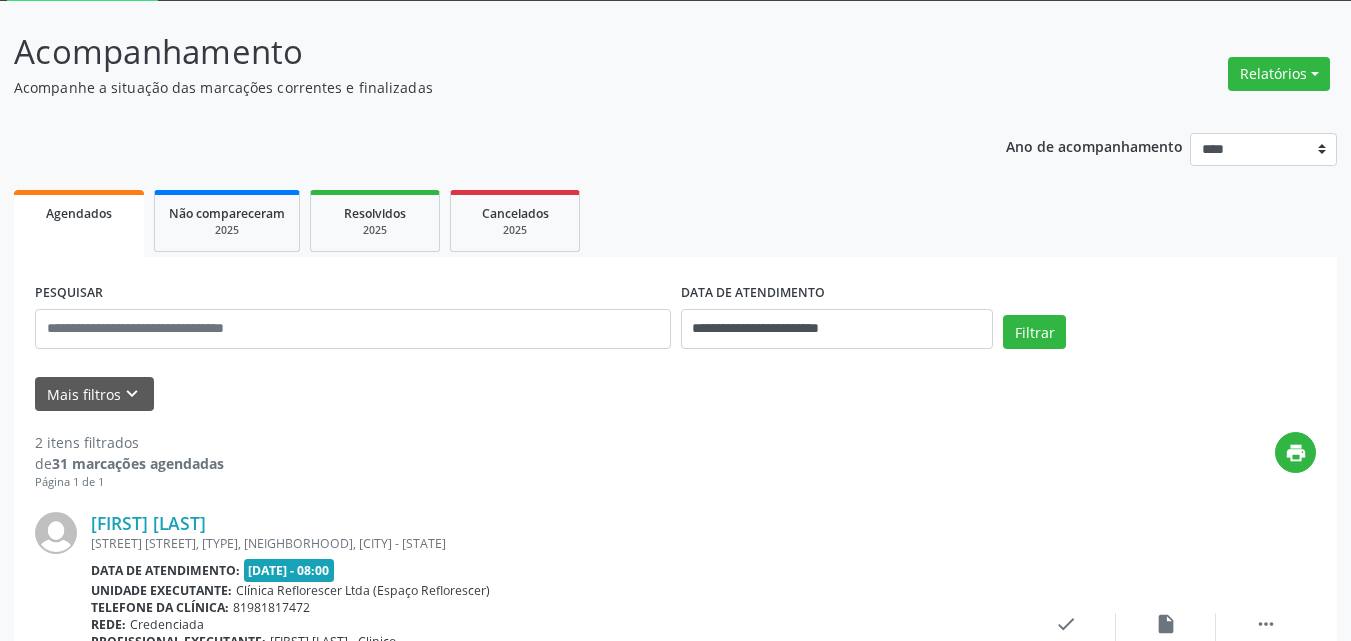scroll, scrollTop: 70, scrollLeft: 0, axis: vertical 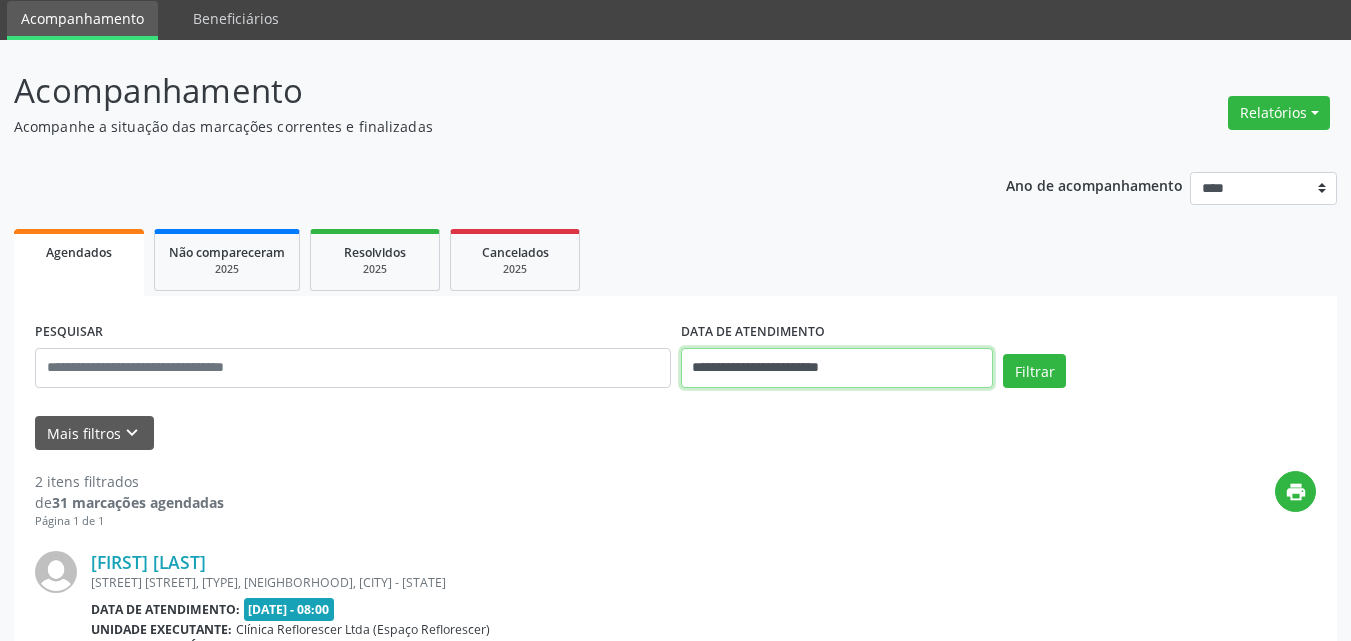 click on "**********" at bounding box center (837, 368) 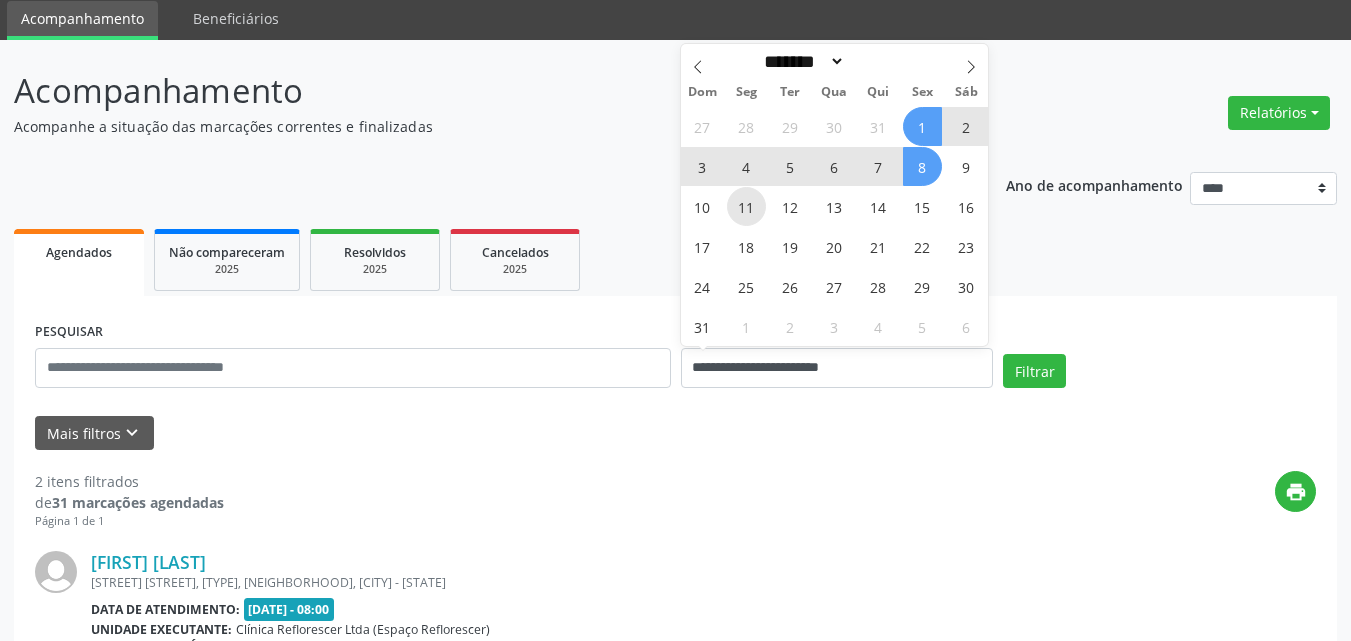 click on "11" at bounding box center (746, 206) 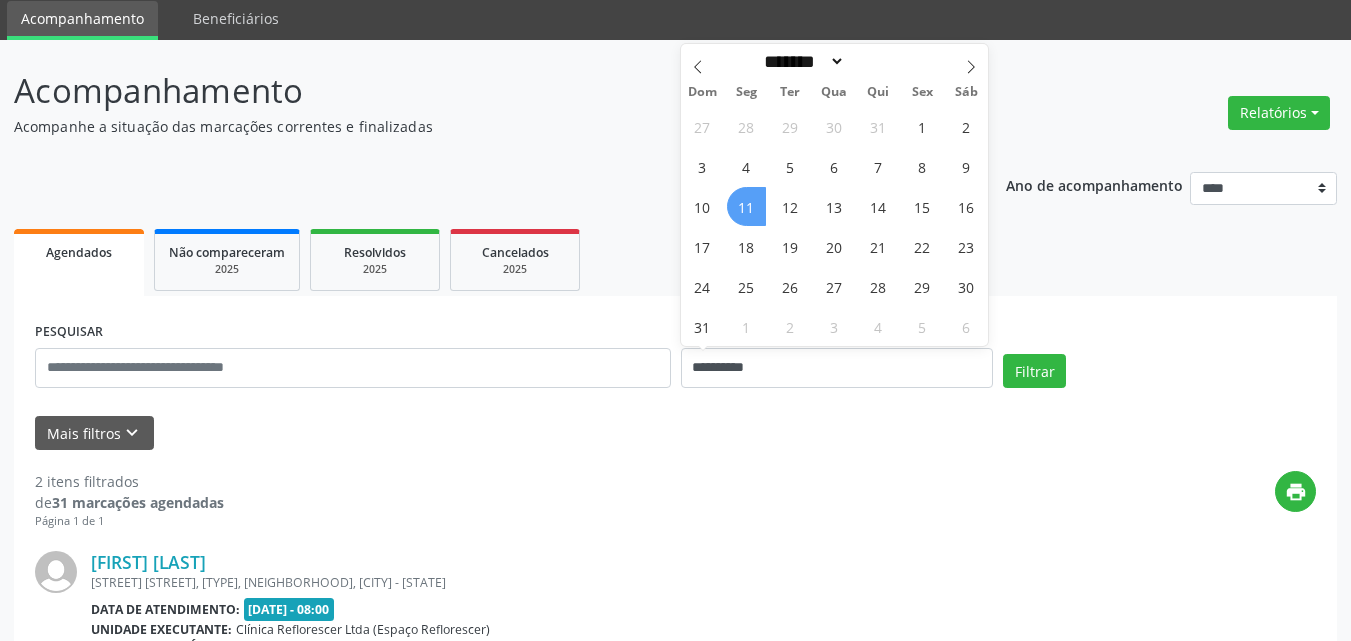 click on "11" at bounding box center [746, 206] 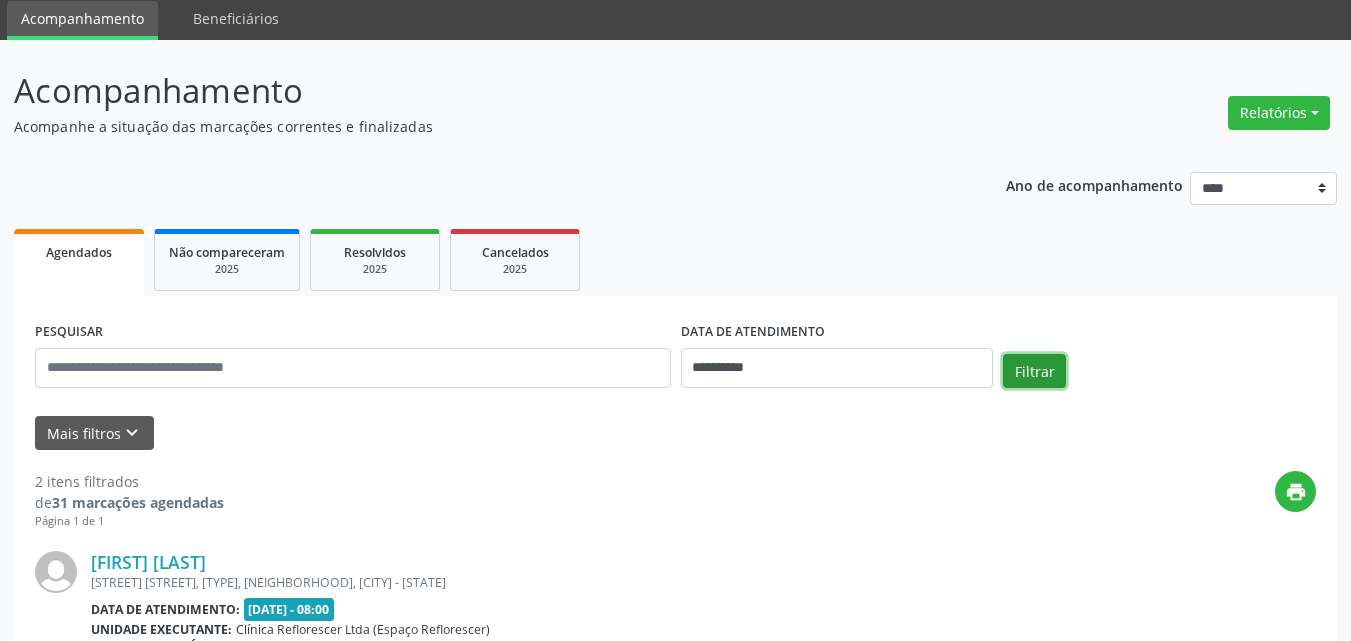 click on "Filtrar" at bounding box center (1034, 371) 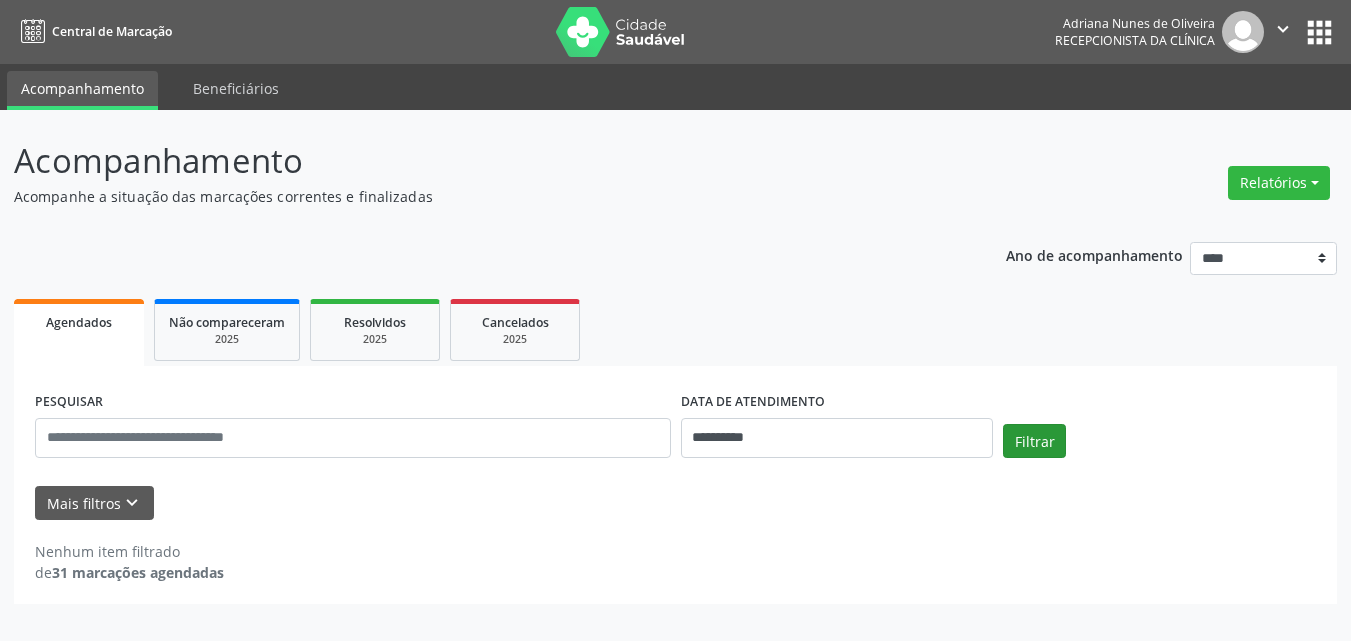 scroll, scrollTop: 0, scrollLeft: 0, axis: both 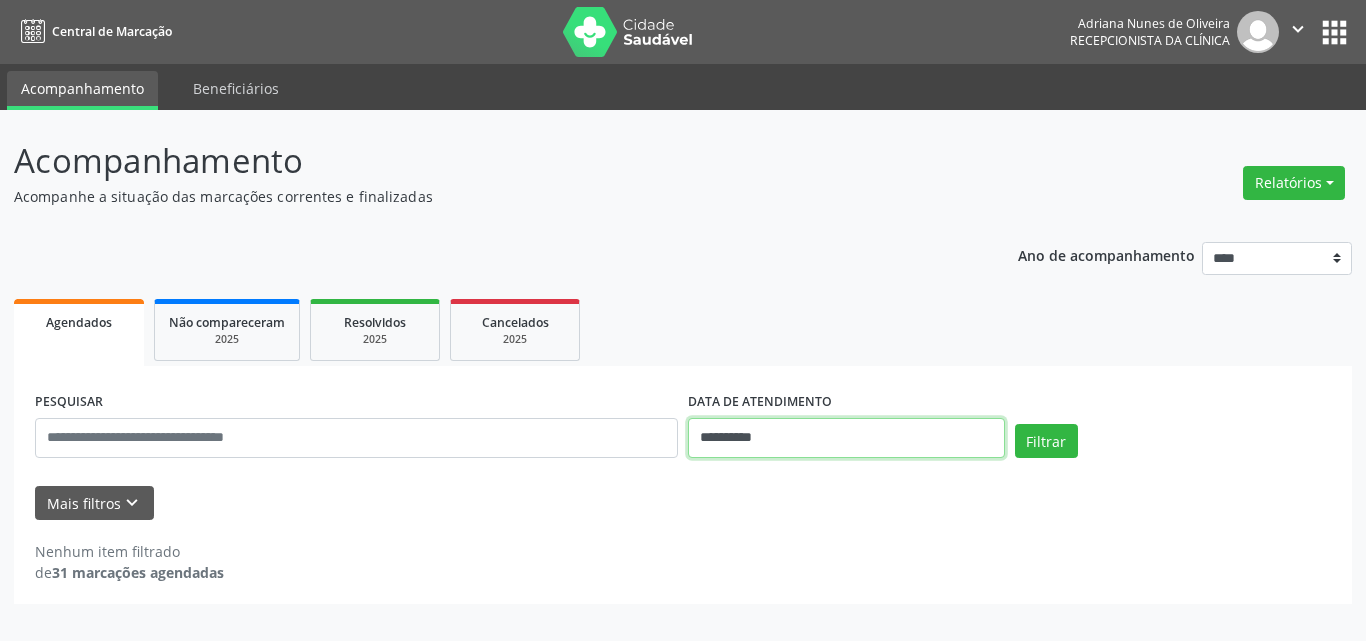 click on "**********" at bounding box center (846, 438) 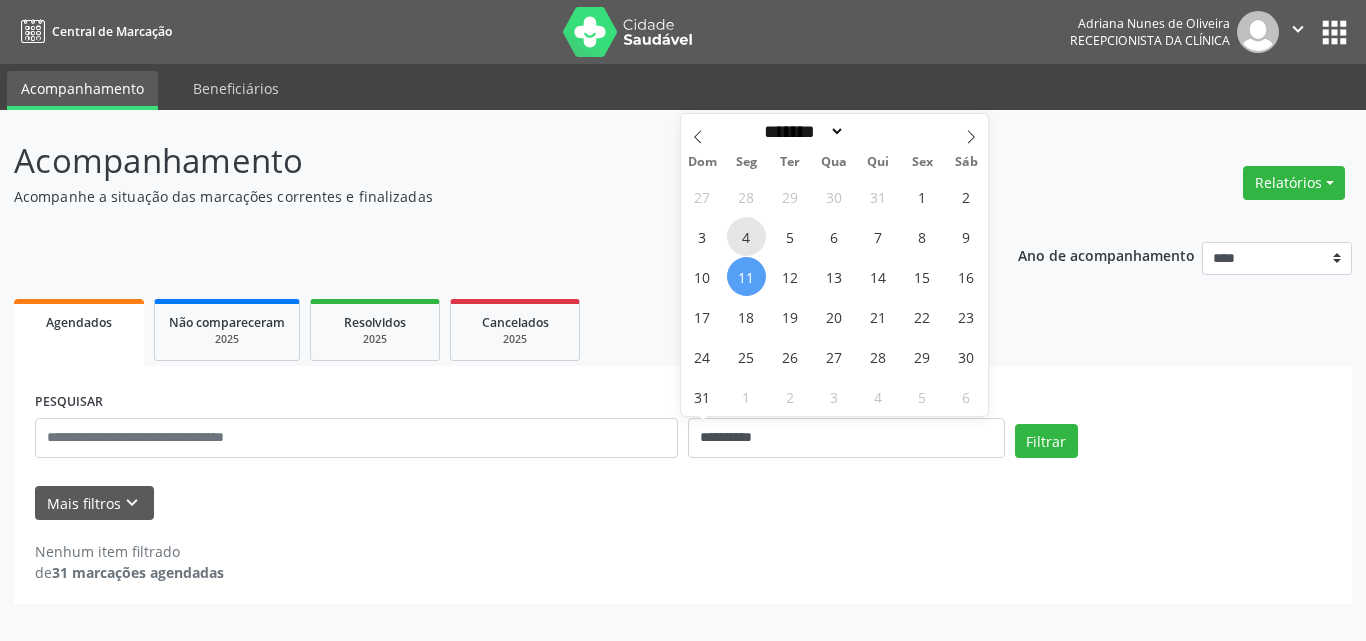 click on "4" at bounding box center (746, 236) 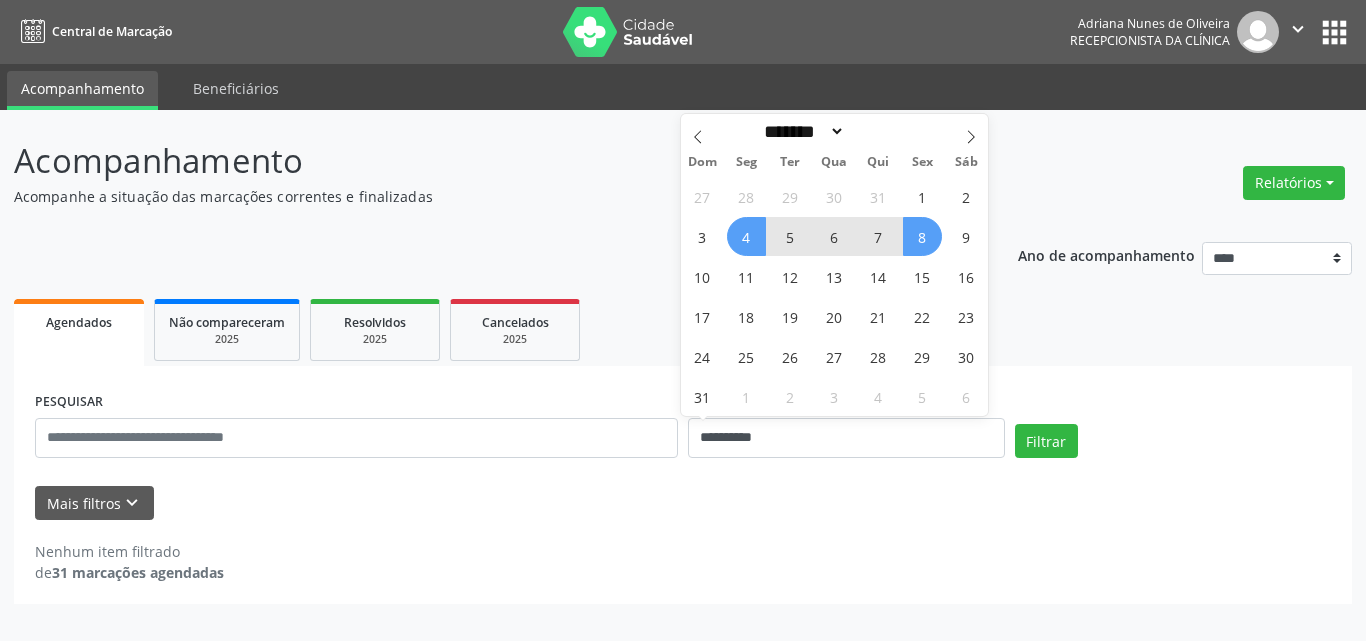 click on "8" at bounding box center [922, 236] 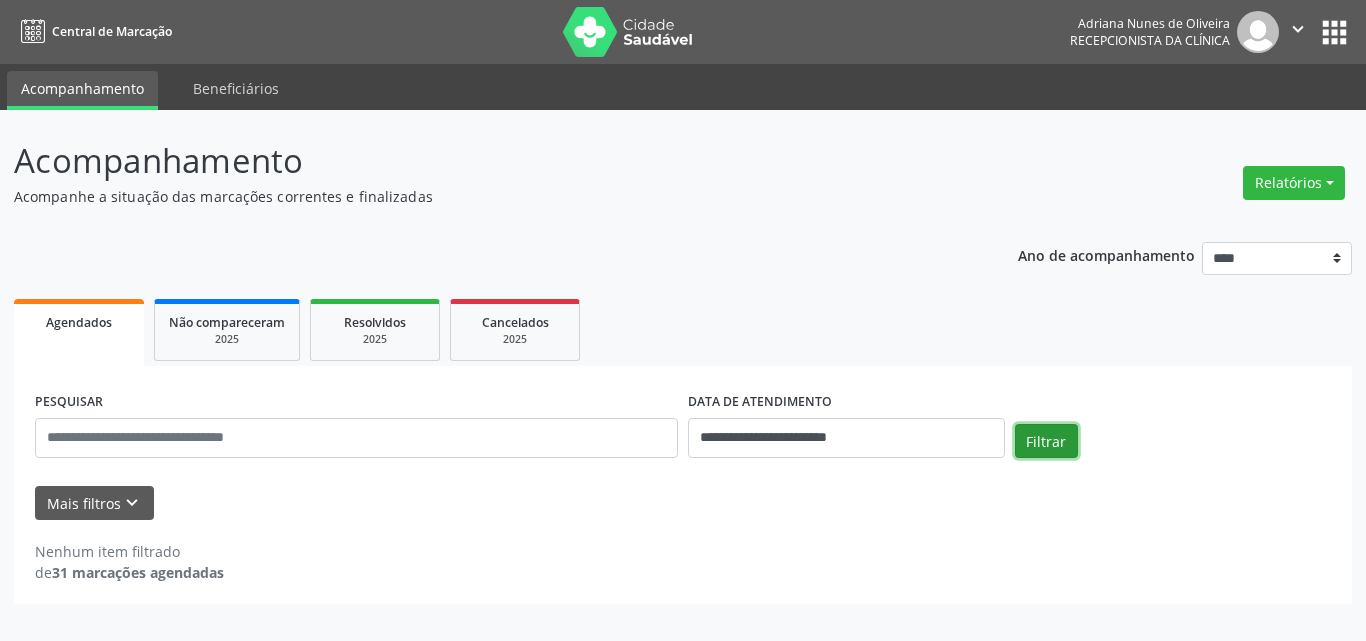 click on "Filtrar" at bounding box center [1046, 441] 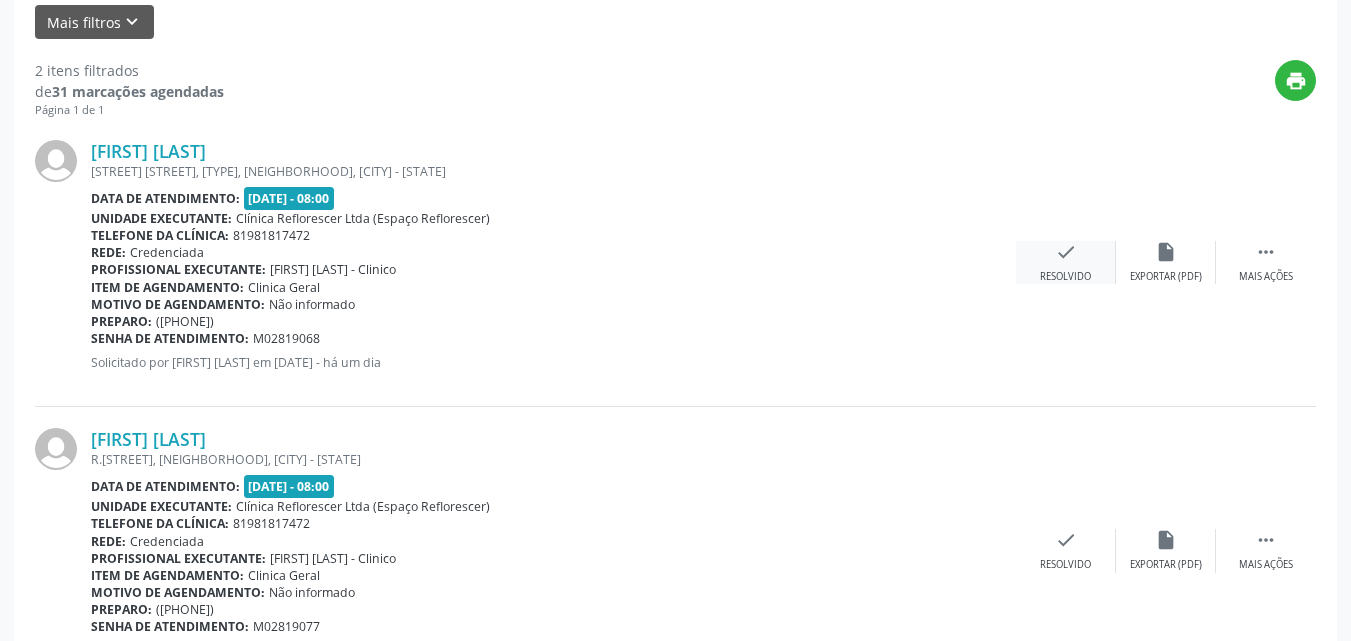 scroll, scrollTop: 500, scrollLeft: 0, axis: vertical 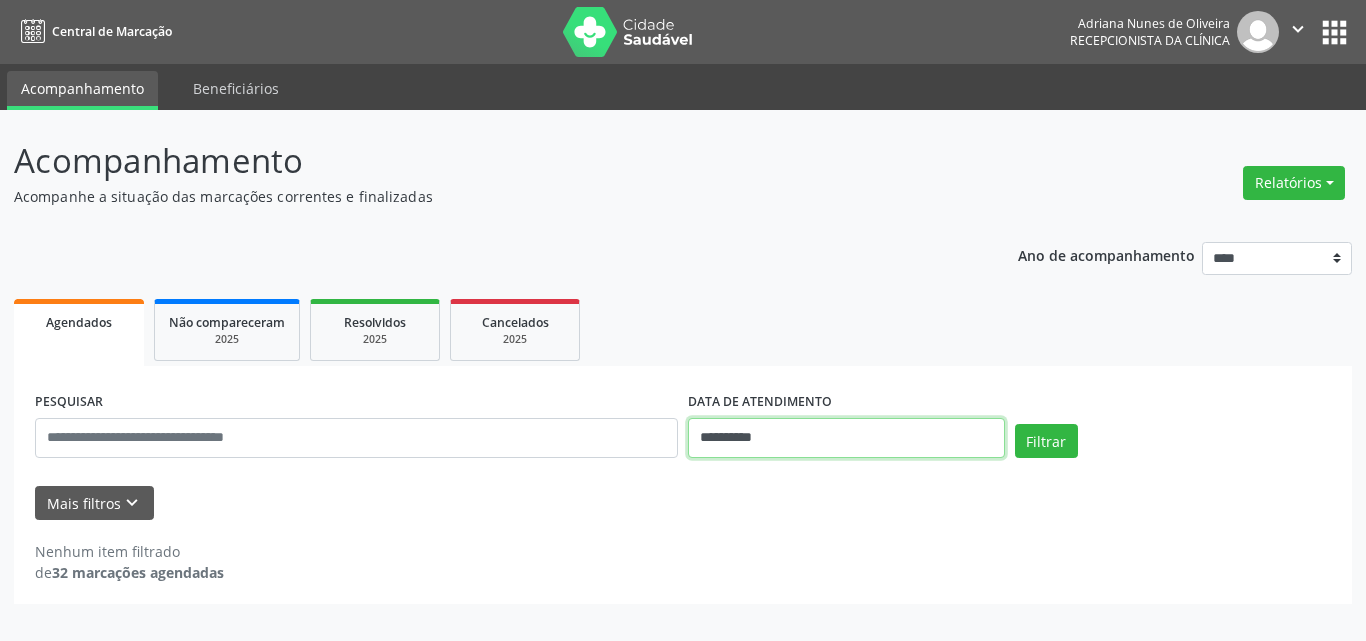 click on "**********" at bounding box center [846, 438] 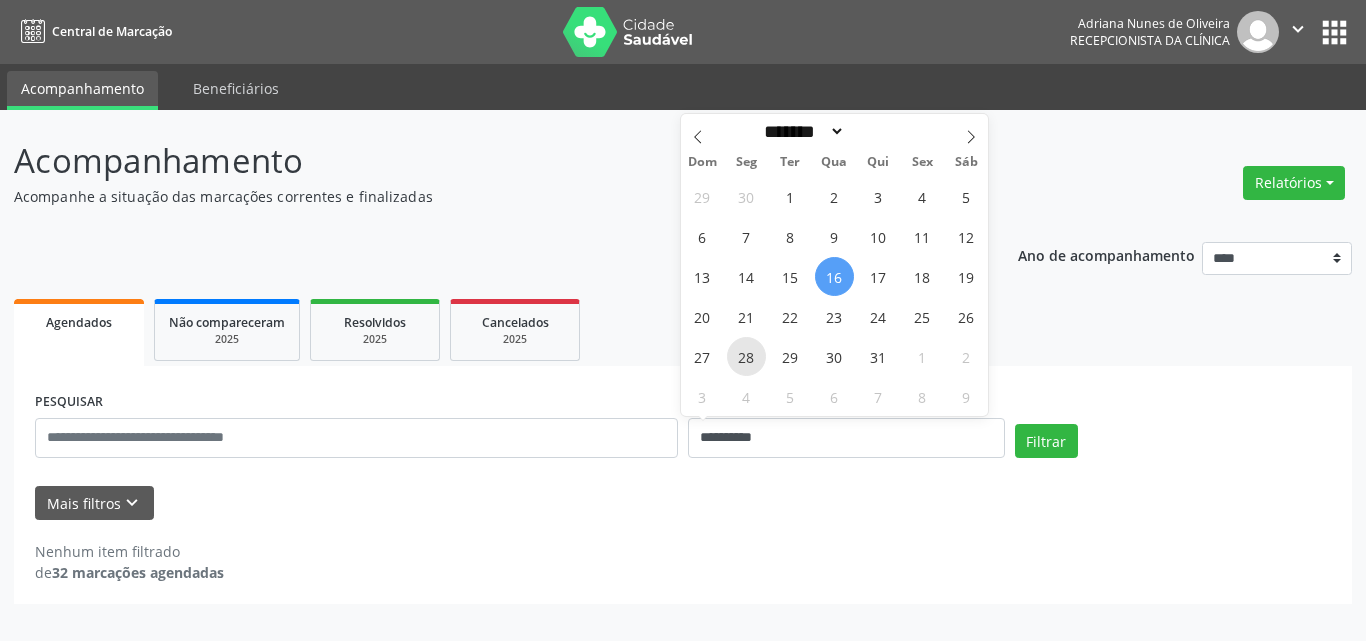 click on "28" at bounding box center [746, 356] 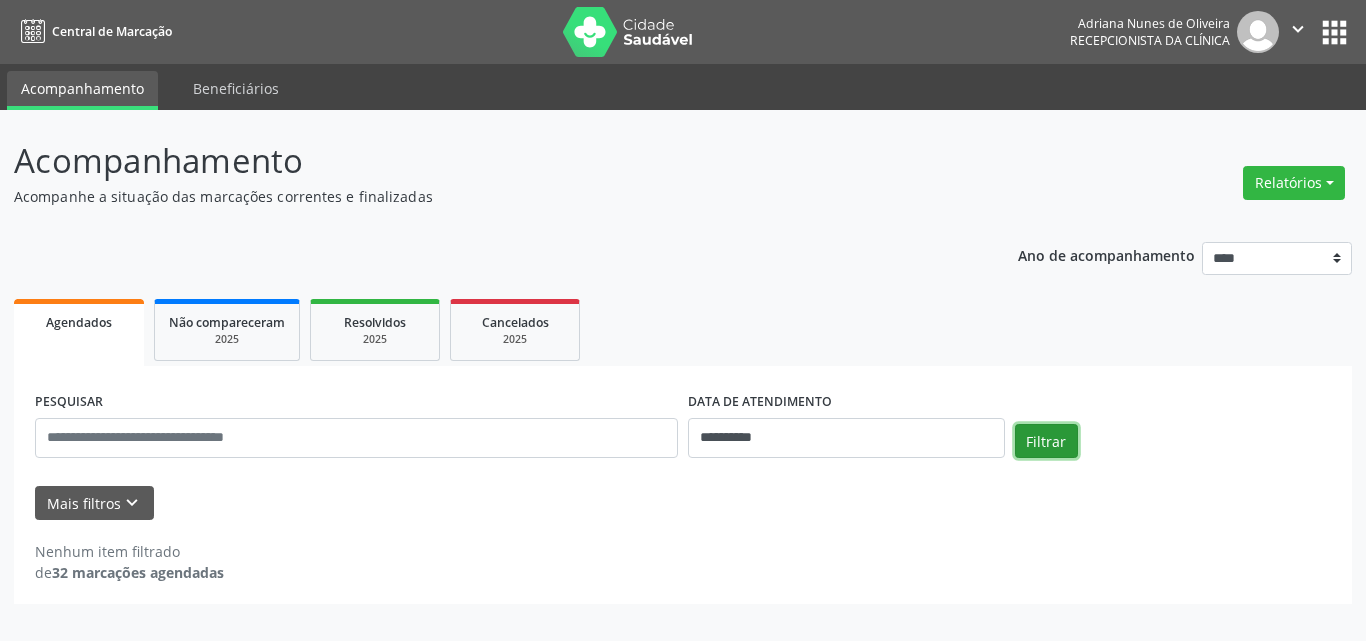 click on "Filtrar" at bounding box center [1046, 441] 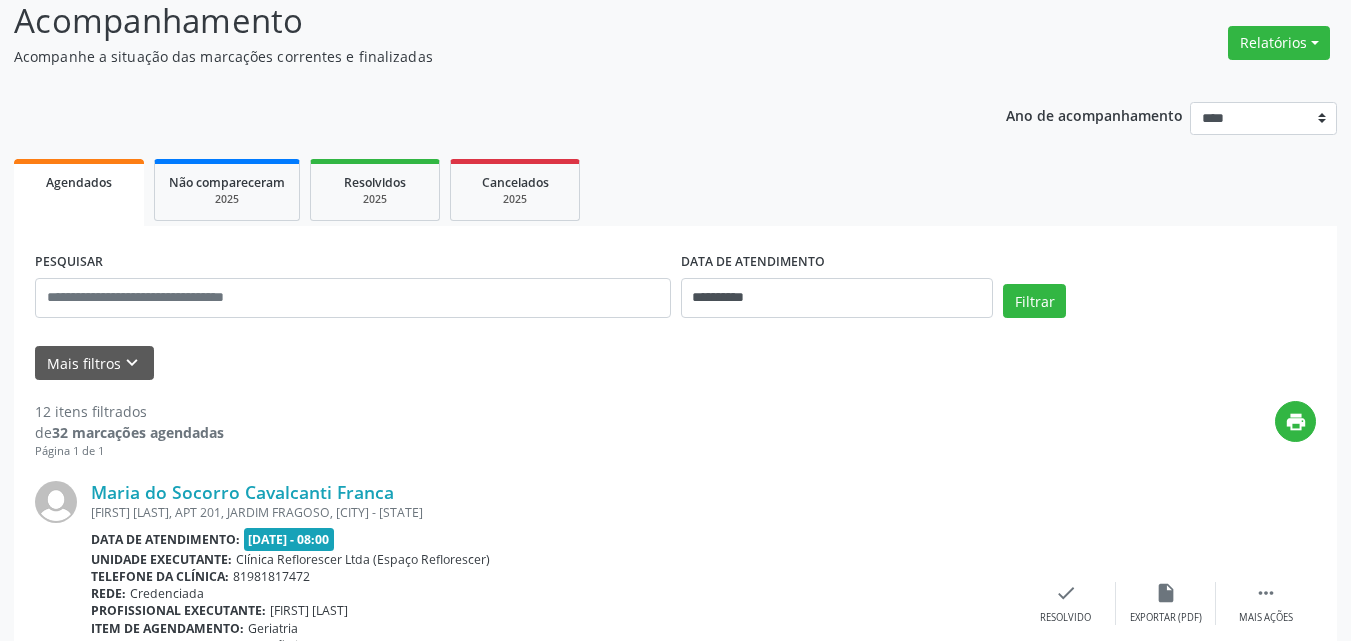 scroll, scrollTop: 52, scrollLeft: 0, axis: vertical 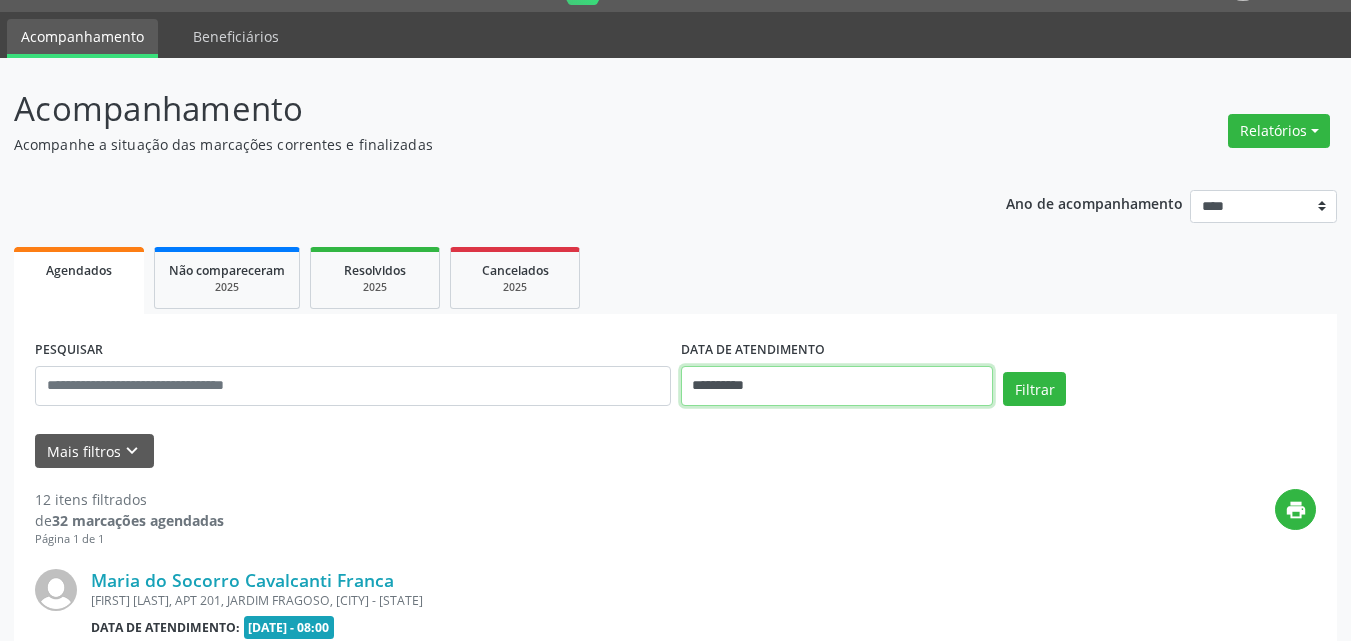 click on "**********" at bounding box center [837, 386] 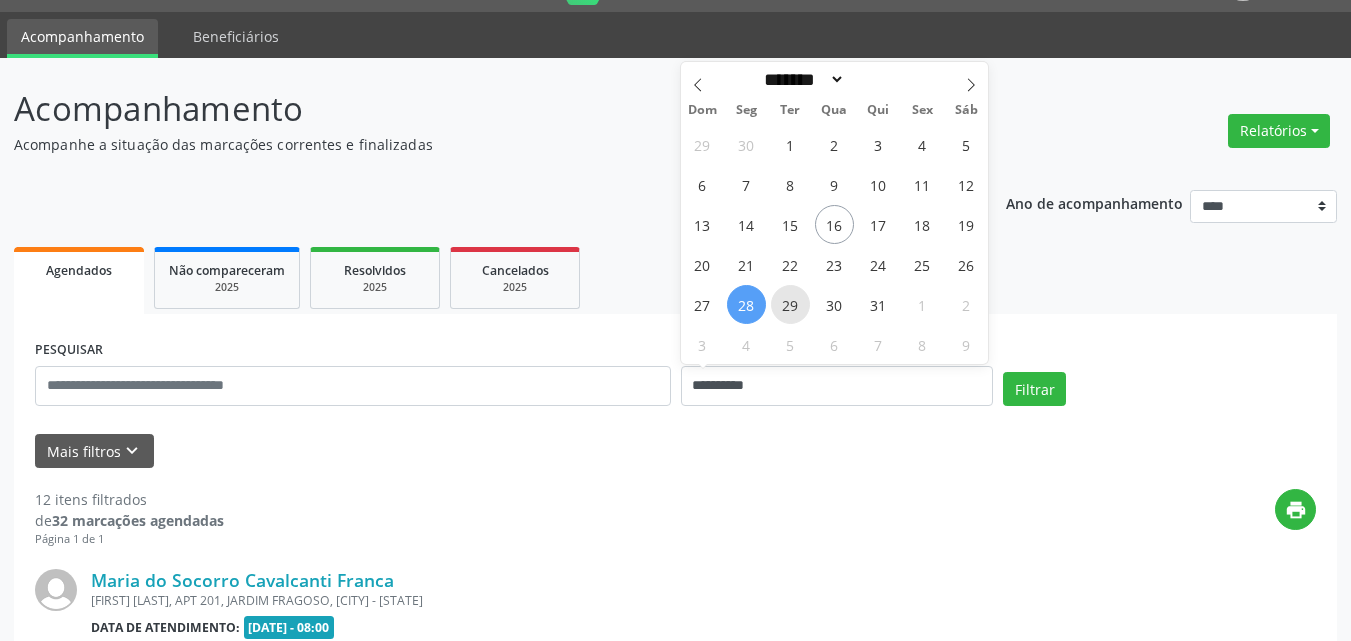 click on "29" at bounding box center [790, 304] 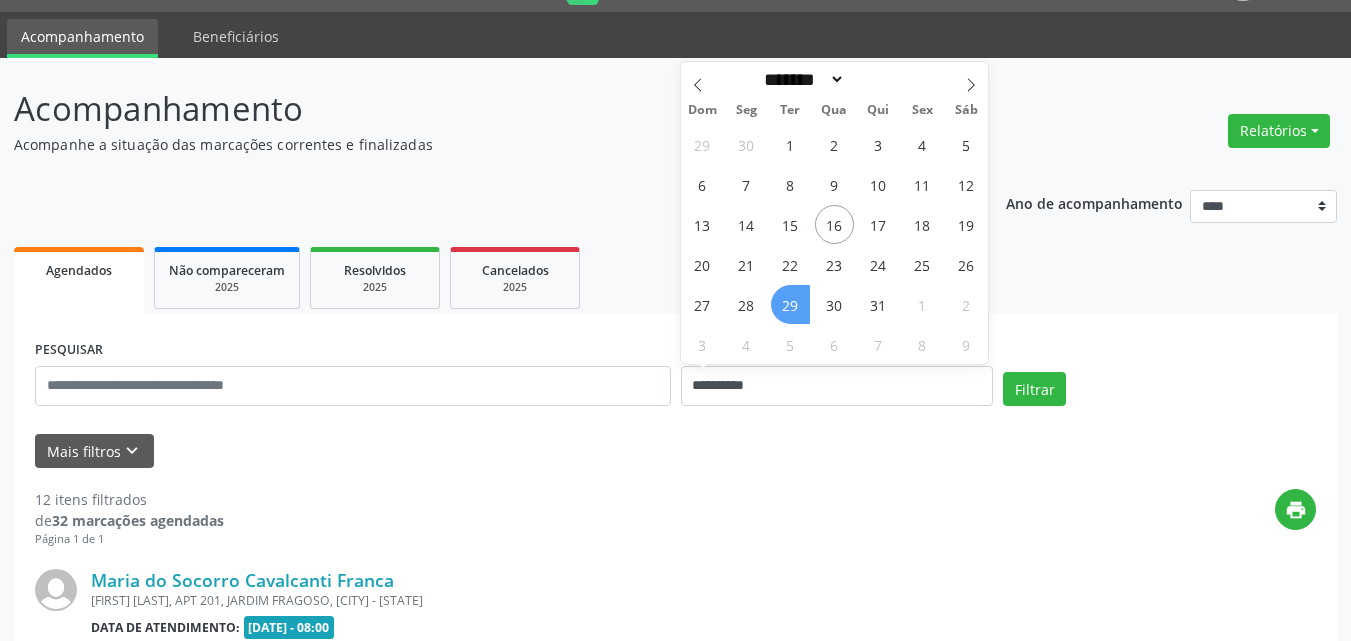 click on "29" at bounding box center (790, 304) 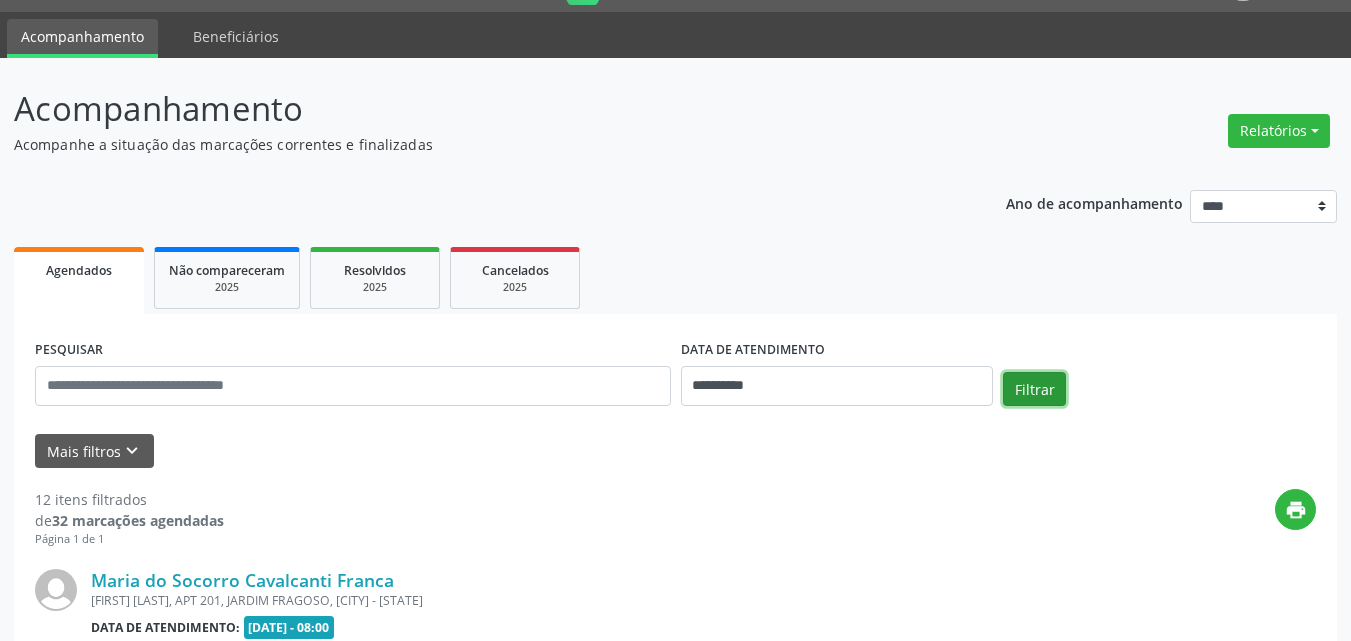 click on "Filtrar" at bounding box center (1034, 389) 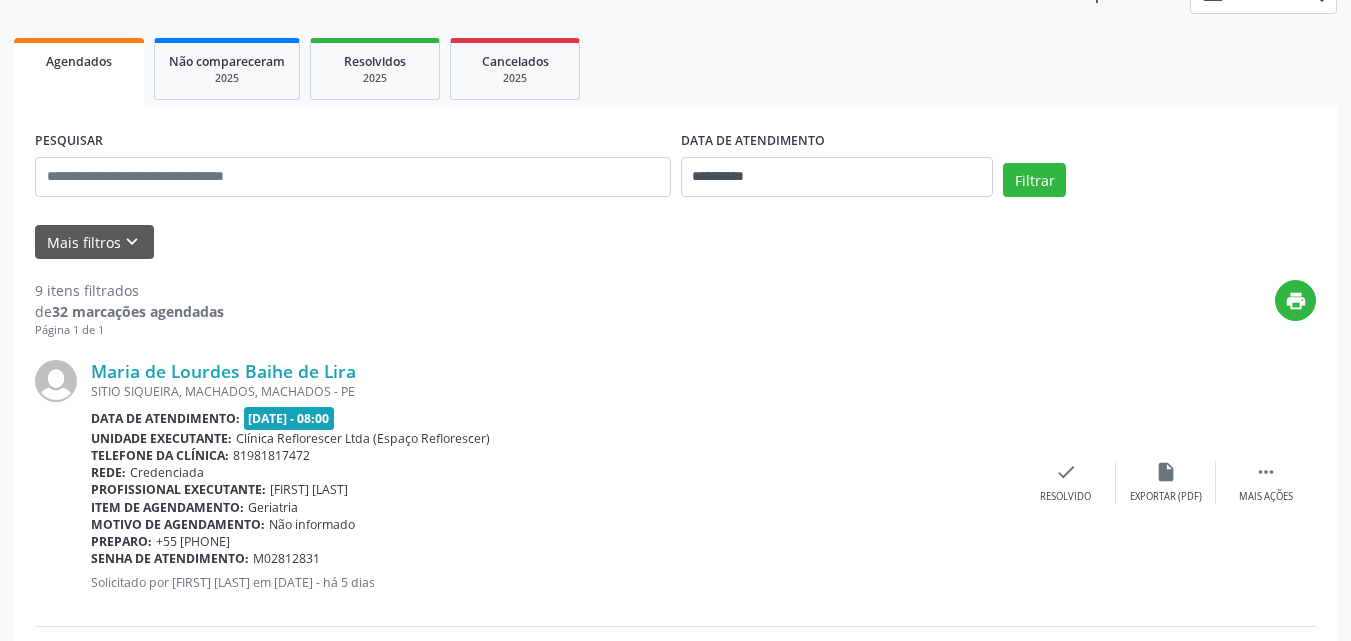 scroll, scrollTop: 0, scrollLeft: 0, axis: both 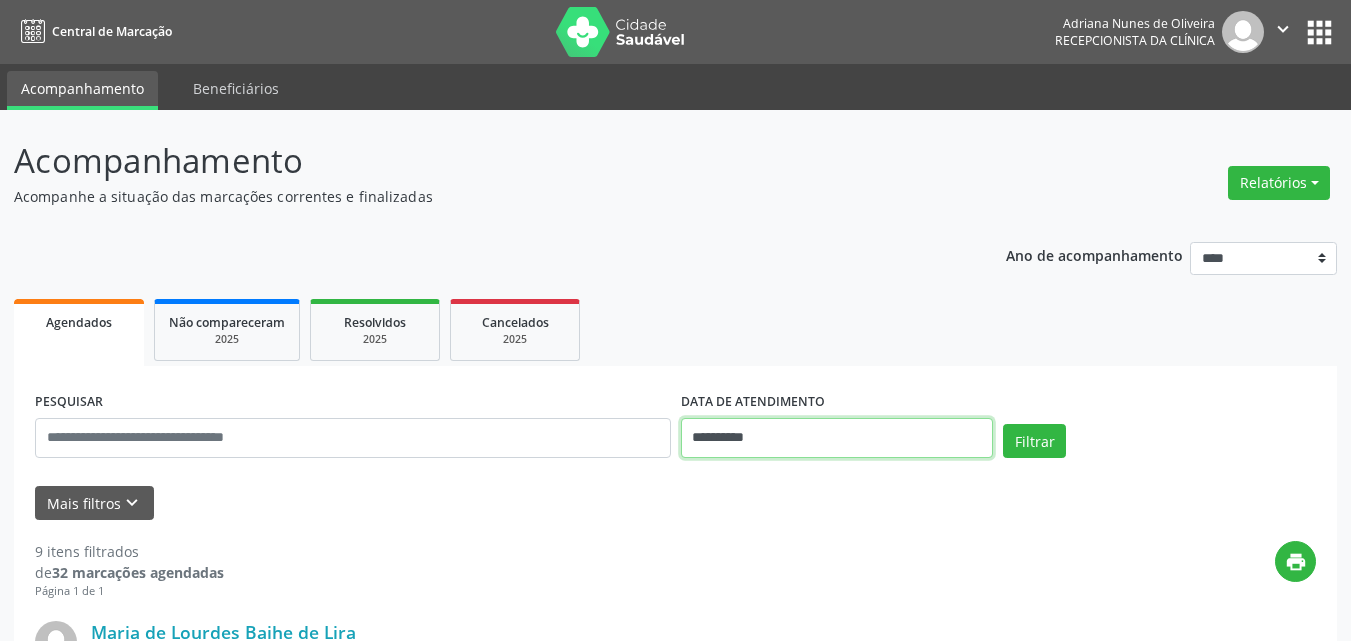 click on "**********" at bounding box center [837, 438] 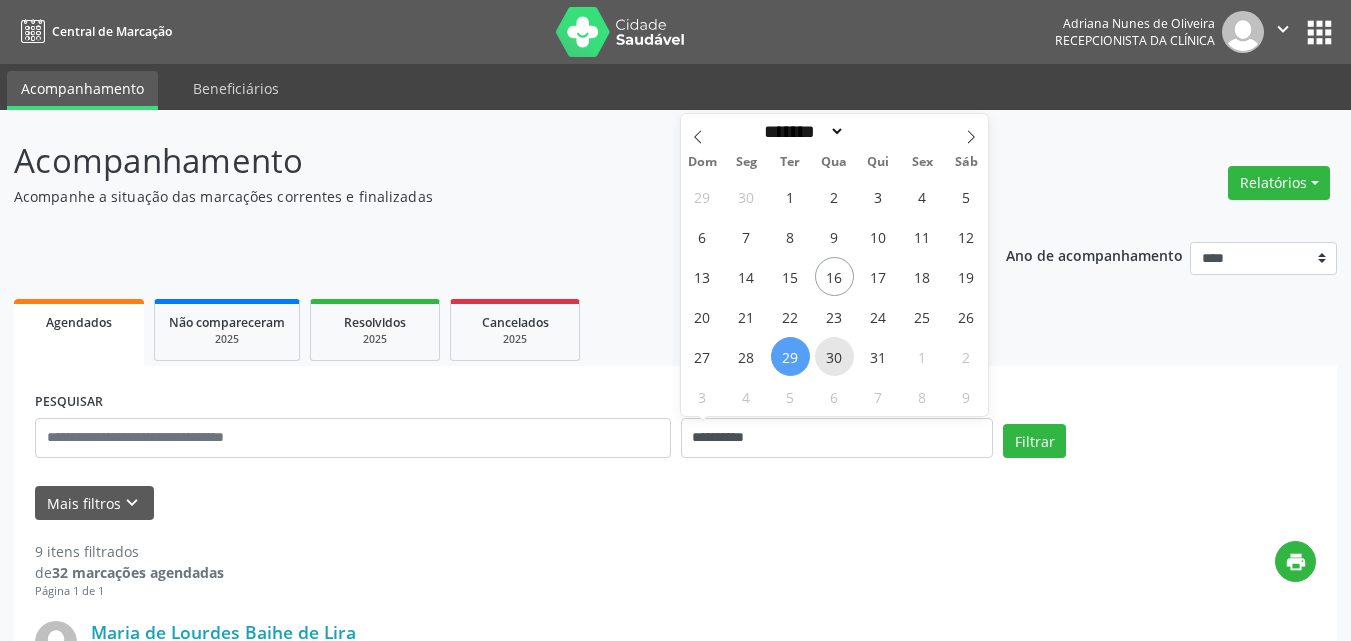 click on "30" at bounding box center (834, 356) 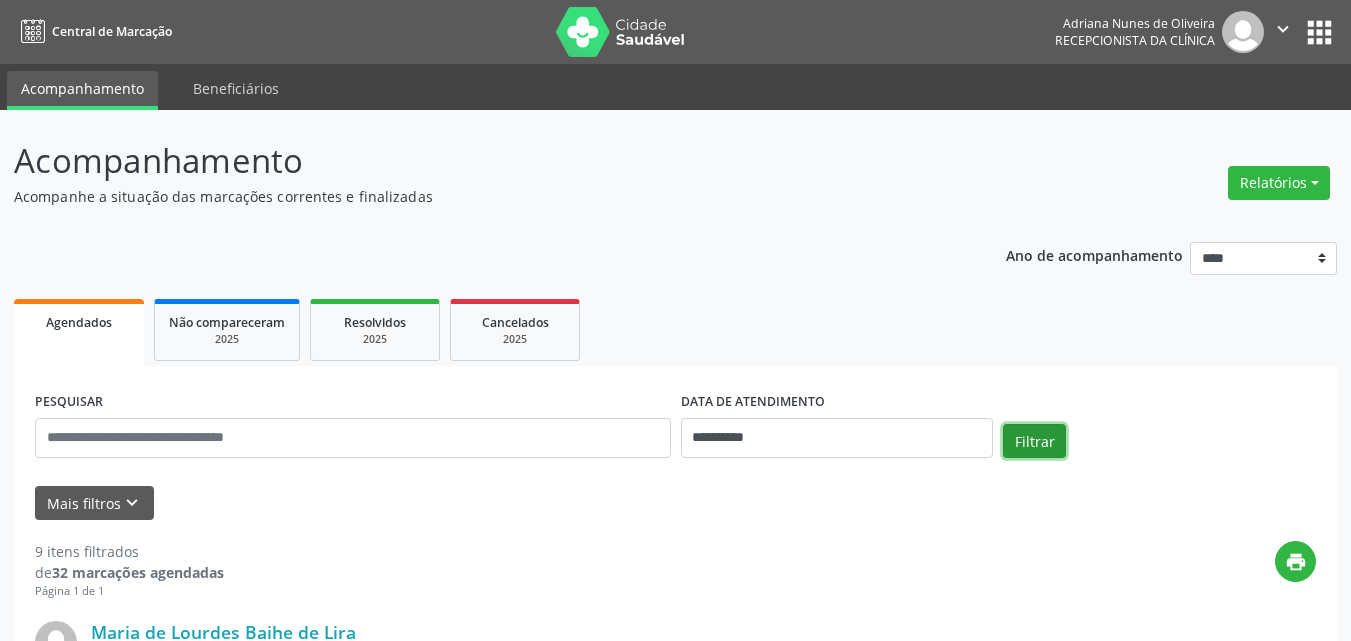 click on "Filtrar" at bounding box center [1034, 441] 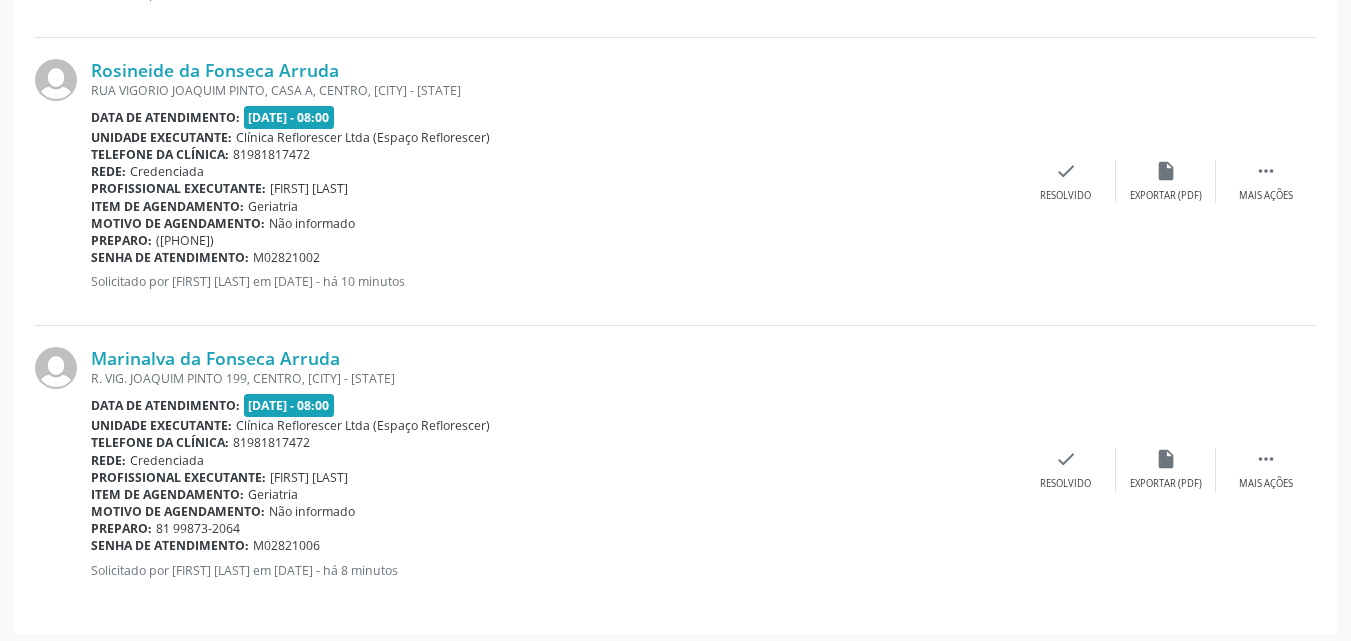 scroll, scrollTop: 1723, scrollLeft: 0, axis: vertical 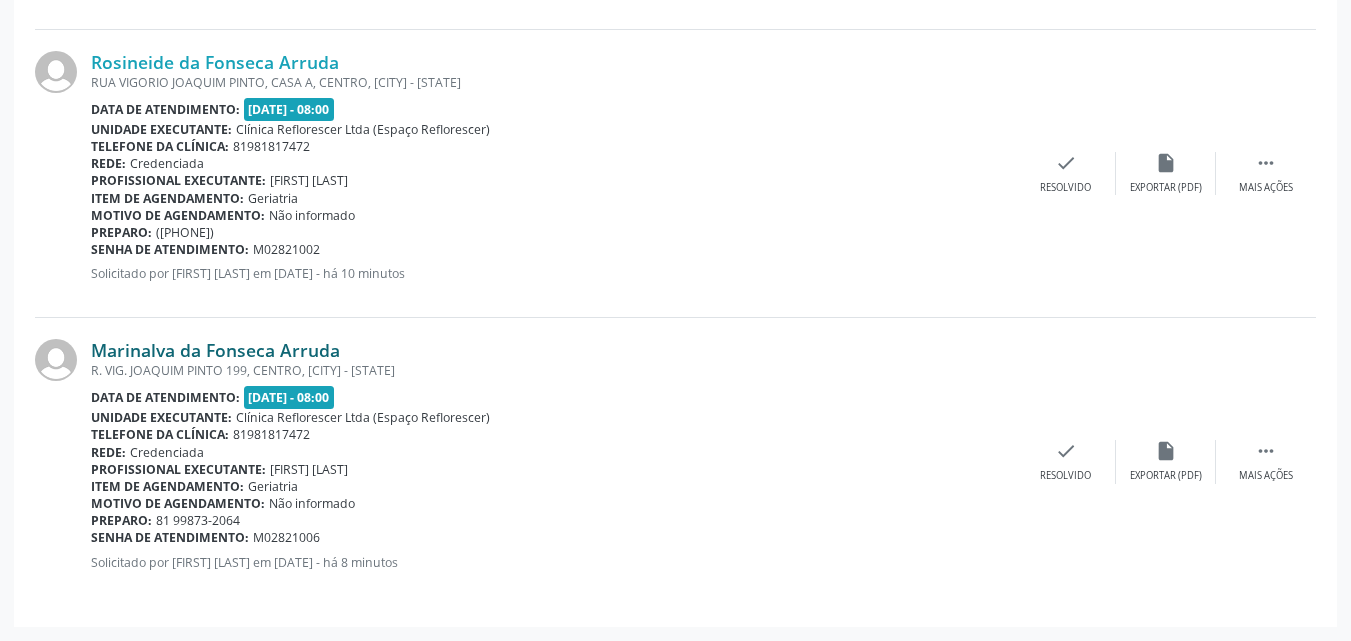 click on "Marinalva da Fonseca Arruda" at bounding box center [215, 350] 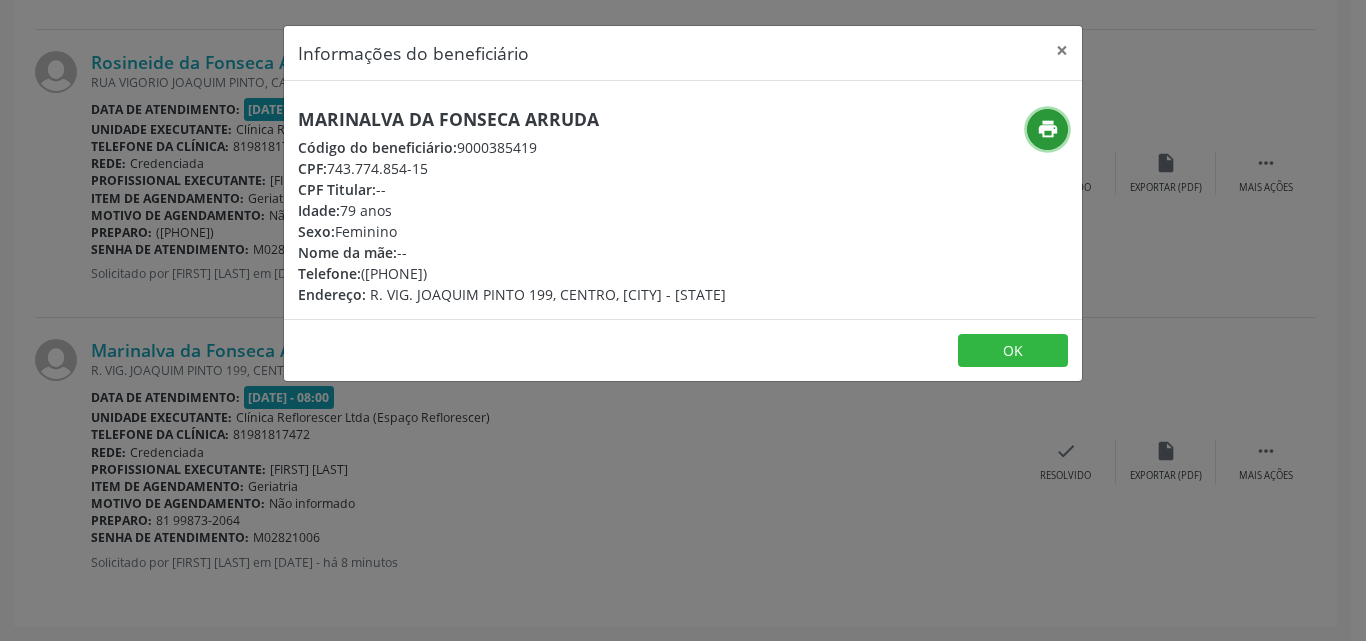 click on "print" at bounding box center [1048, 129] 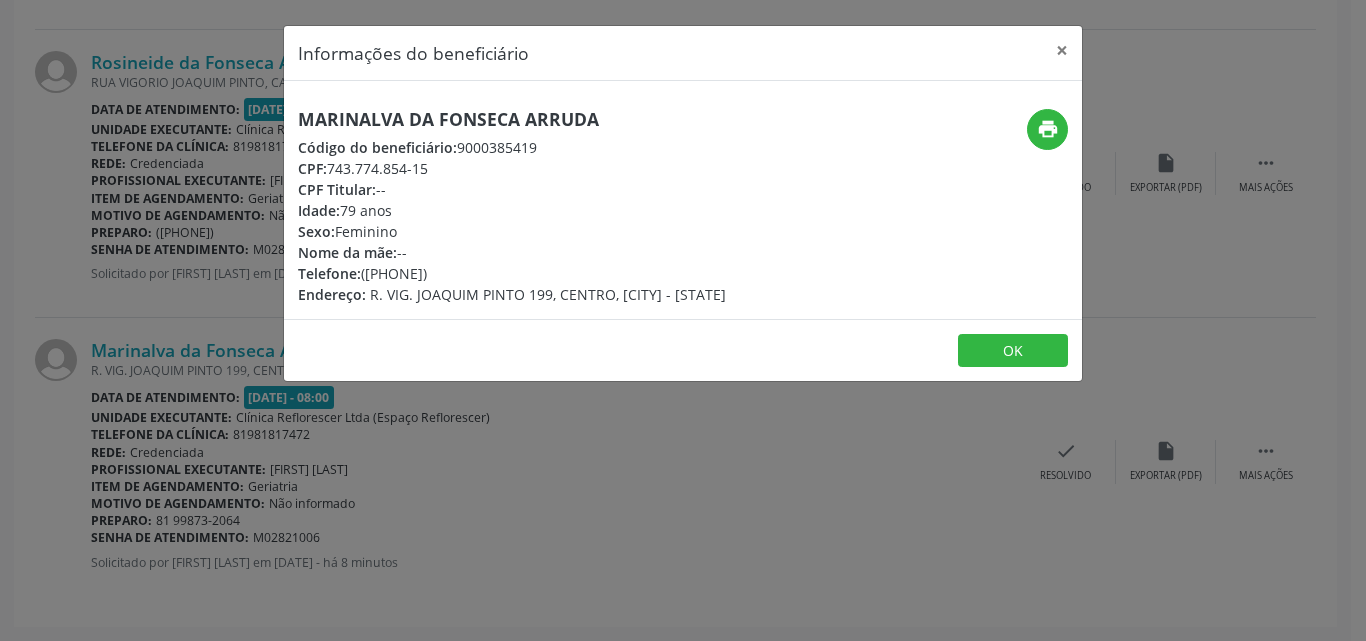 drag, startPoint x: 303, startPoint y: 115, endPoint x: 598, endPoint y: 115, distance: 295 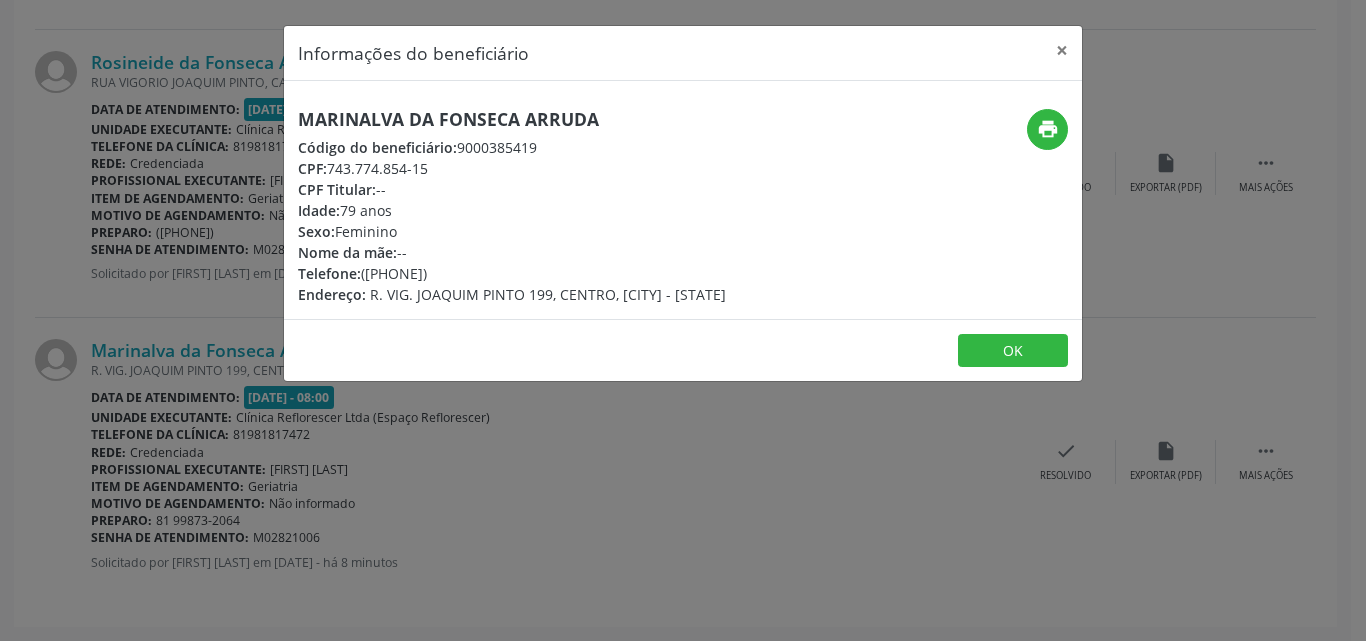drag, startPoint x: 454, startPoint y: 144, endPoint x: 562, endPoint y: 144, distance: 108 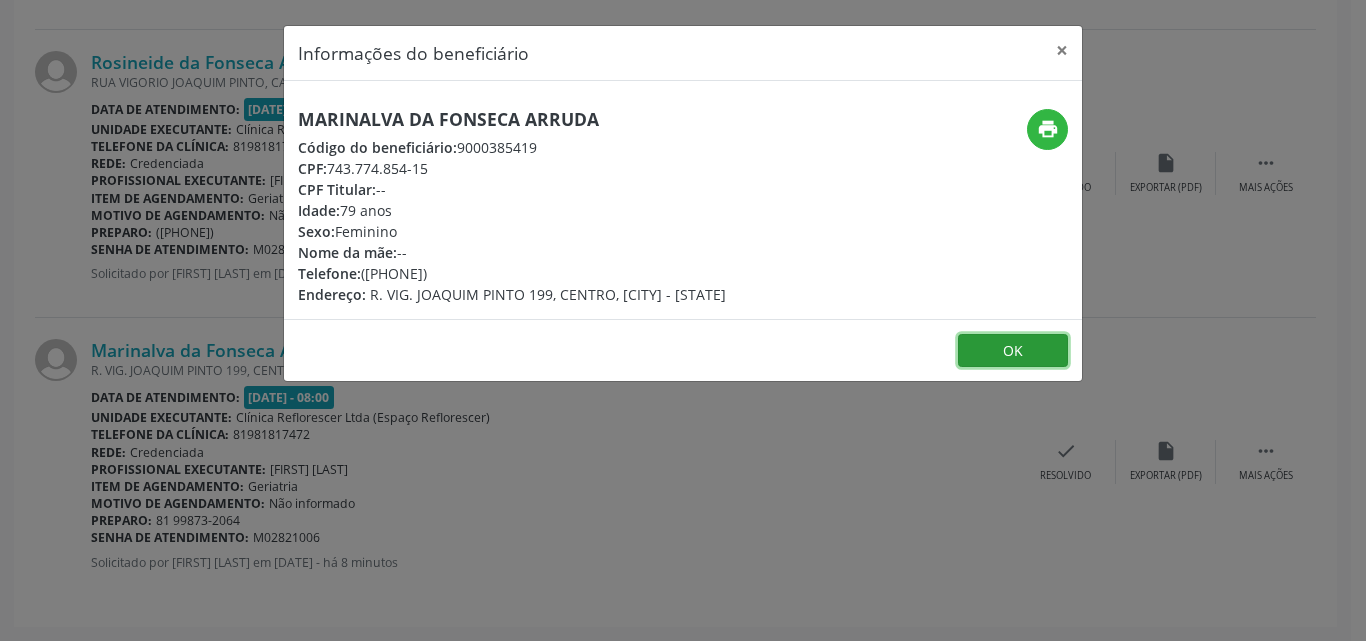 click on "OK" at bounding box center (1013, 351) 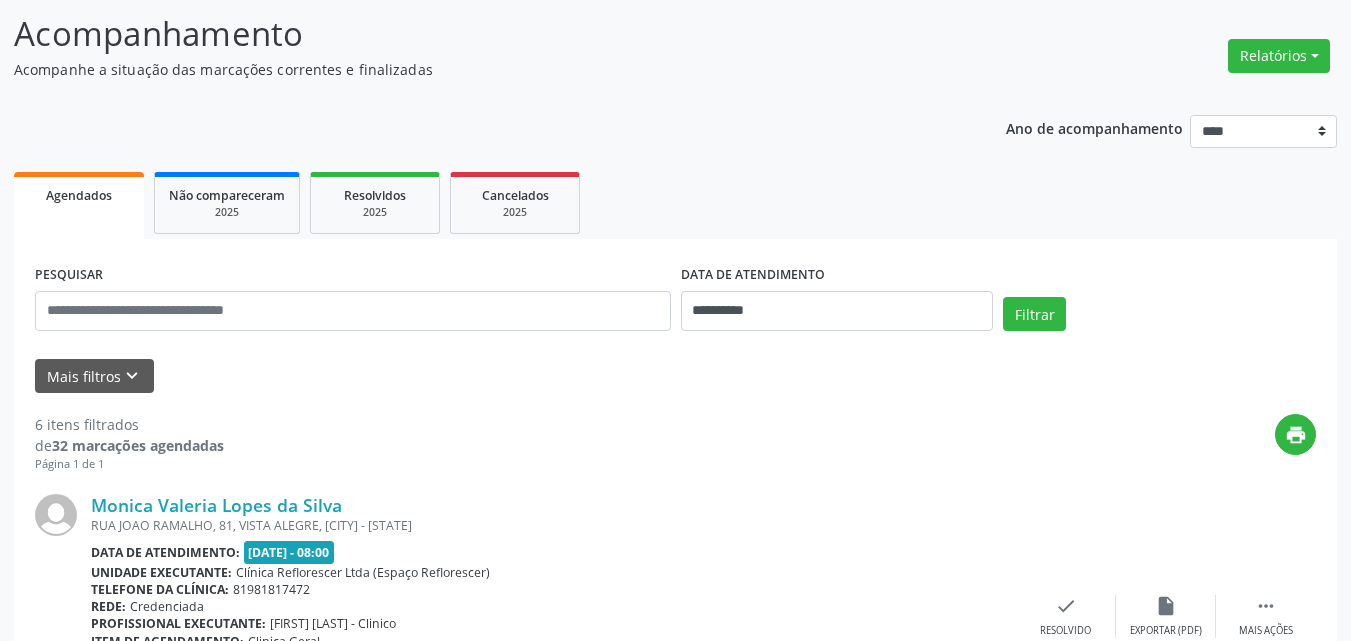 scroll, scrollTop: 123, scrollLeft: 0, axis: vertical 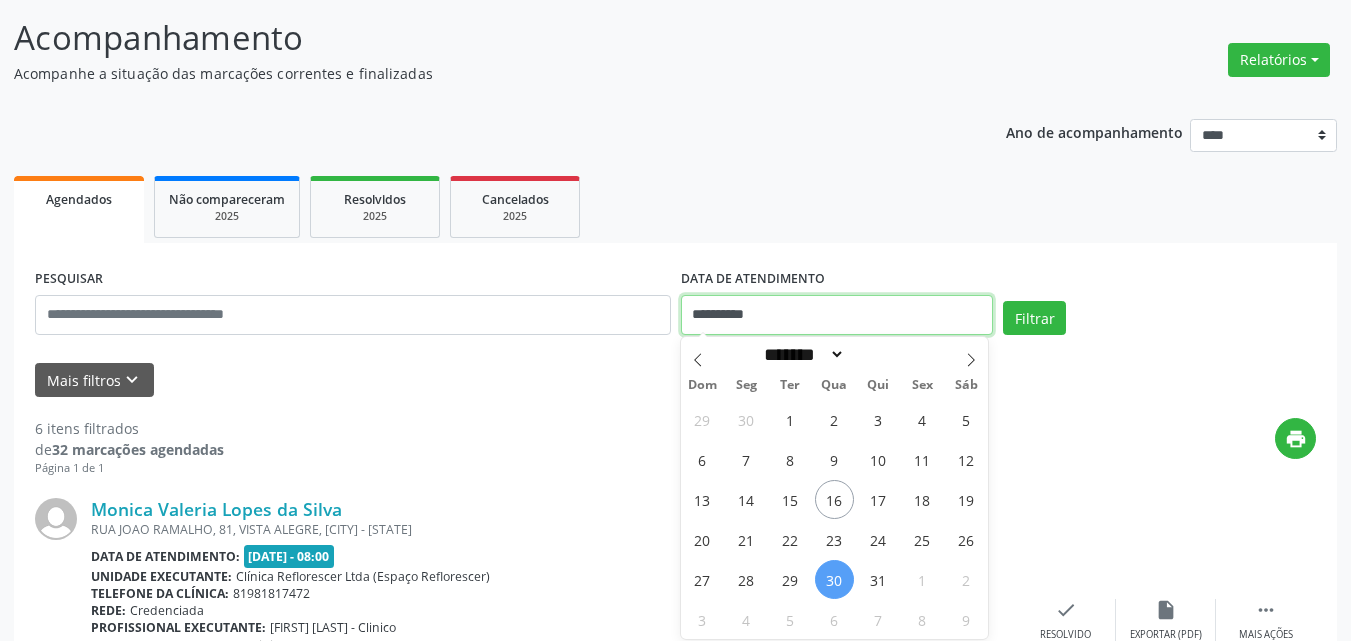 click on "**********" at bounding box center [837, 315] 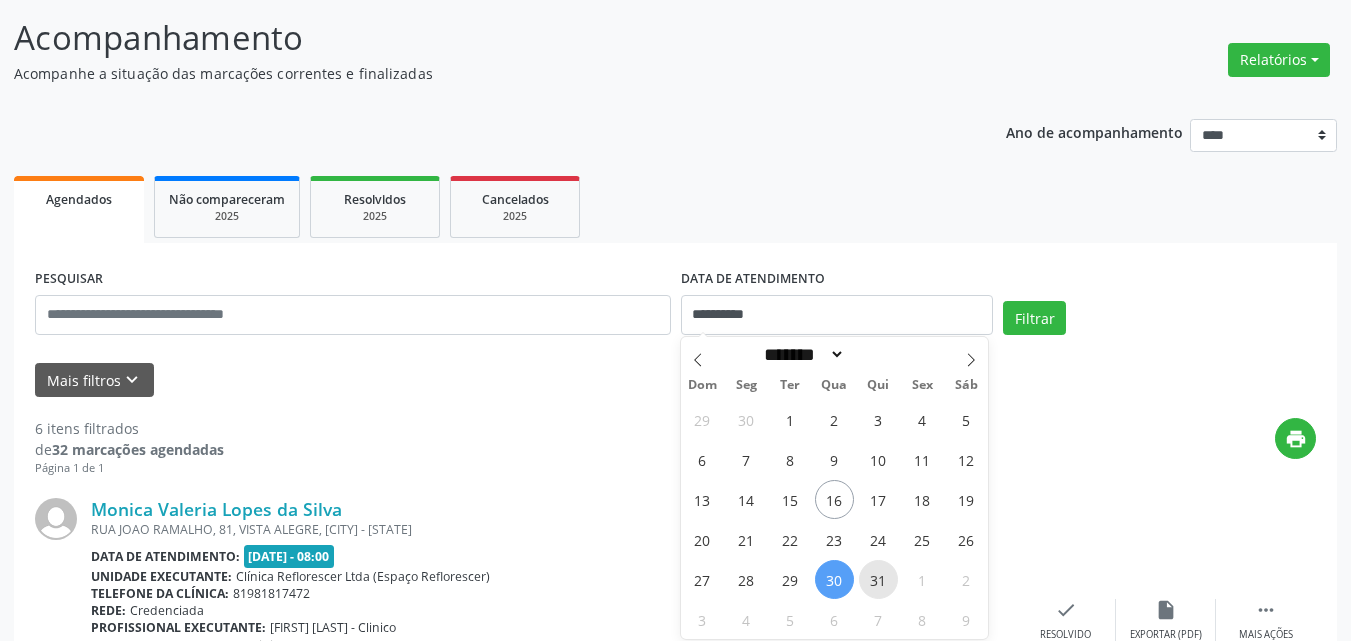 click on "31" at bounding box center (878, 579) 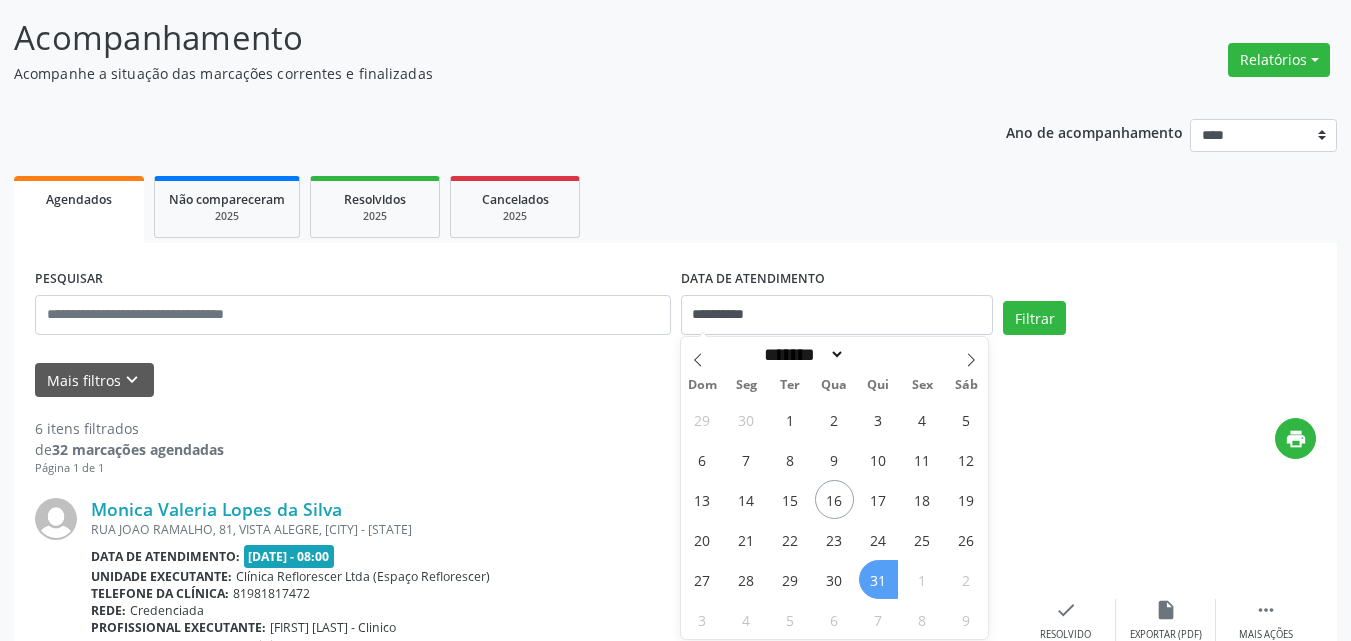 click on "31" at bounding box center [878, 579] 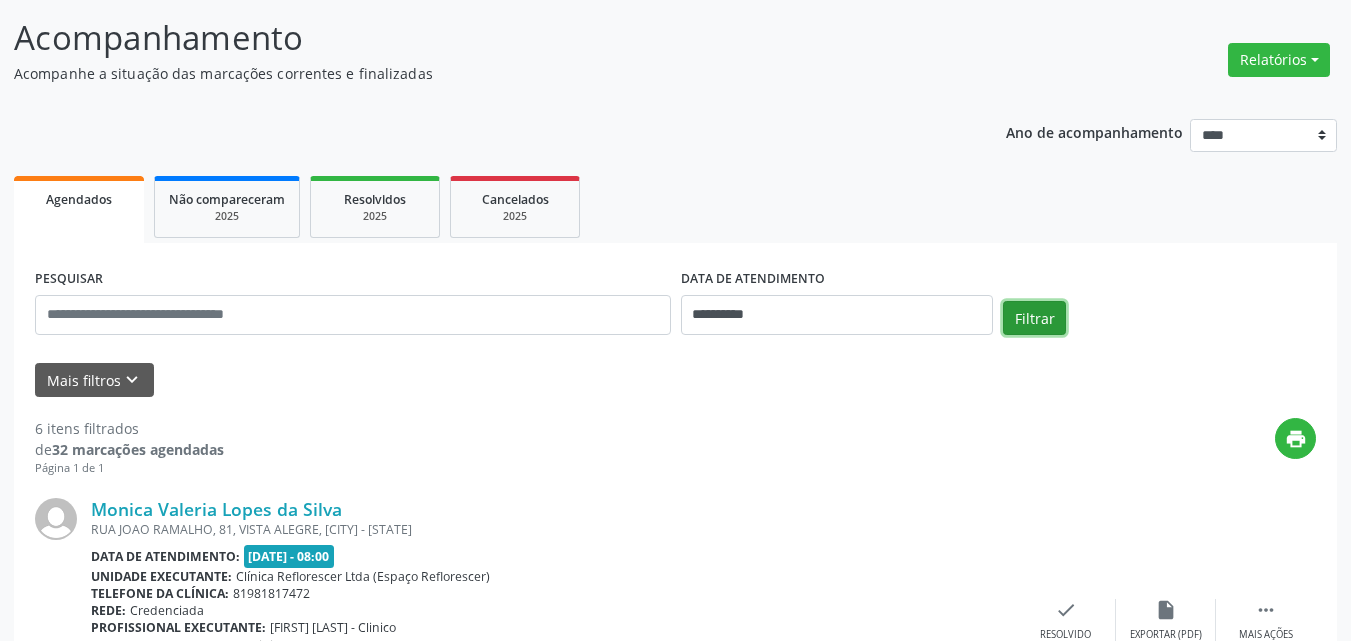 click on "Filtrar" at bounding box center [1034, 318] 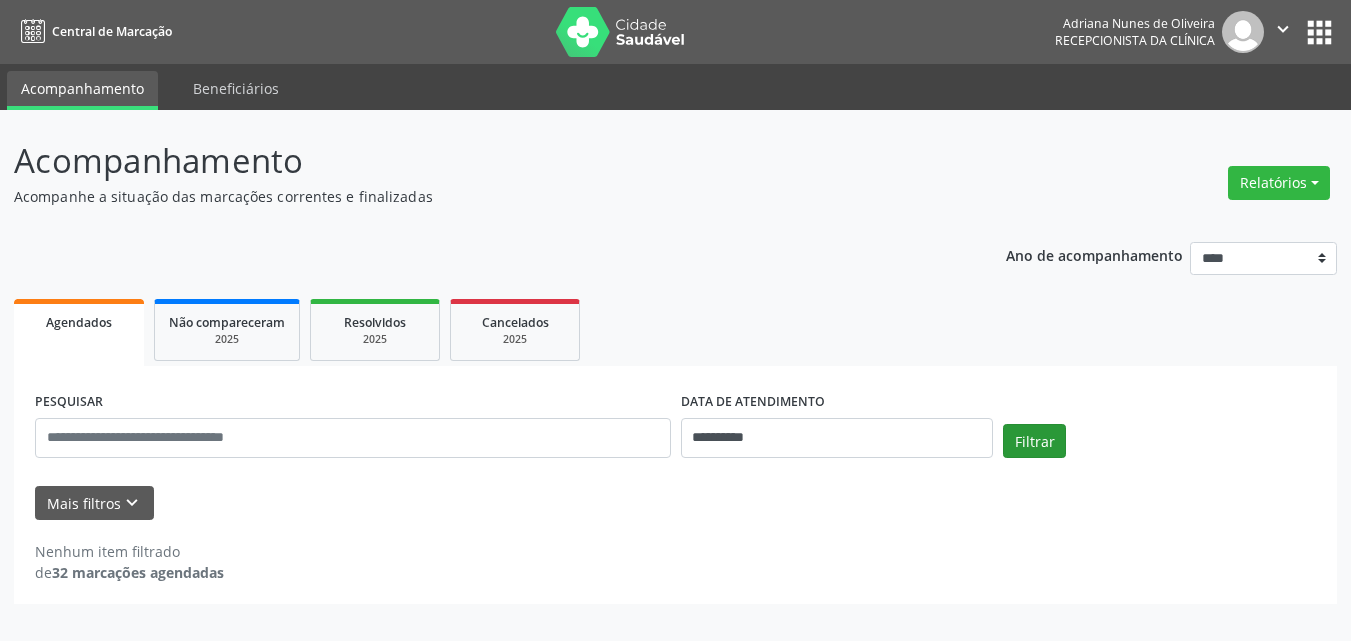 scroll, scrollTop: 0, scrollLeft: 0, axis: both 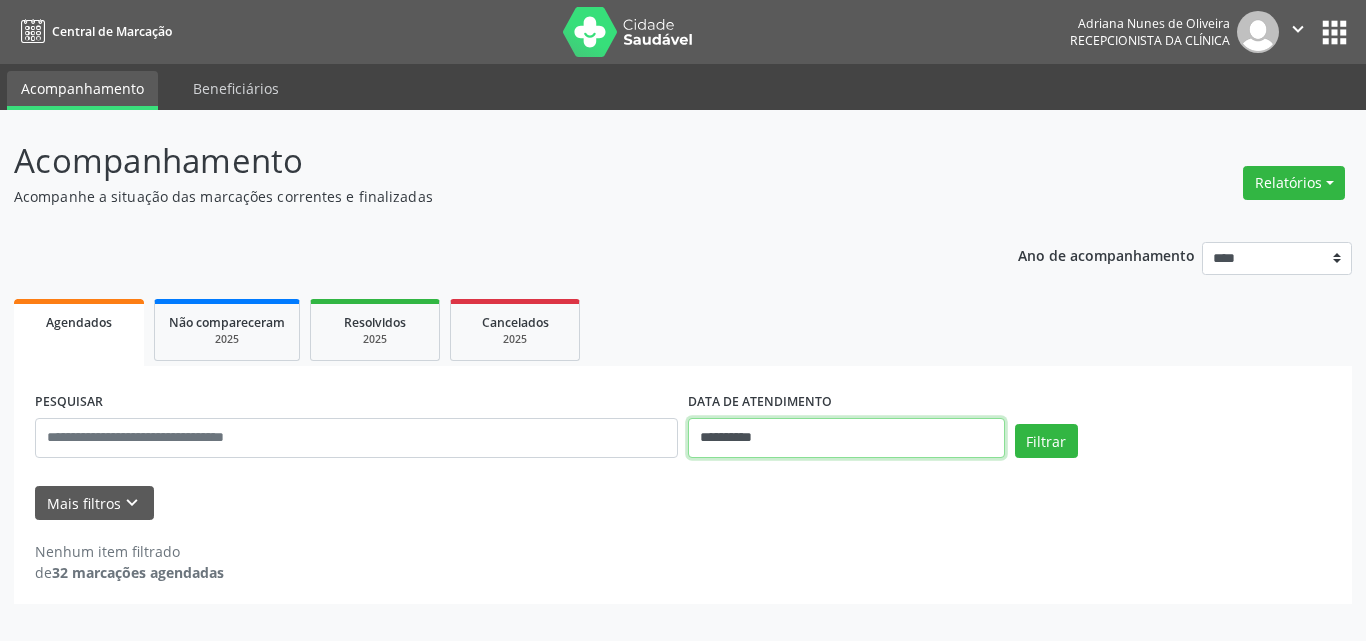 click on "**********" at bounding box center [846, 438] 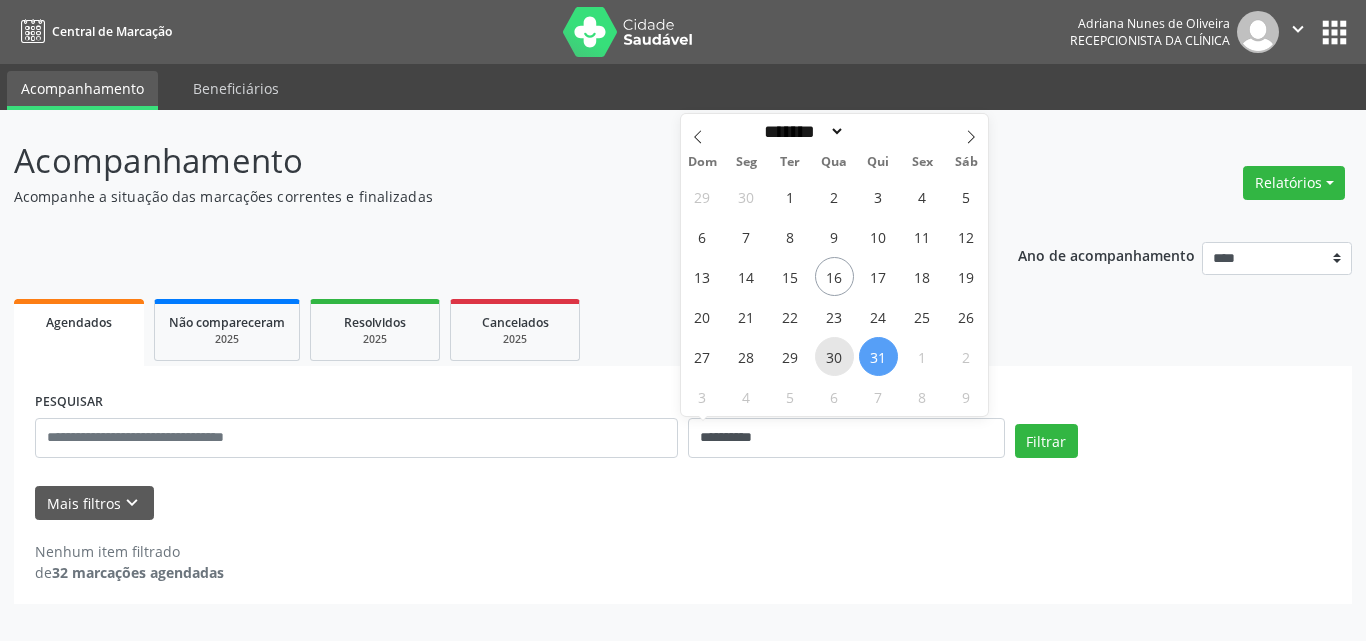 click on "30" at bounding box center (834, 356) 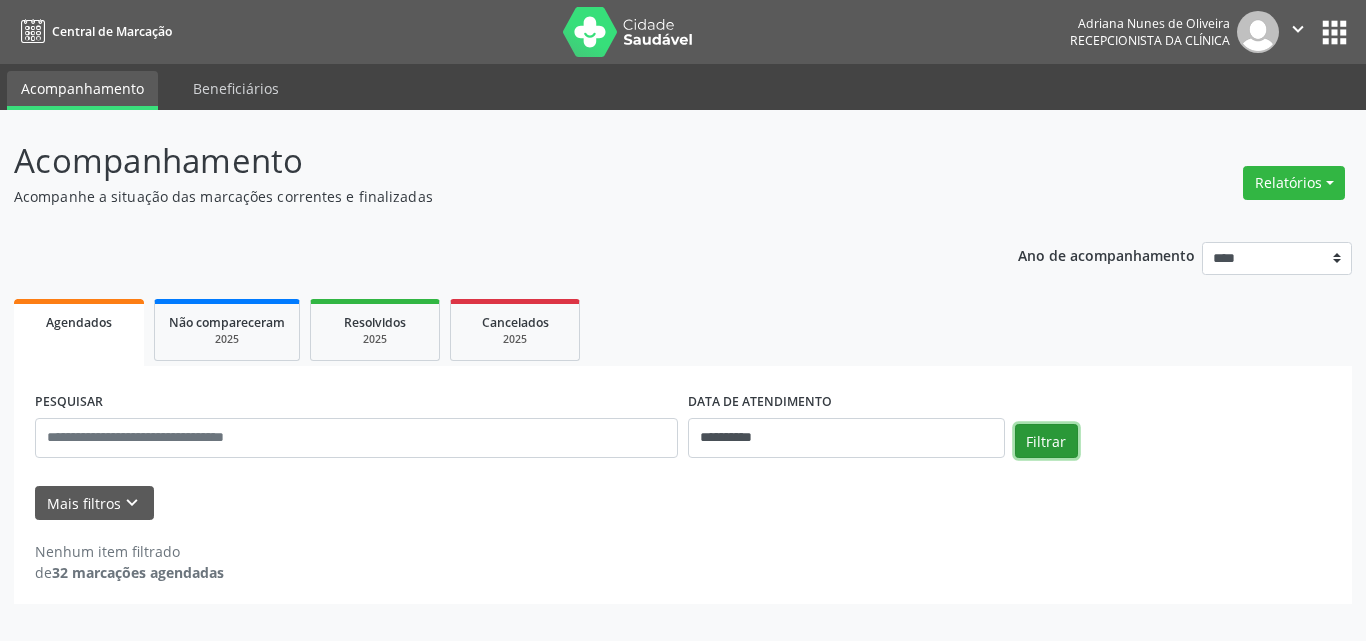 click on "Filtrar" at bounding box center [1046, 441] 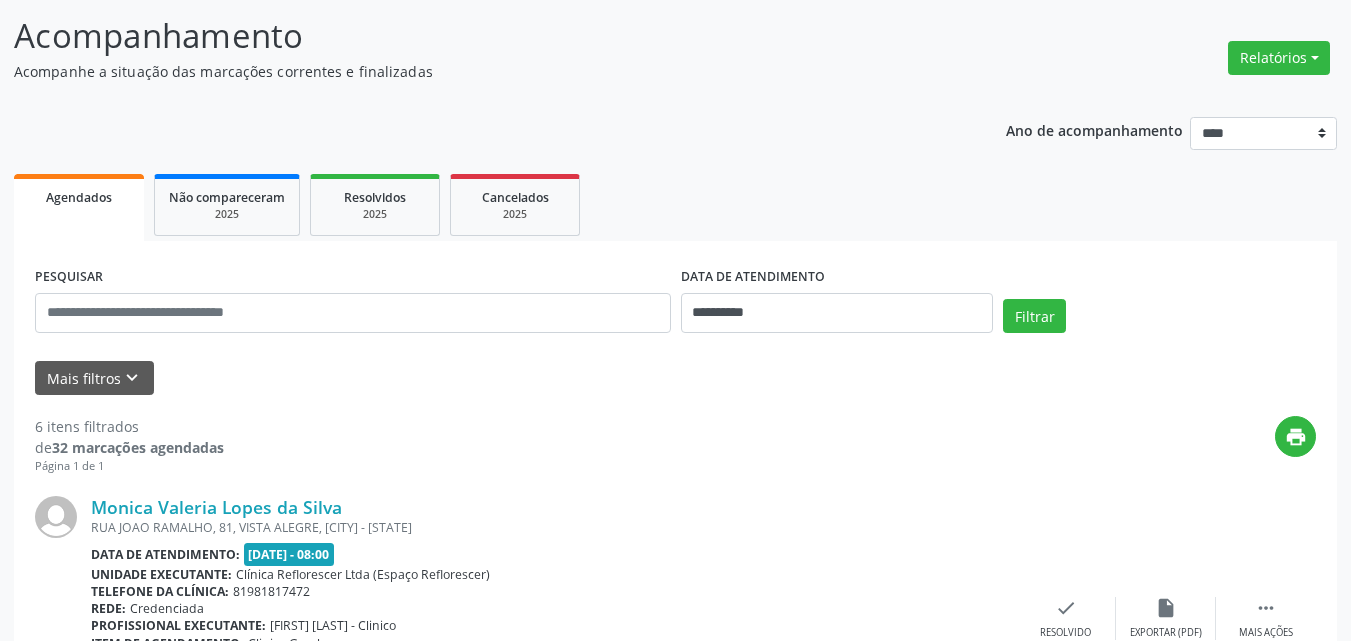 scroll, scrollTop: 100, scrollLeft: 0, axis: vertical 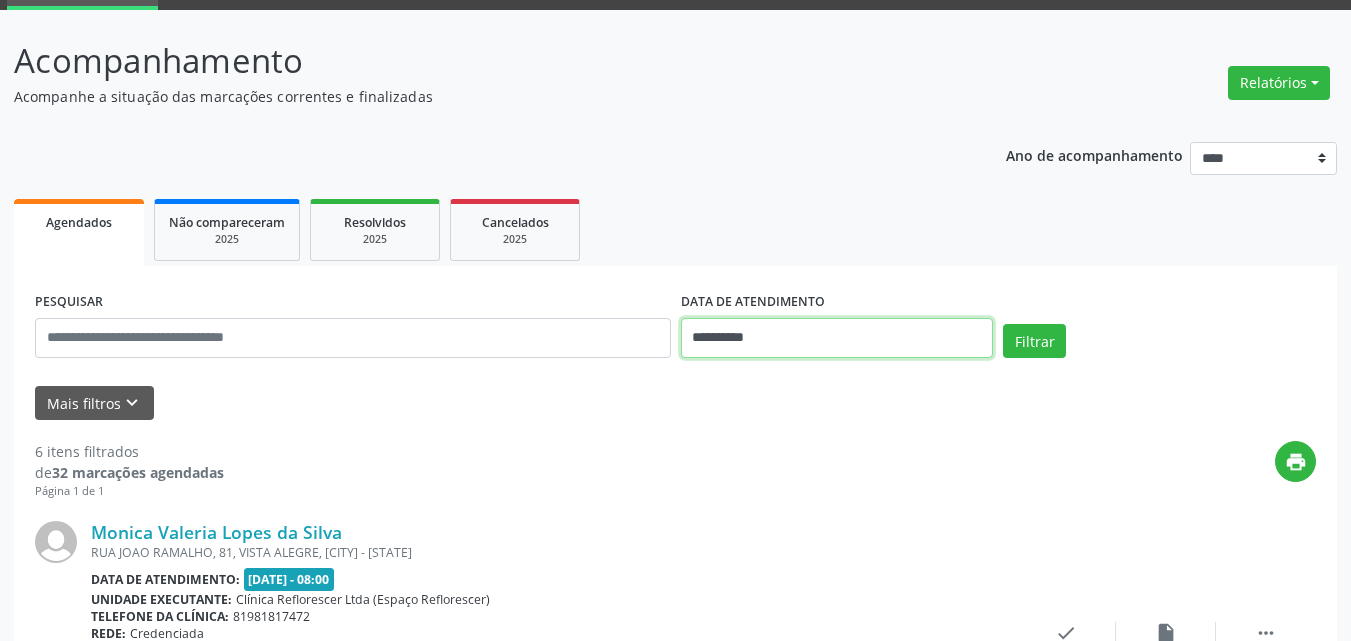 click on "**********" at bounding box center (837, 338) 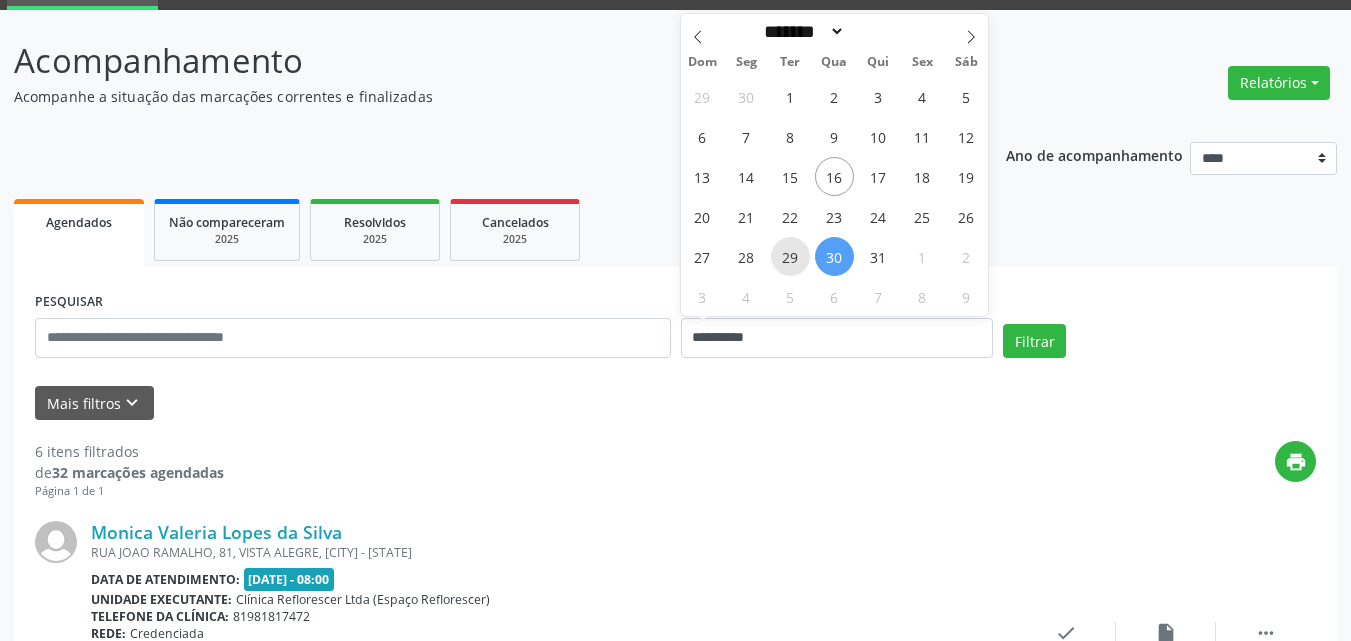 click on "29" at bounding box center [790, 256] 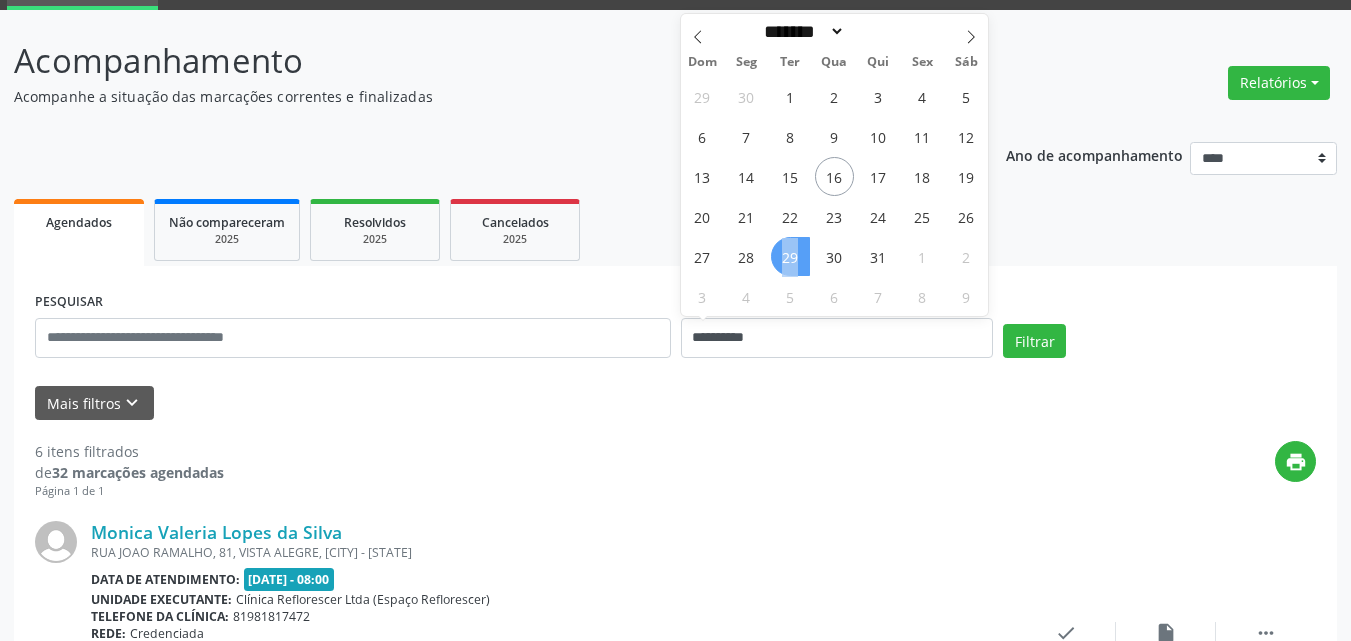click on "29" at bounding box center (790, 256) 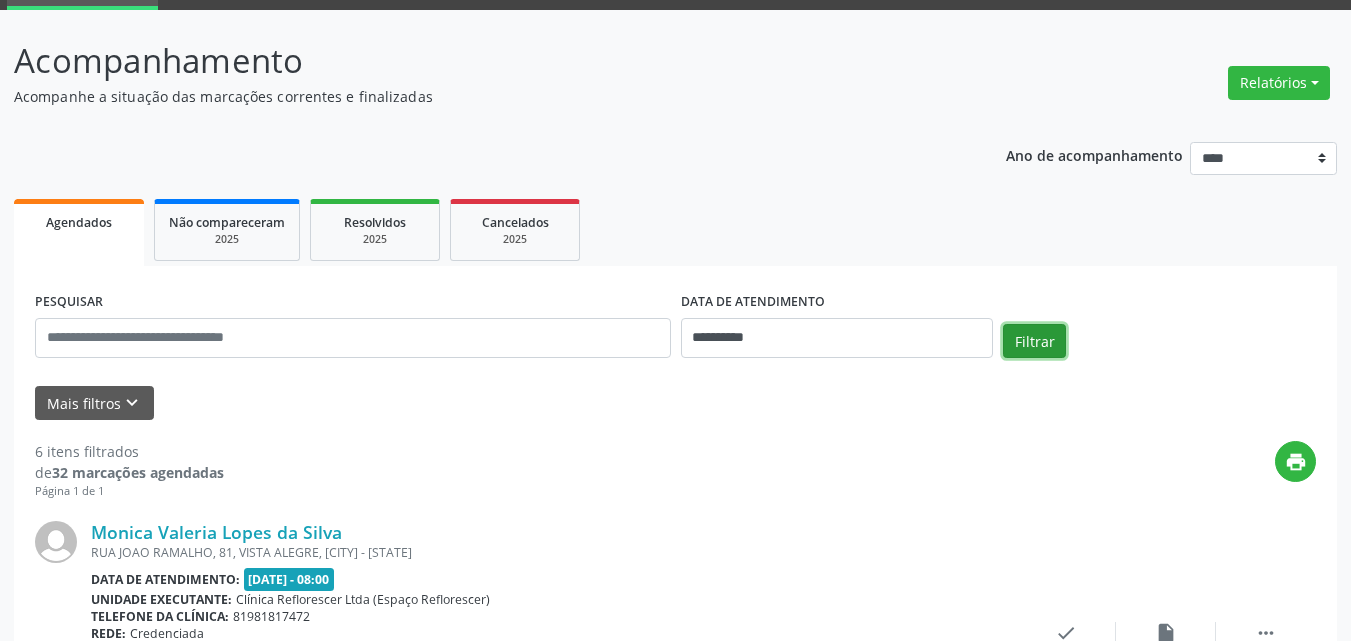 click on "Filtrar" at bounding box center [1034, 341] 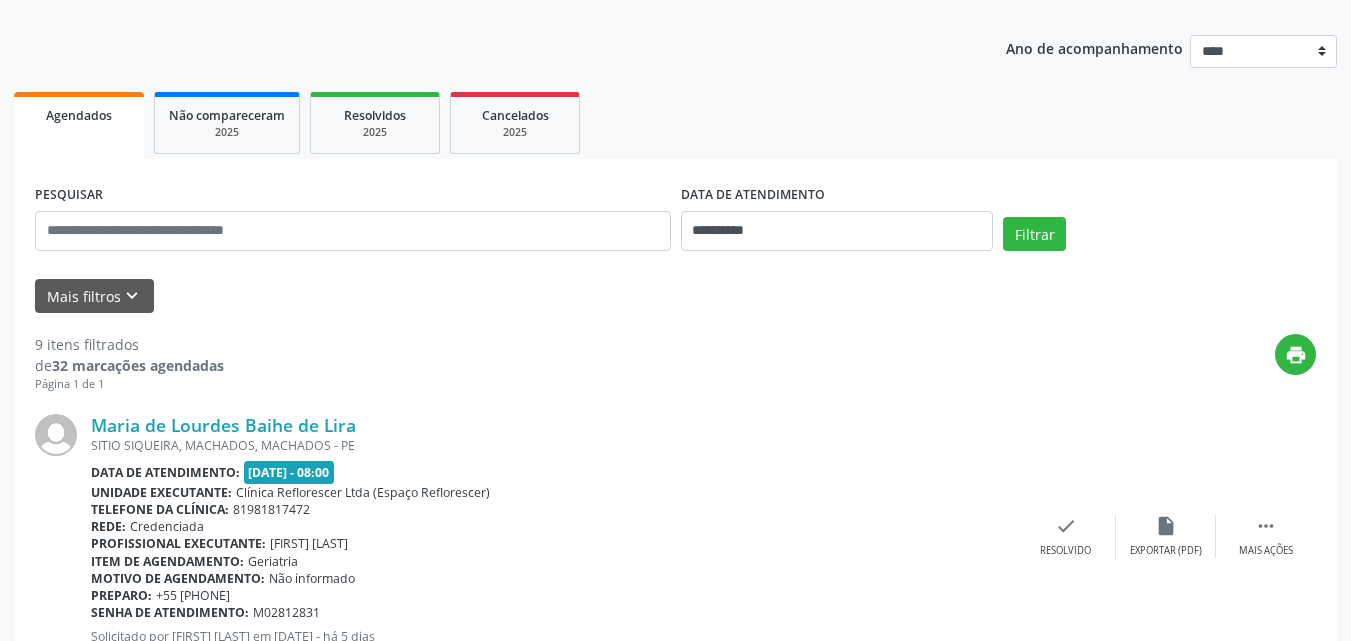 scroll, scrollTop: 0, scrollLeft: 0, axis: both 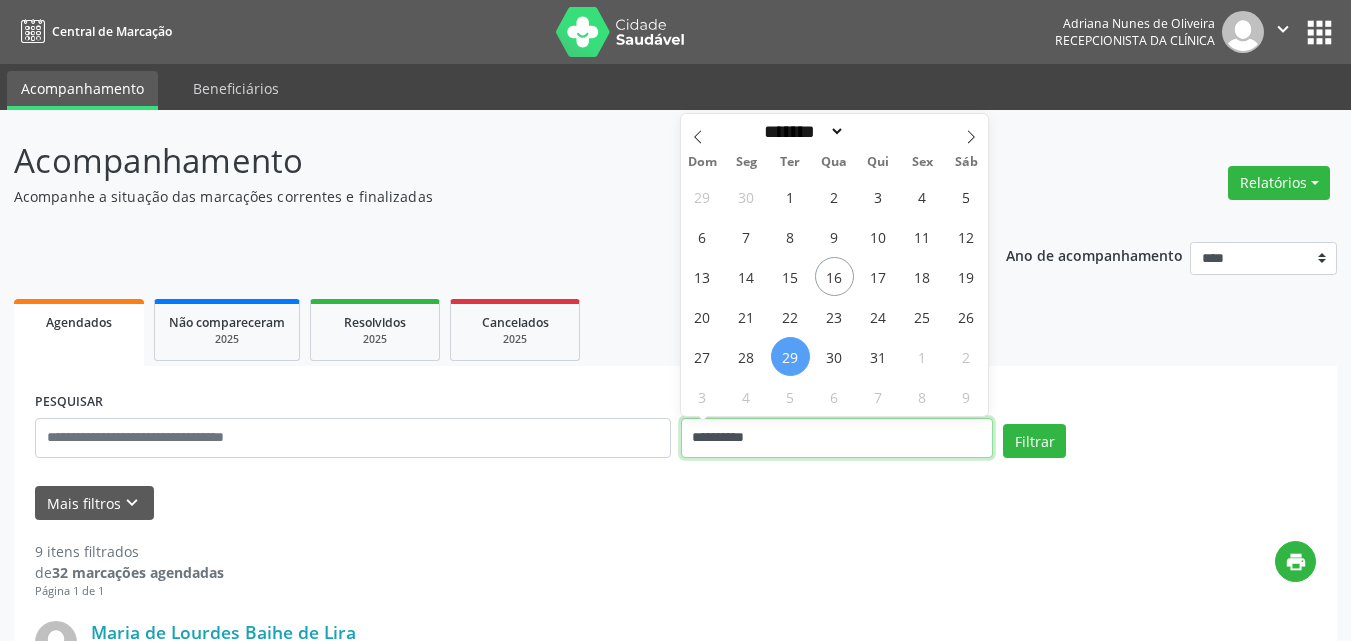 click on "**********" at bounding box center (837, 438) 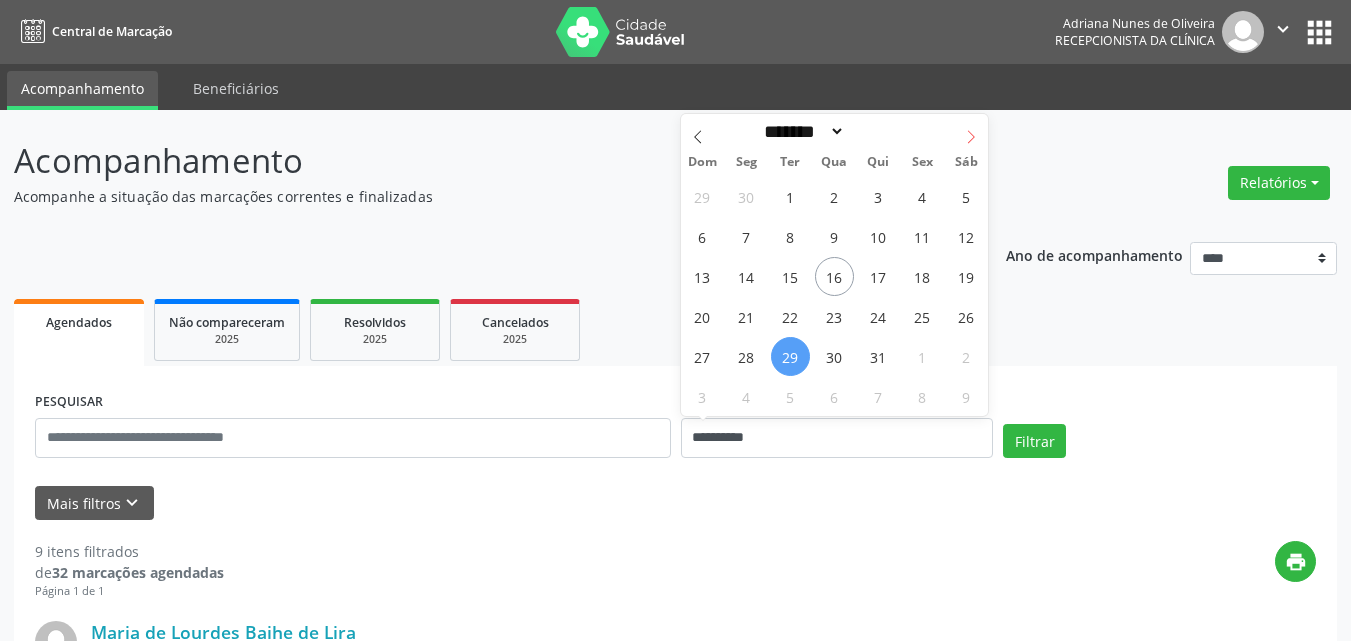 click at bounding box center (971, 131) 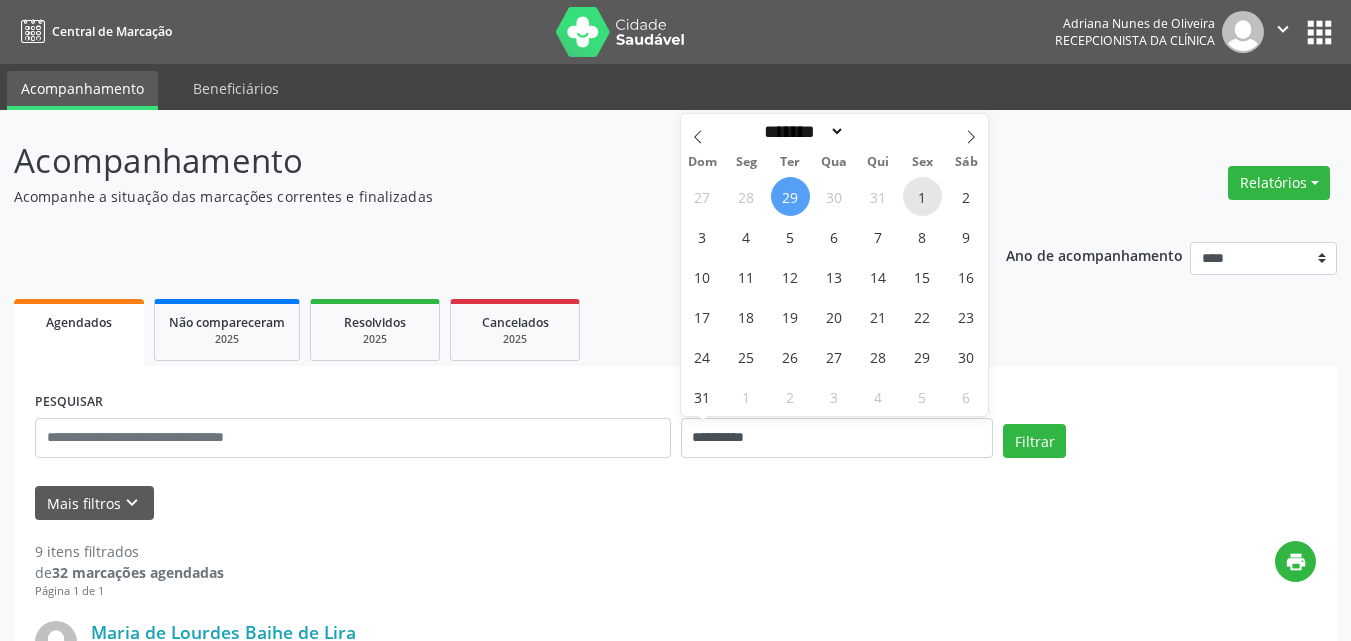 click on "1" at bounding box center [922, 196] 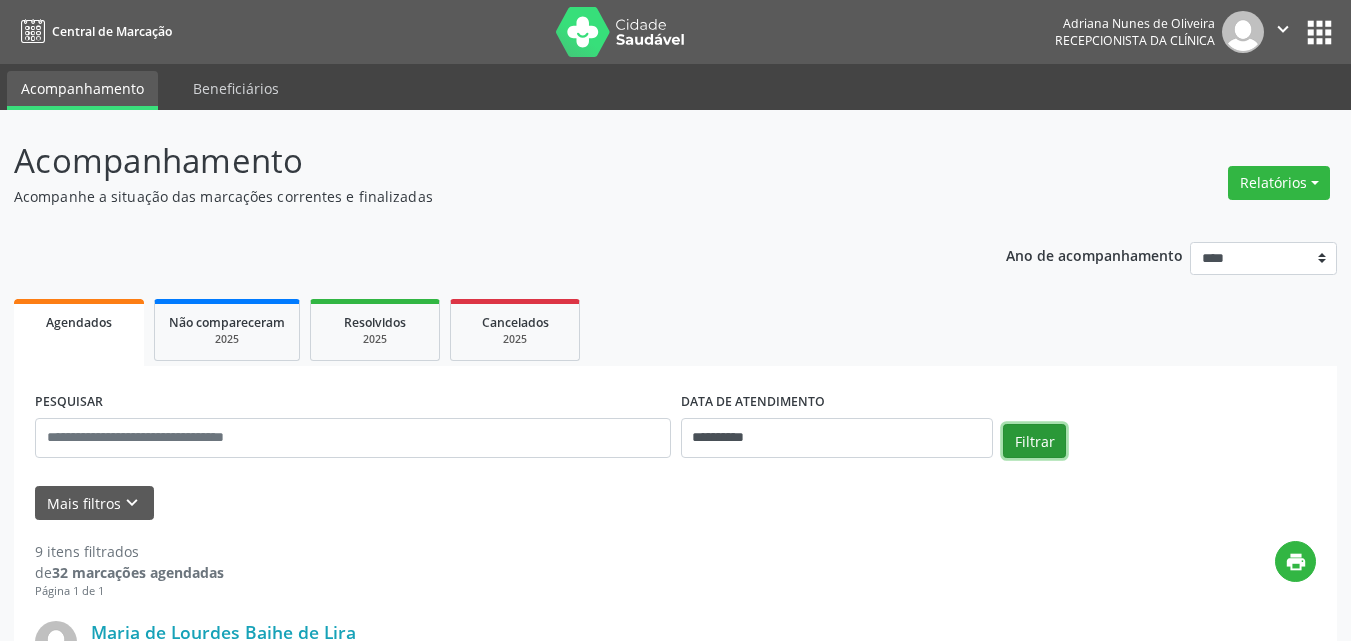 click on "Filtrar" at bounding box center [1034, 441] 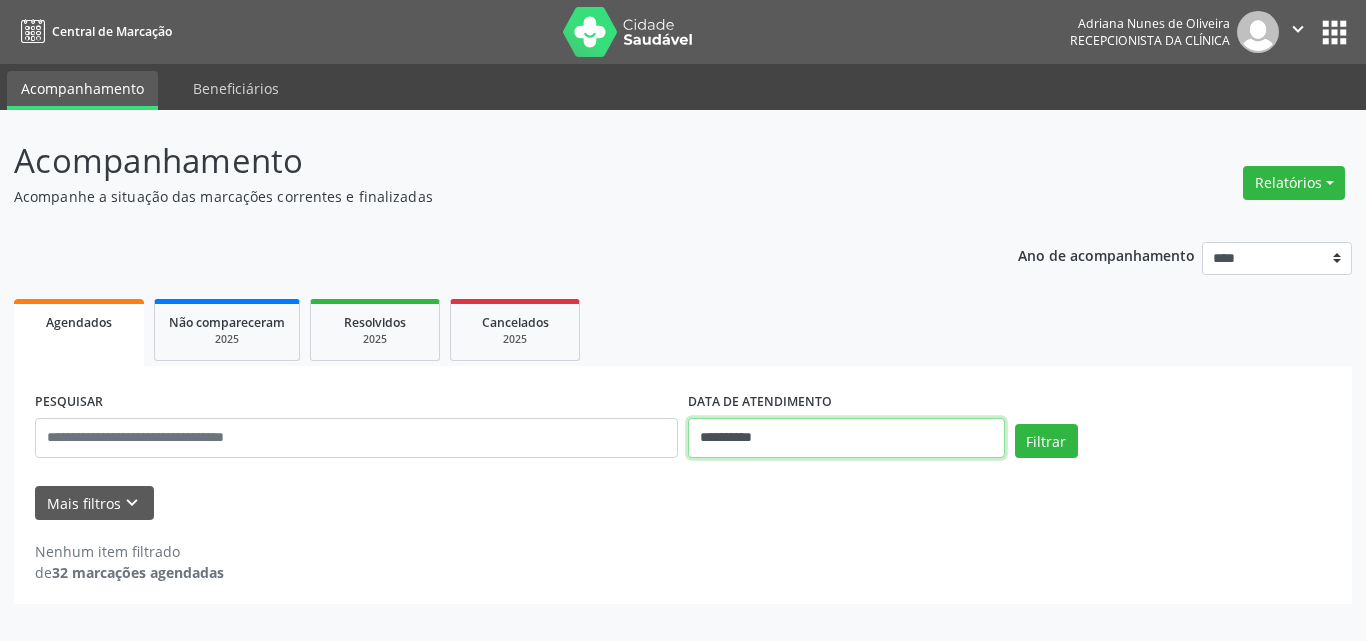 click on "**********" at bounding box center [846, 438] 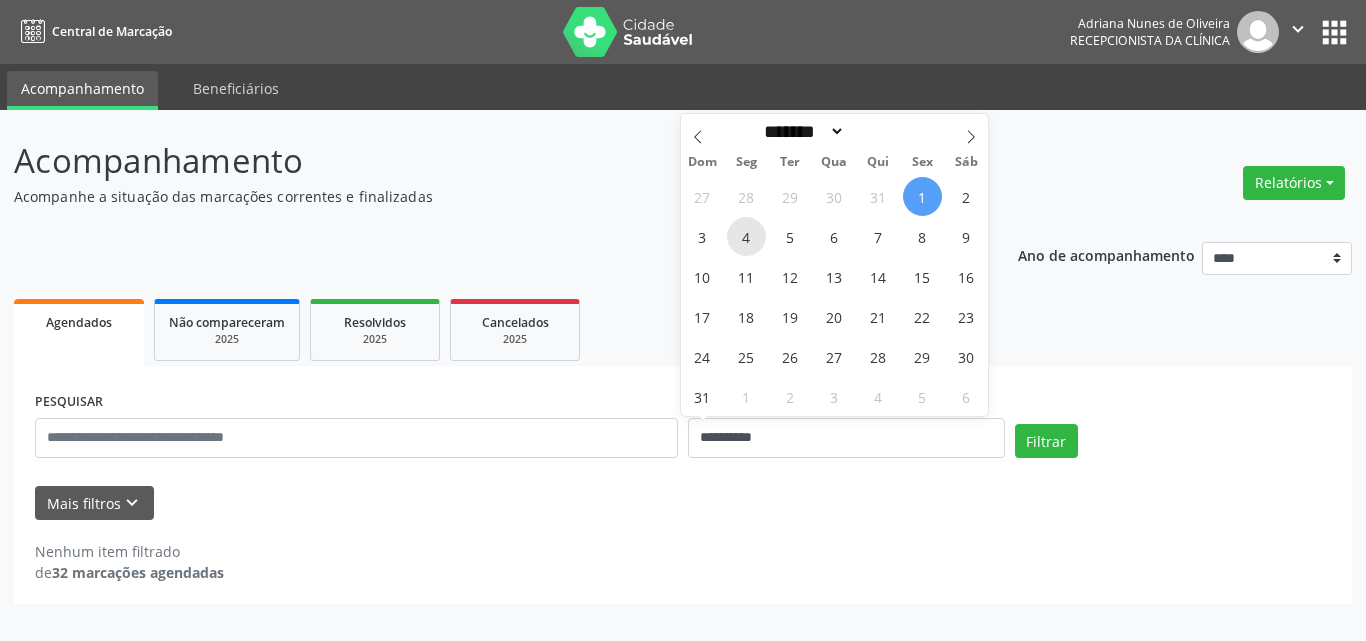 click on "4" at bounding box center [746, 236] 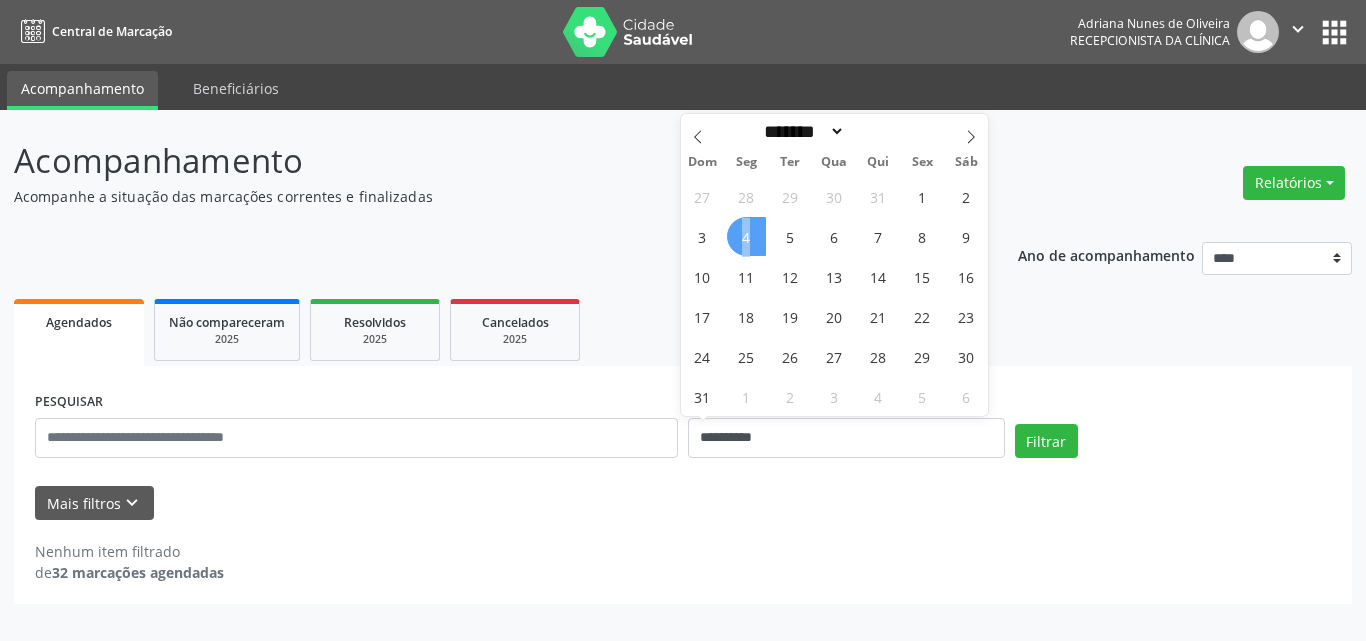click on "4" at bounding box center [746, 236] 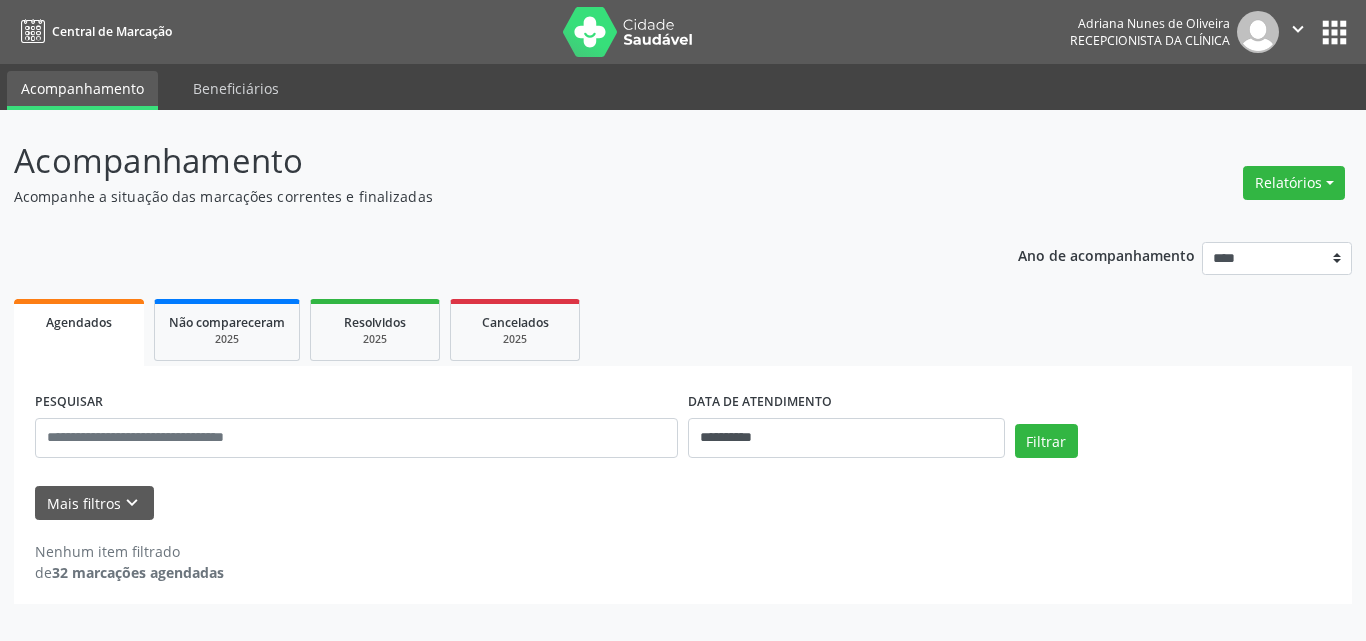 click on "**********" at bounding box center (683, 429) 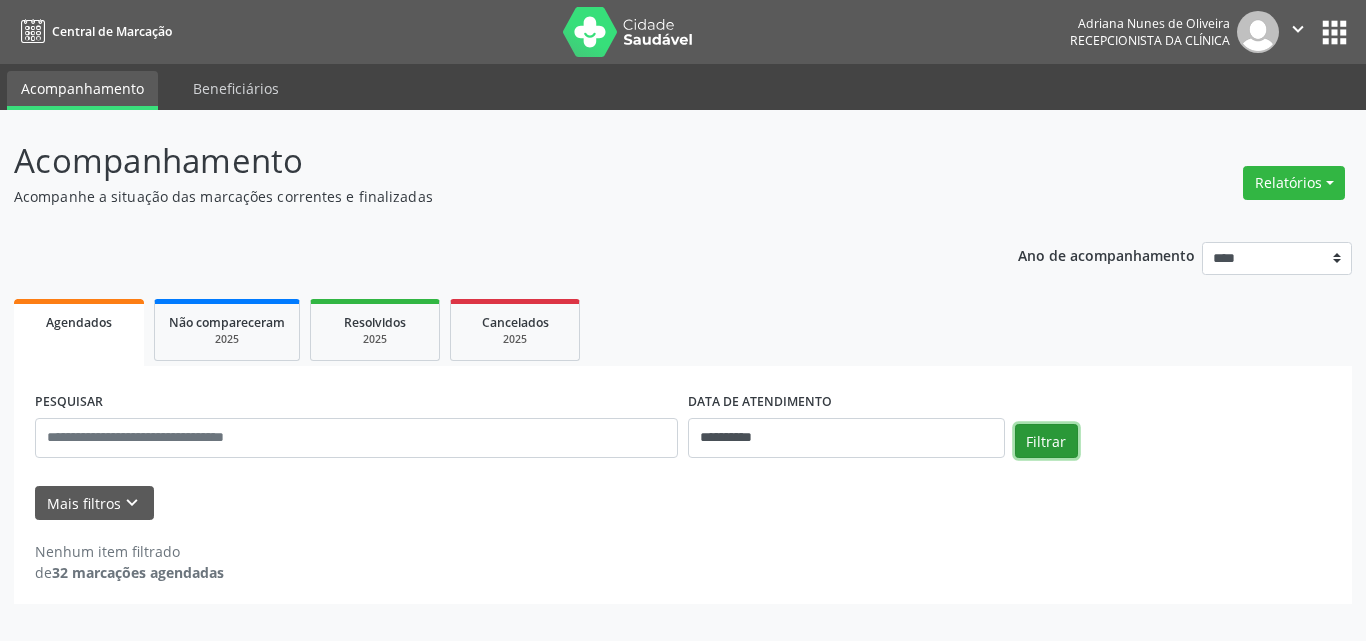 click on "Filtrar" at bounding box center [1046, 441] 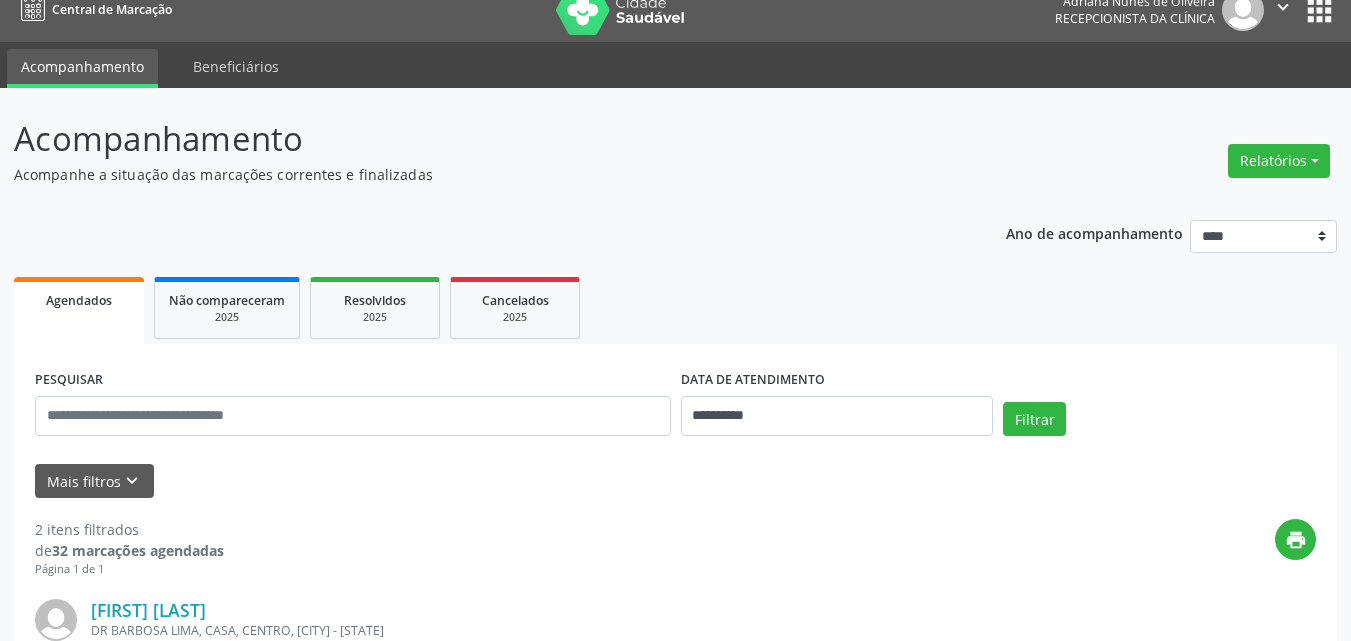 scroll, scrollTop: 0, scrollLeft: 0, axis: both 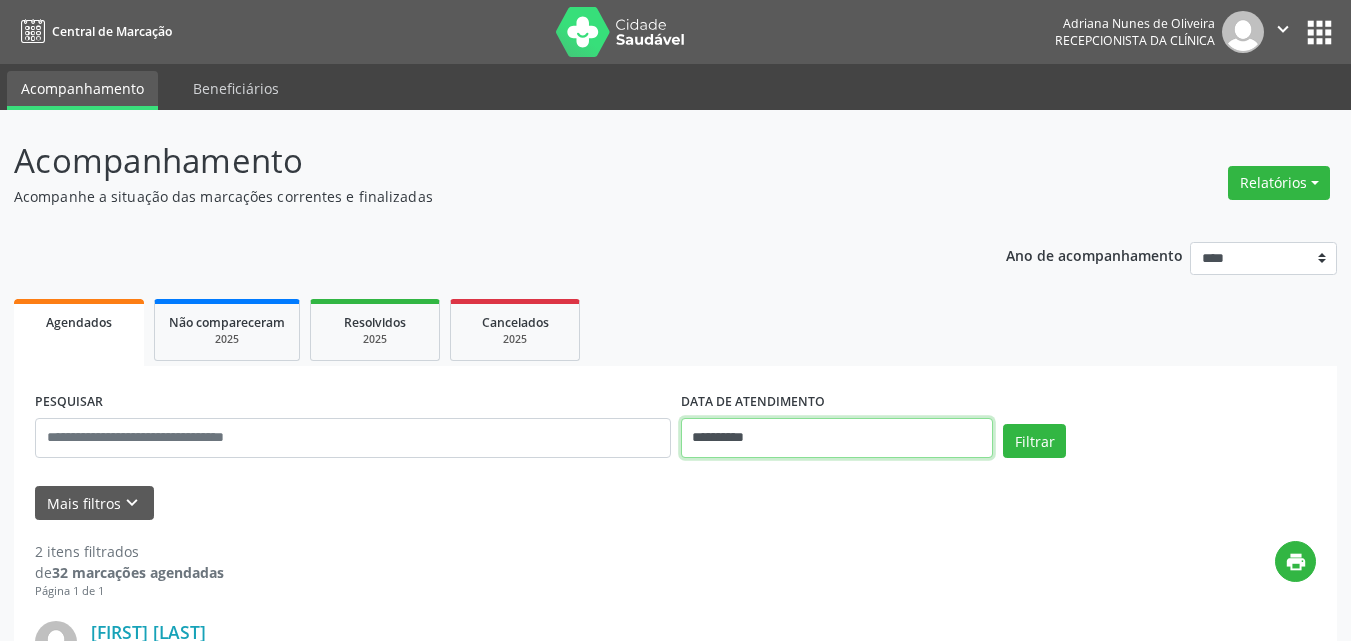 click on "**********" at bounding box center [837, 438] 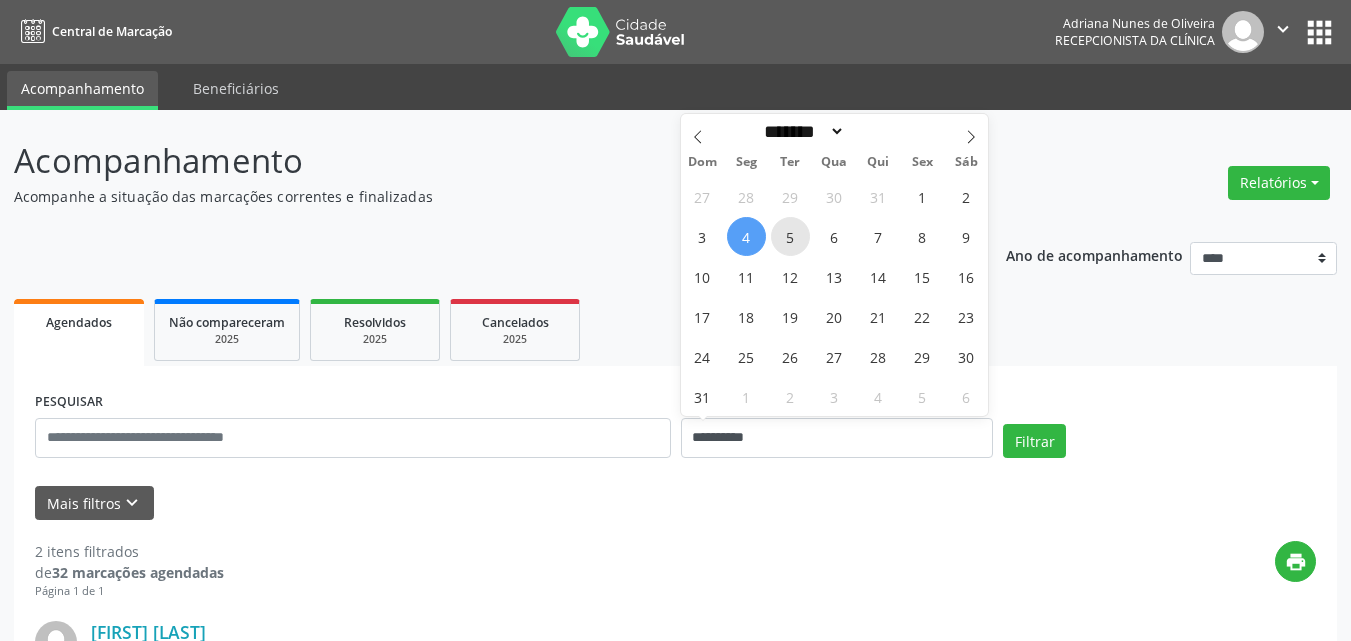 click on "5" at bounding box center [790, 236] 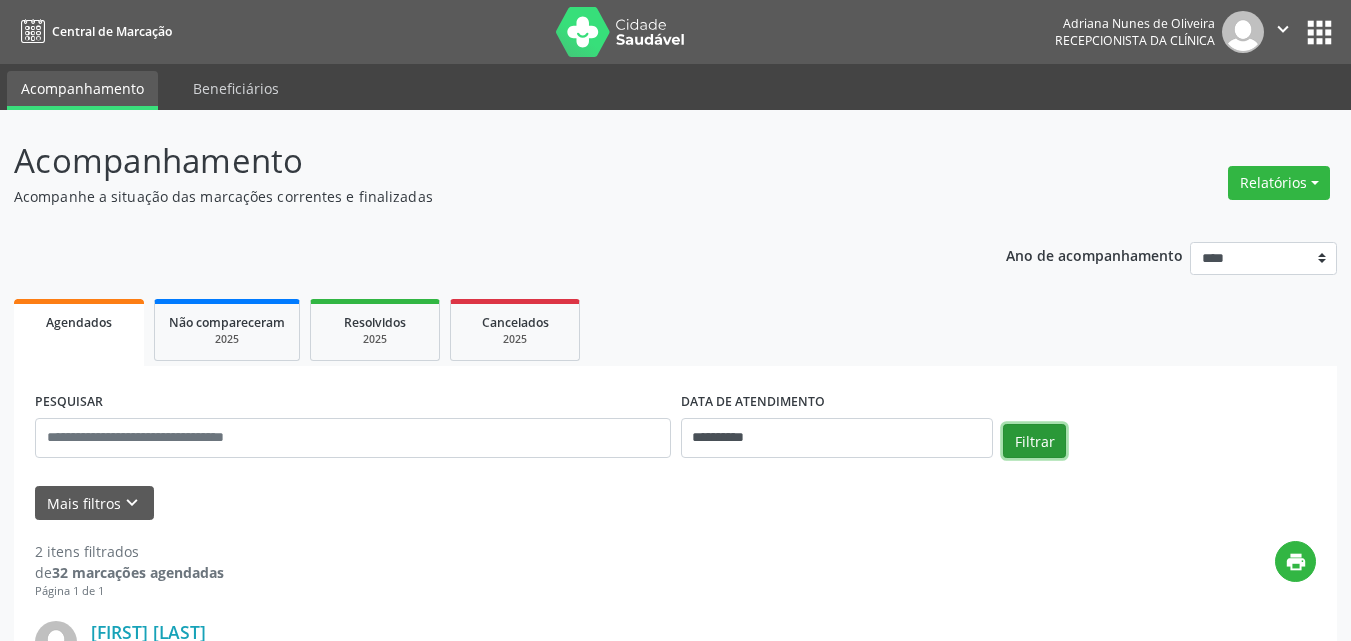 click on "Filtrar" at bounding box center (1034, 441) 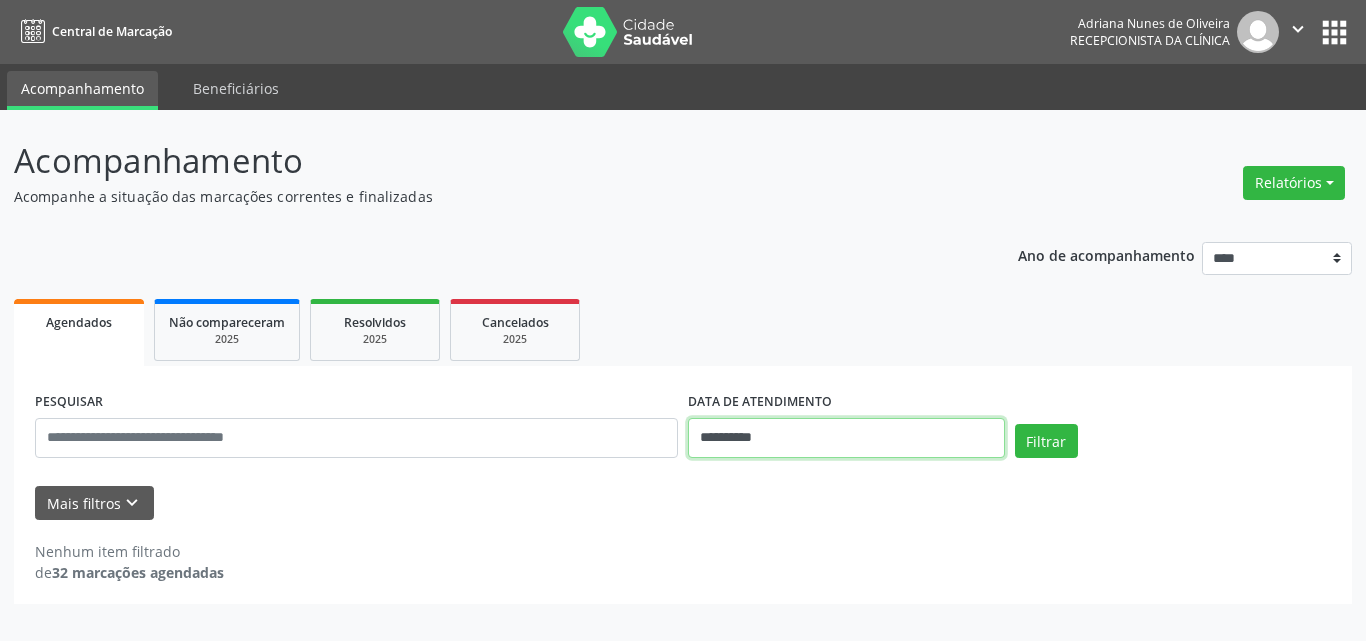 click on "**********" at bounding box center (846, 438) 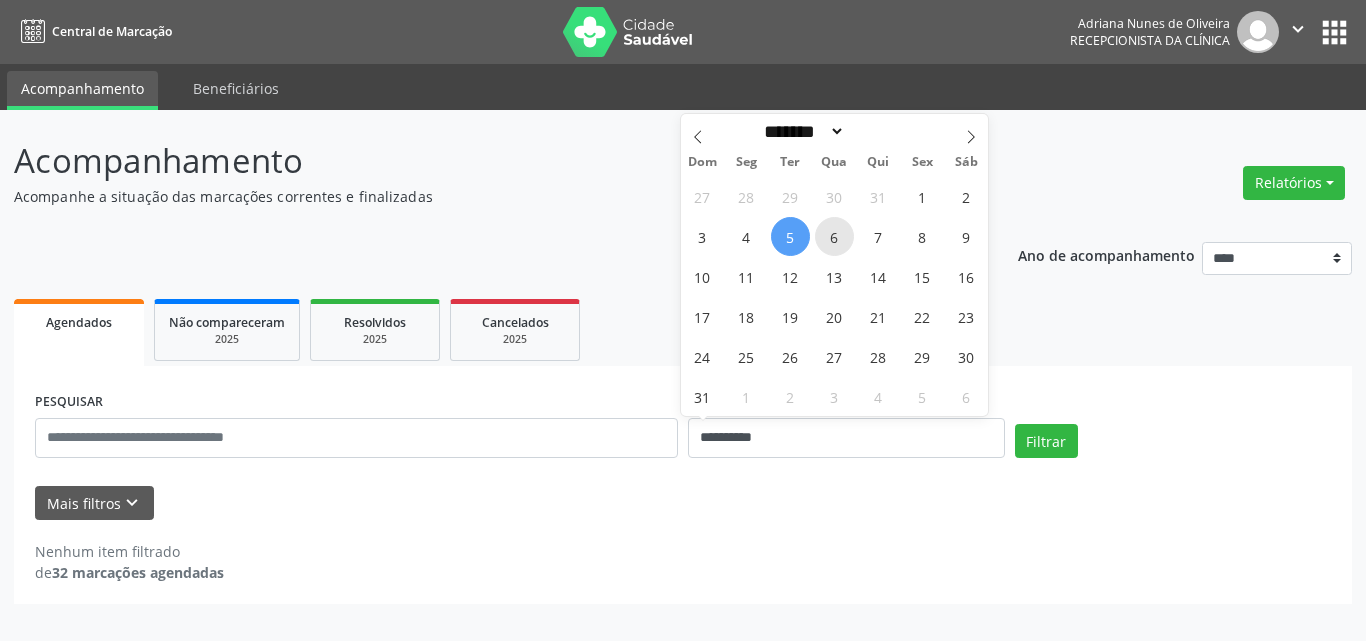 click on "6" at bounding box center (834, 236) 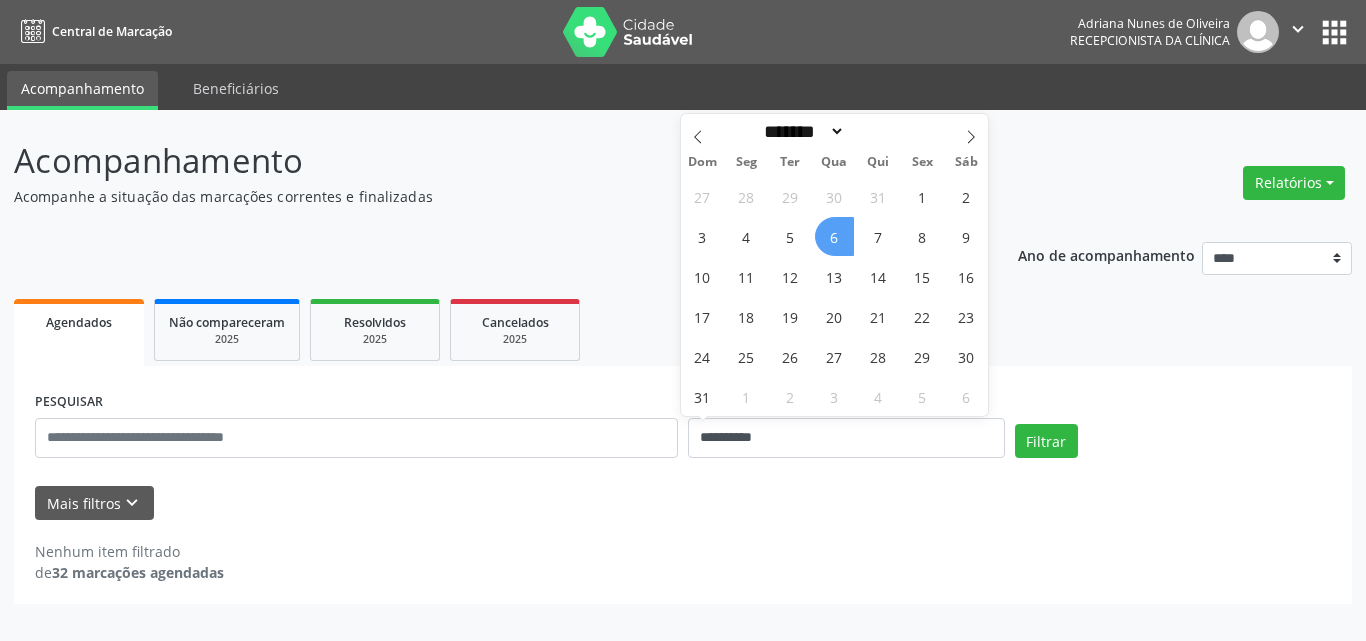 click on "6" at bounding box center [834, 236] 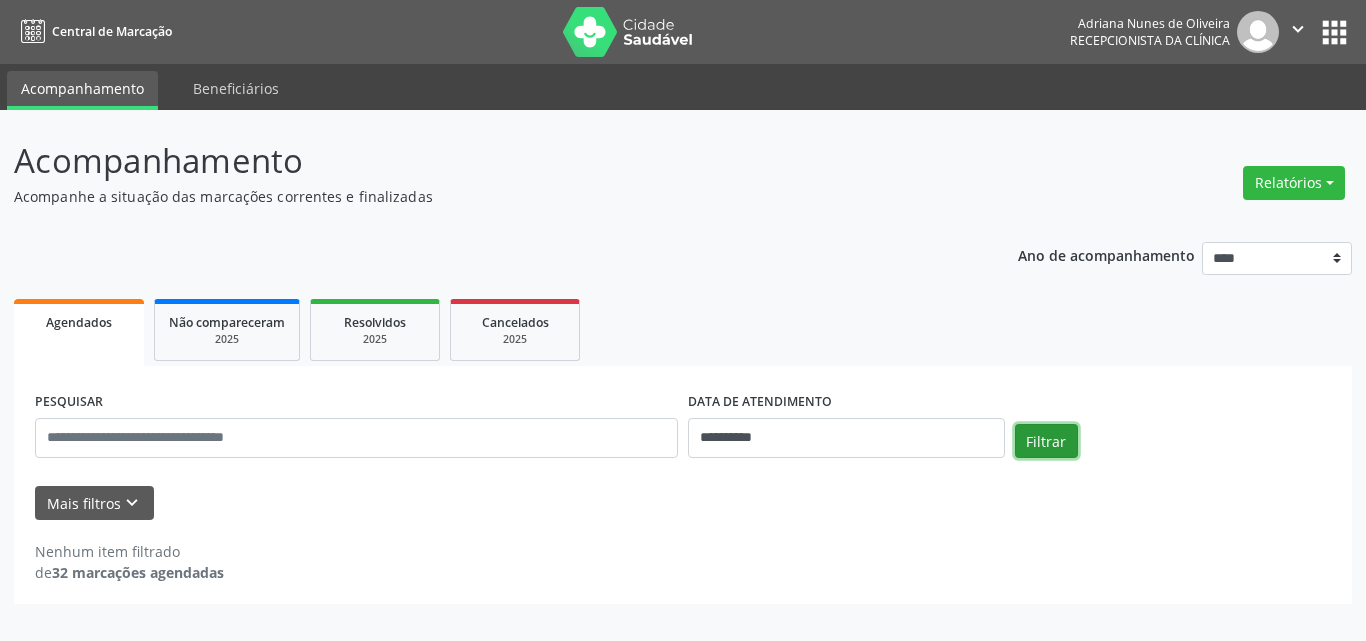click on "Filtrar" at bounding box center (1046, 441) 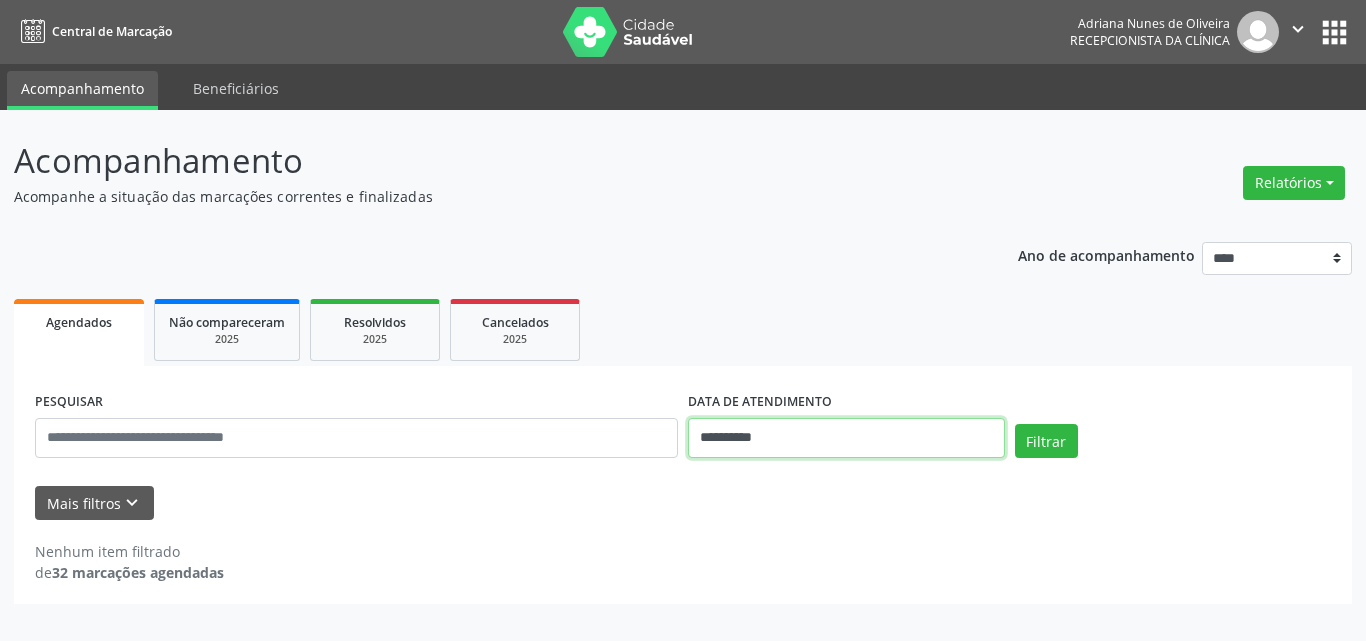 click on "**********" at bounding box center (846, 438) 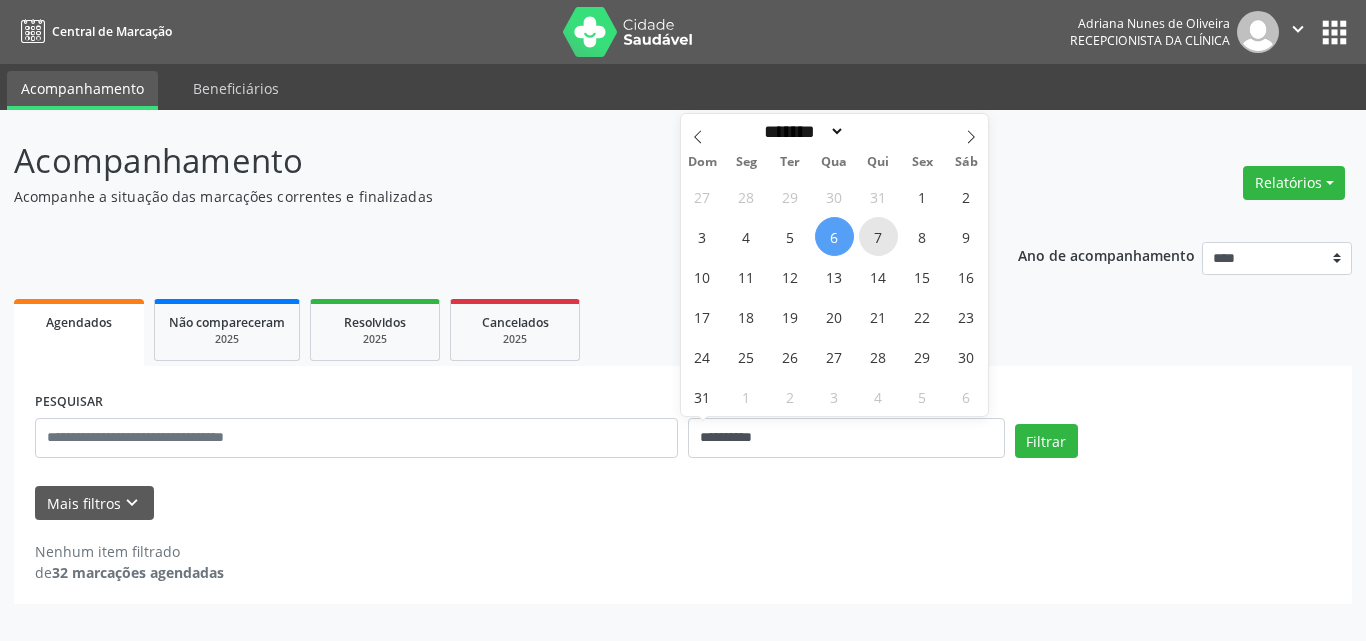 click on "7" at bounding box center (878, 236) 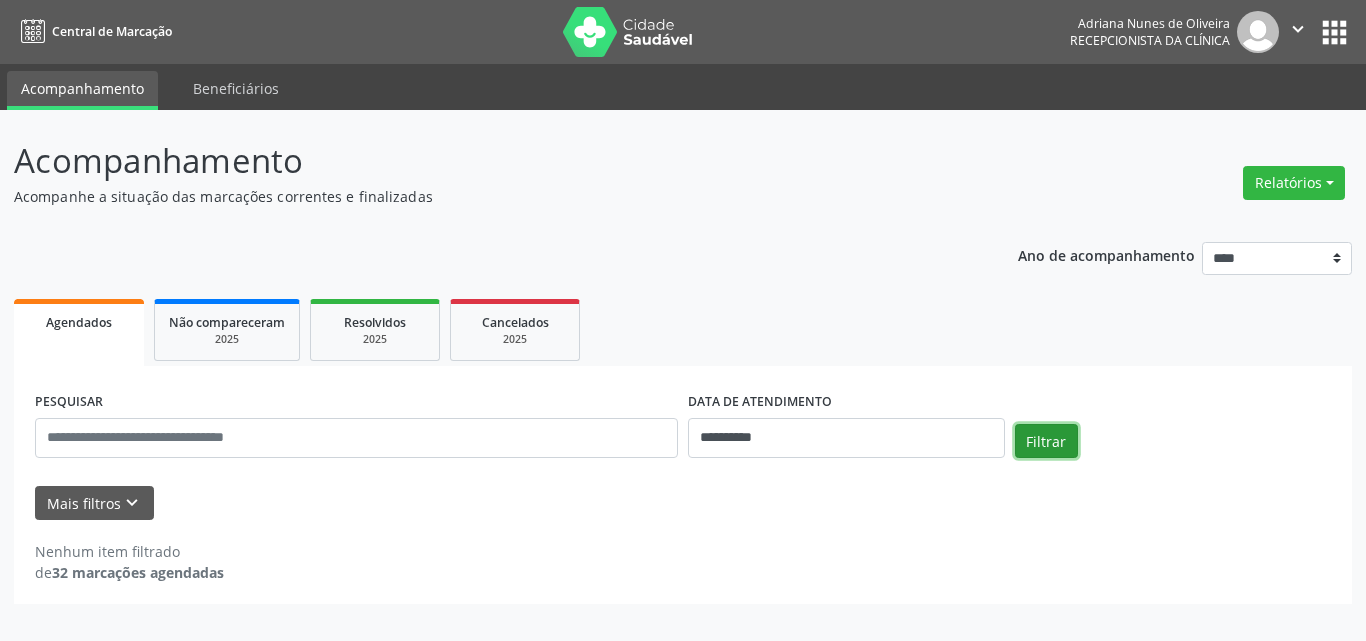 click on "Filtrar" at bounding box center (1046, 441) 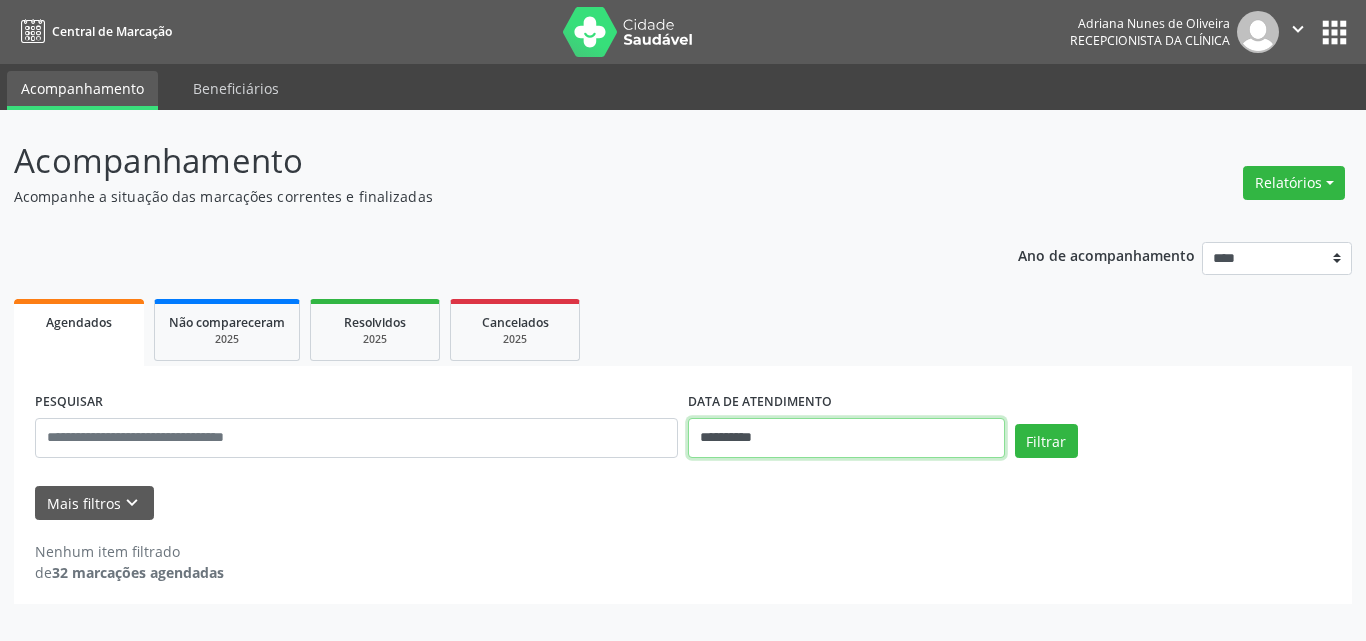 click on "**********" at bounding box center (846, 438) 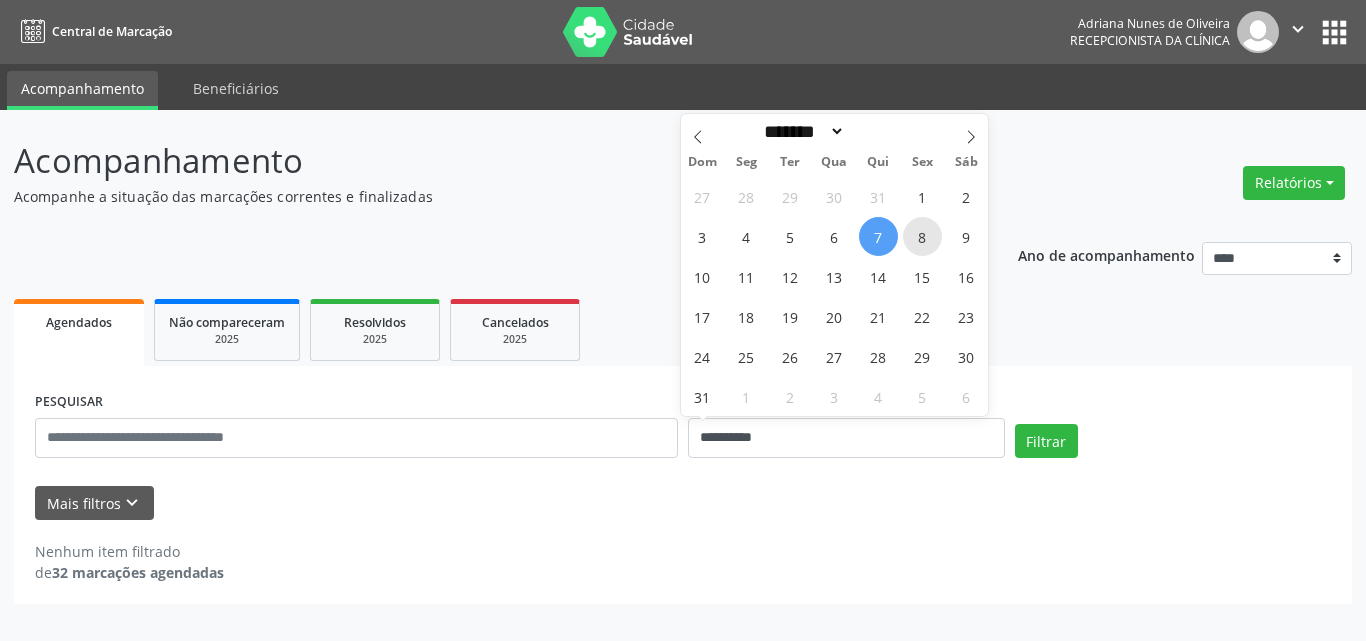 click on "8" at bounding box center [922, 236] 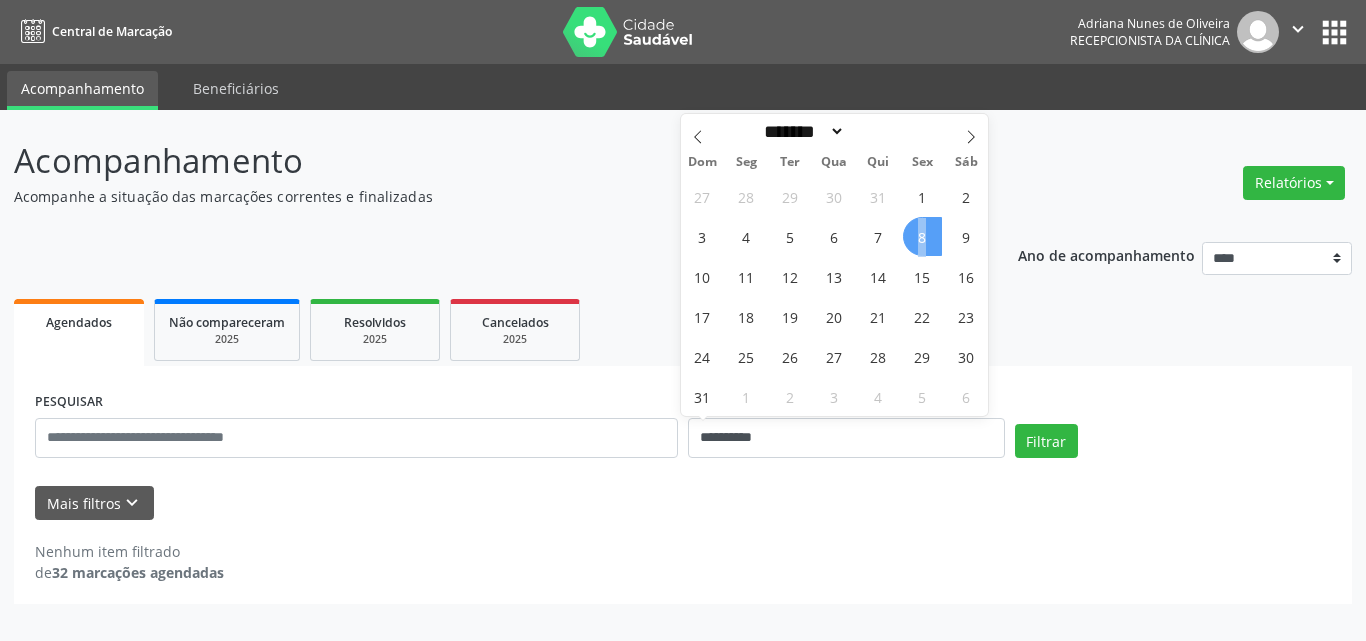 click on "8" at bounding box center (922, 236) 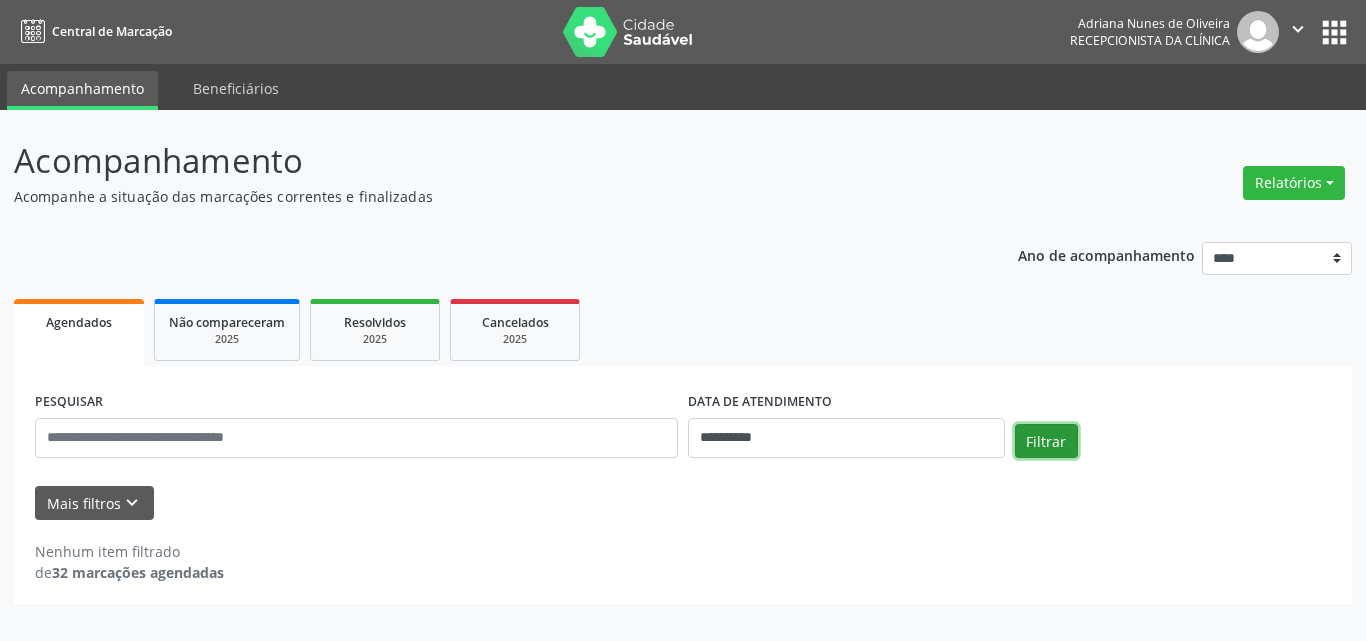 click on "Filtrar" at bounding box center [1046, 441] 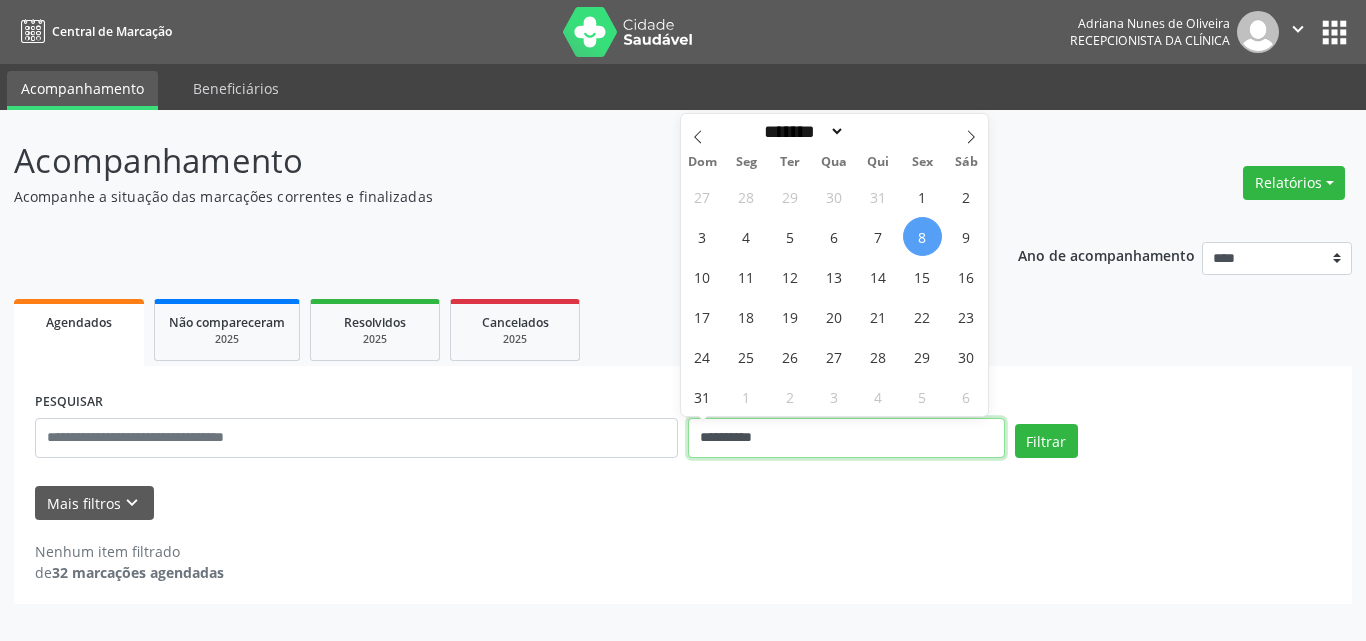 click on "**********" at bounding box center [846, 438] 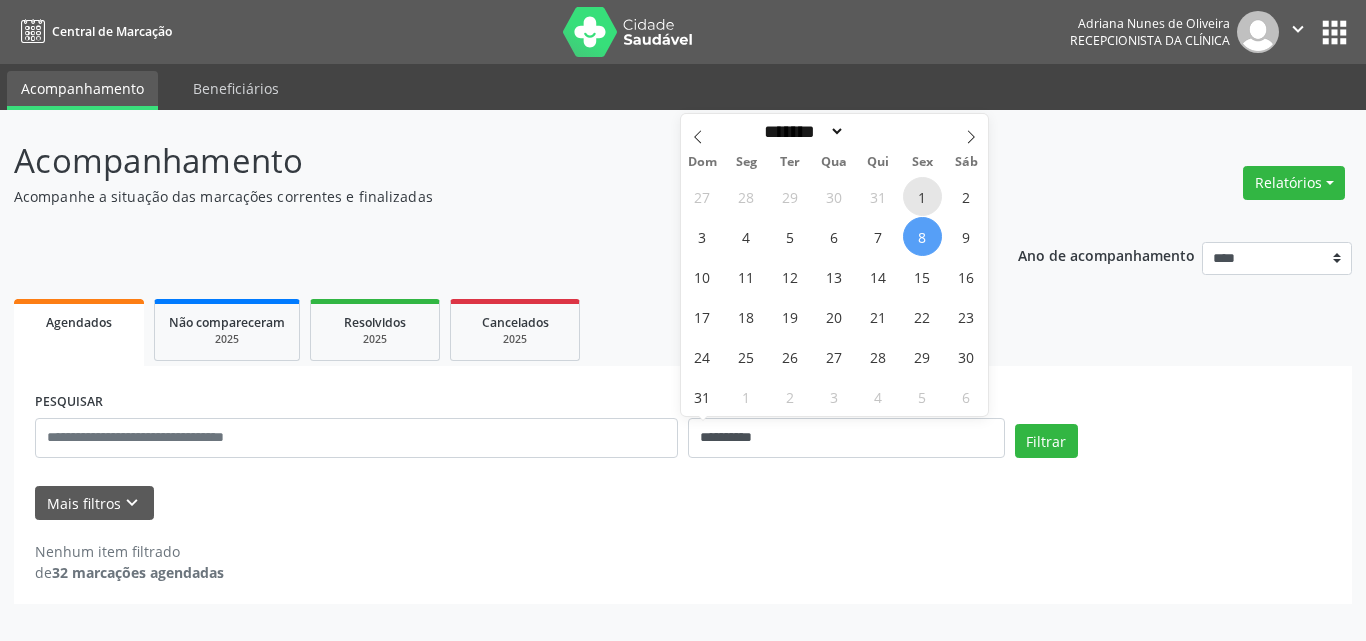 click on "1" at bounding box center [922, 196] 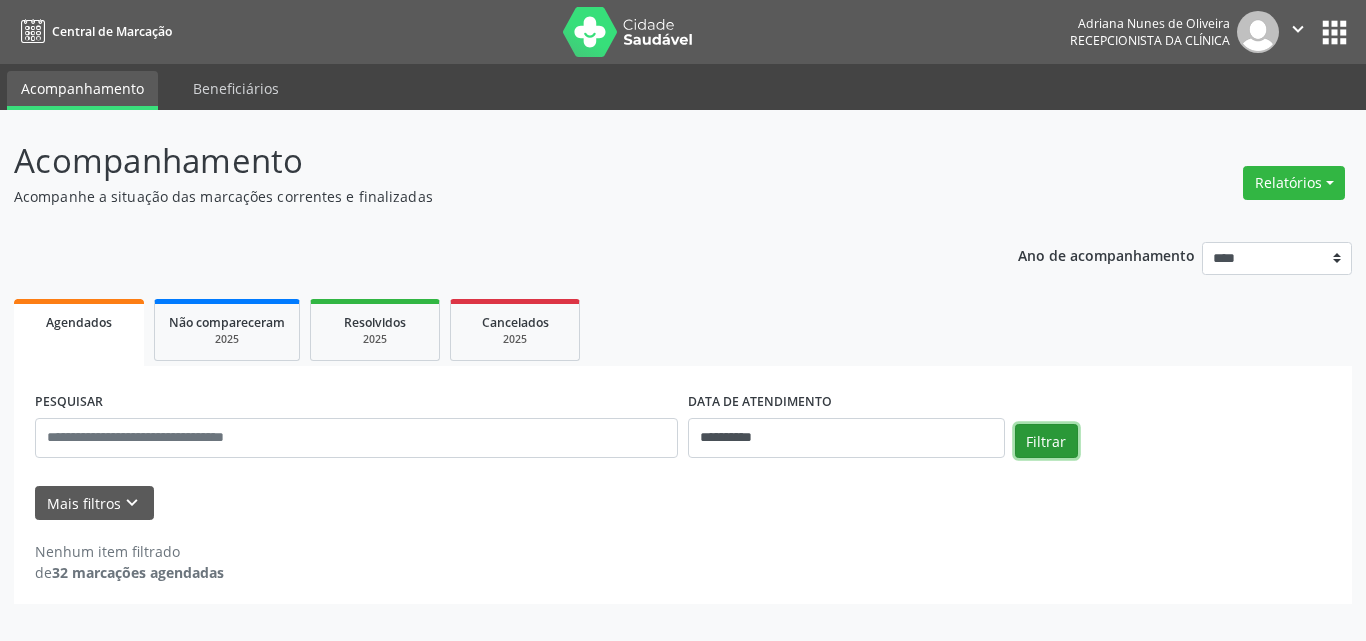 click on "Filtrar" at bounding box center (1046, 441) 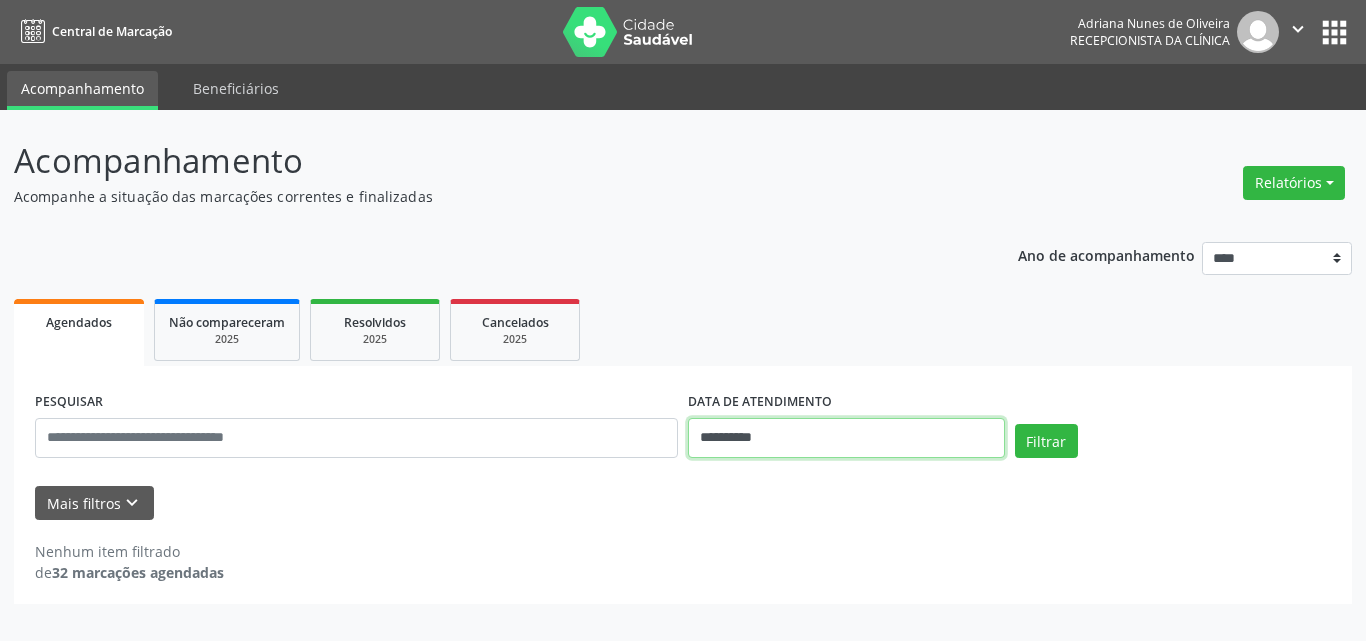 click on "**********" at bounding box center (846, 438) 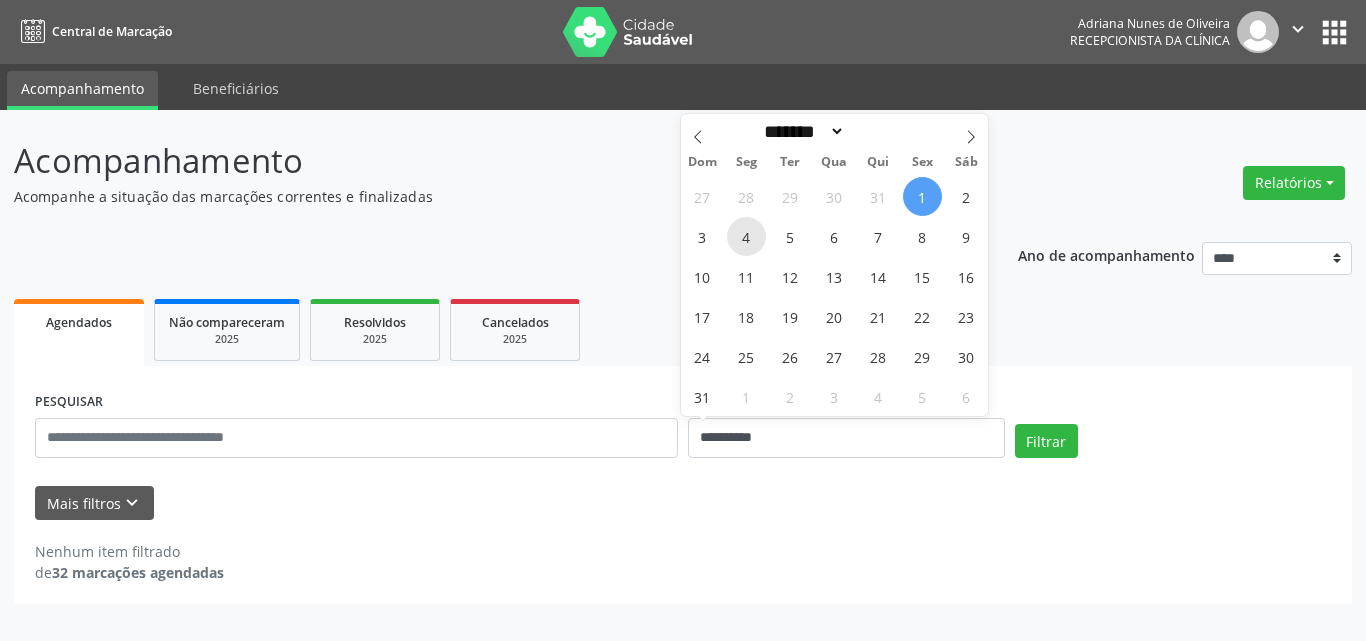 click on "4" at bounding box center [746, 236] 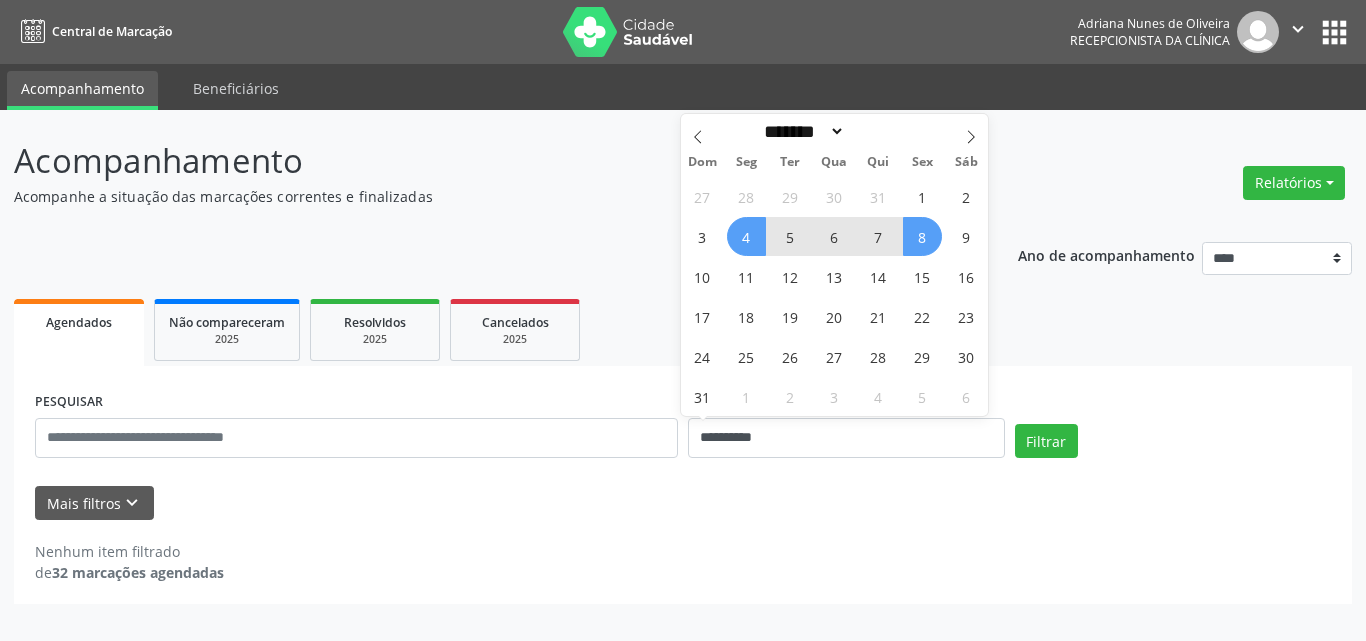 click on "8" at bounding box center [922, 236] 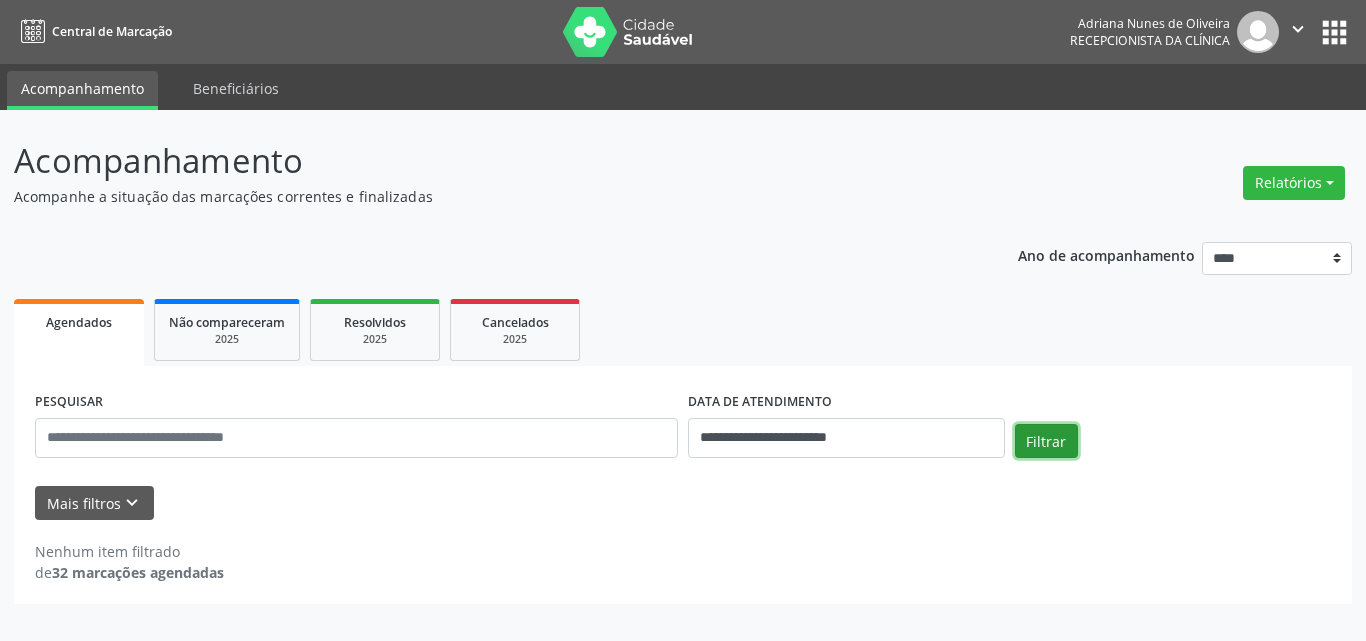 click on "Filtrar" at bounding box center (1046, 441) 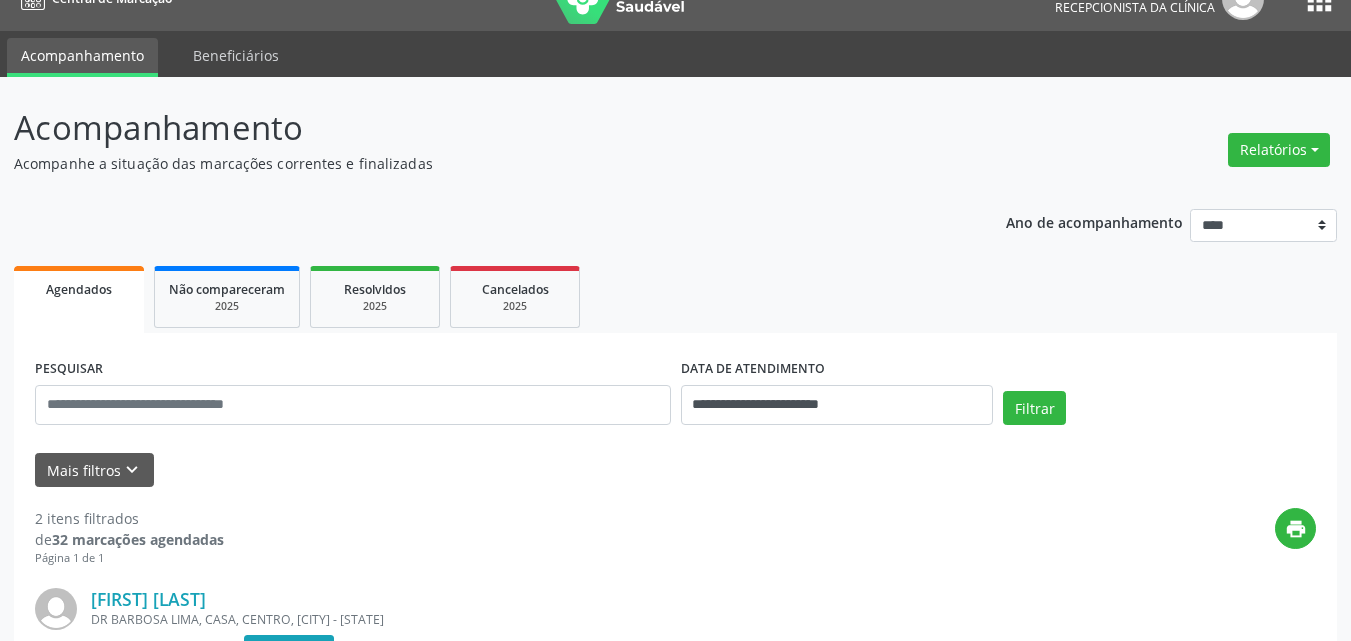 scroll, scrollTop: 0, scrollLeft: 0, axis: both 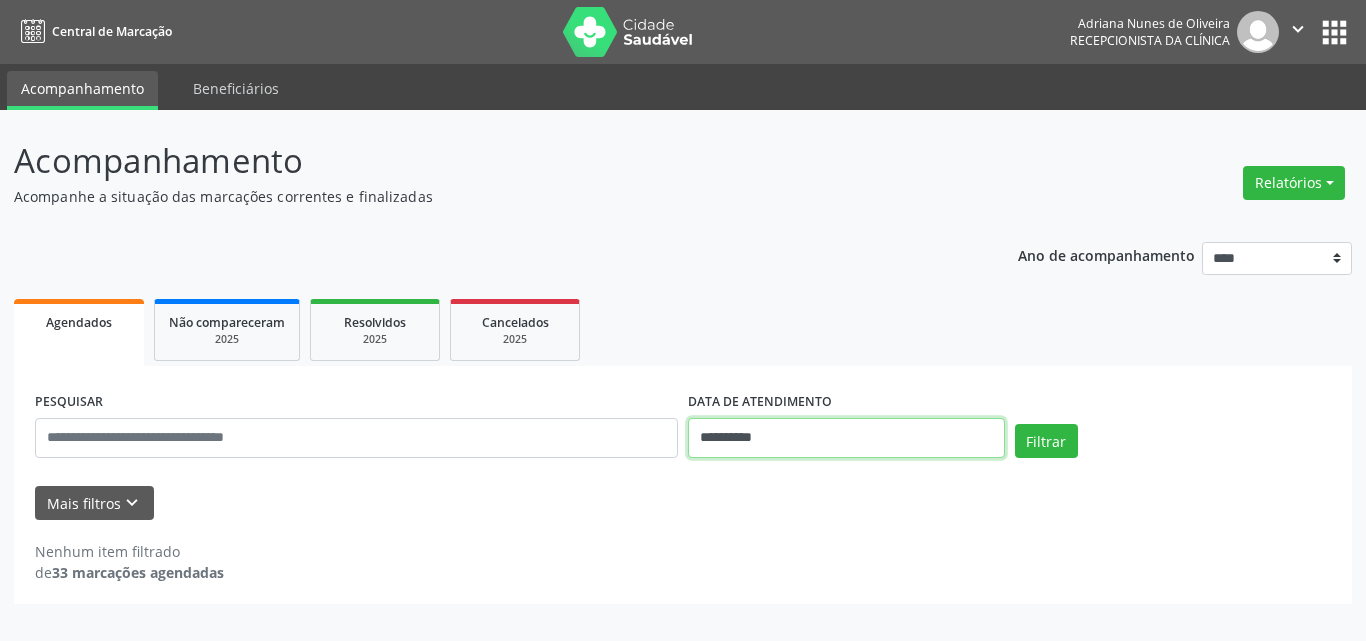 click on "**********" at bounding box center [846, 438] 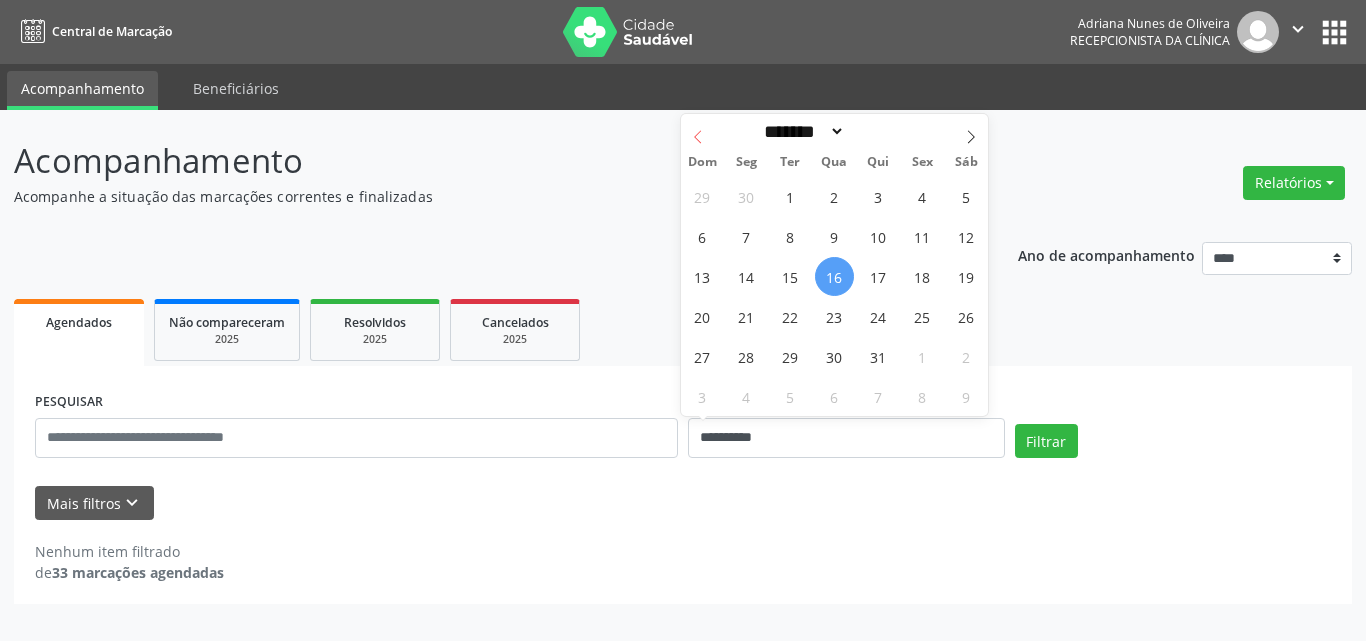 click at bounding box center [698, 131] 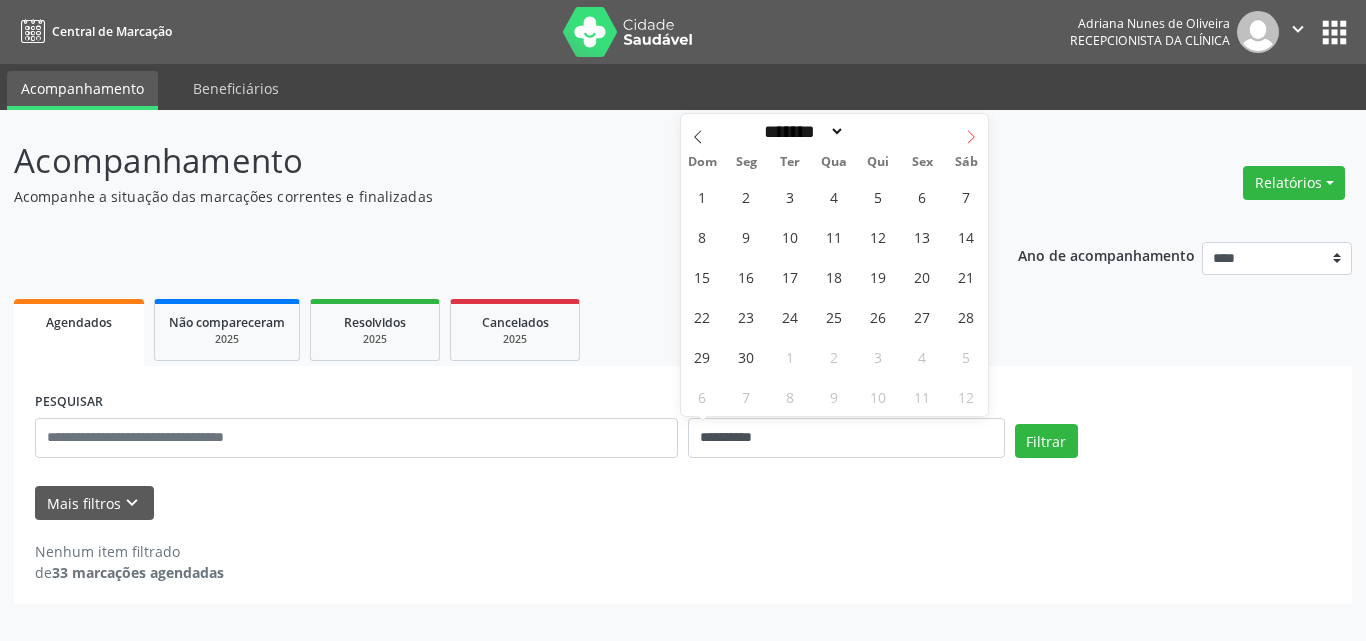 click at bounding box center [971, 131] 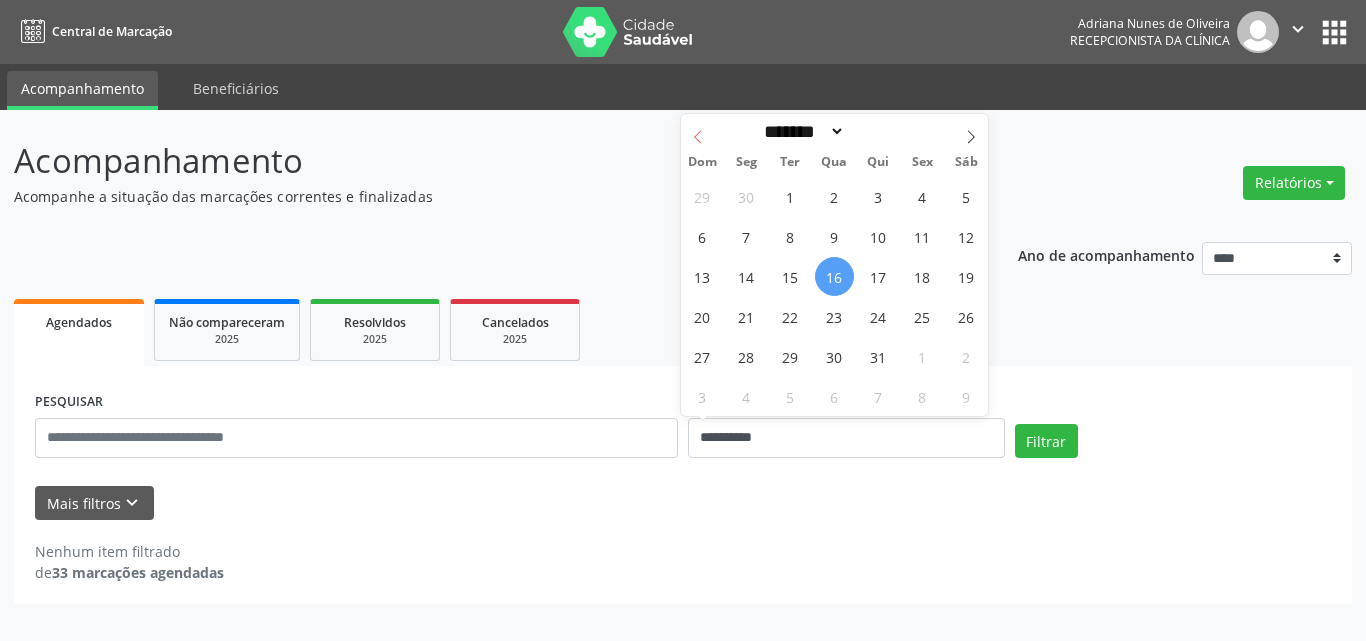 click 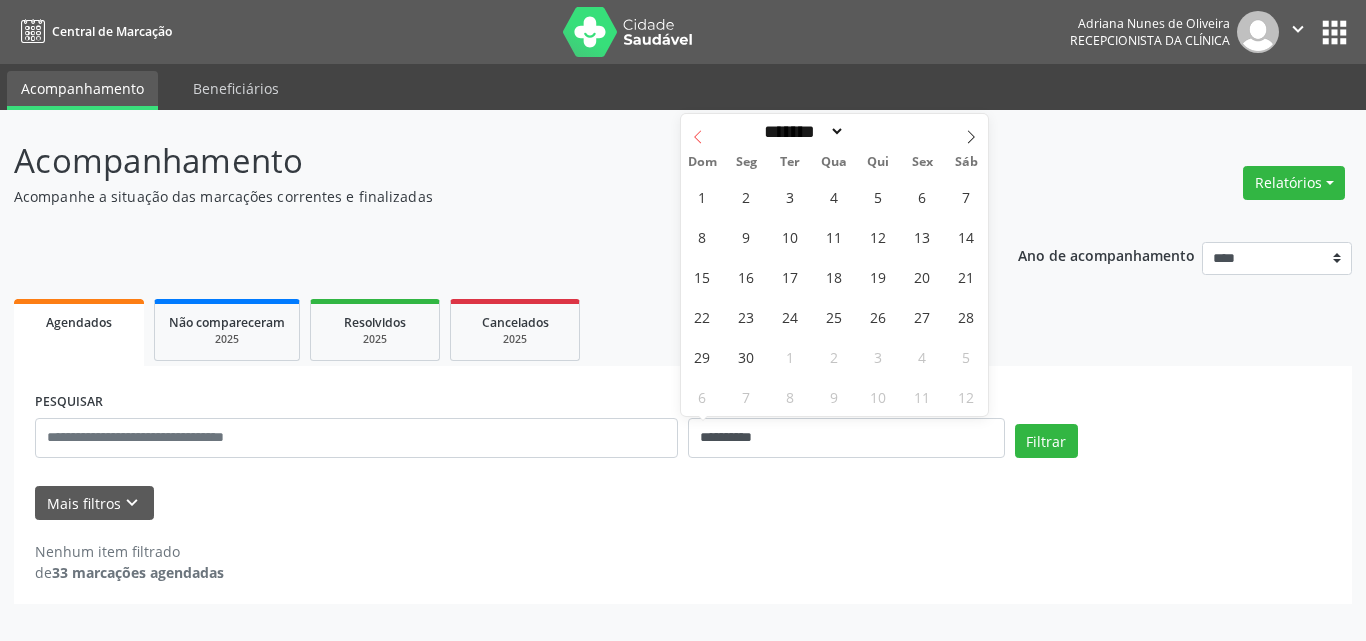 click 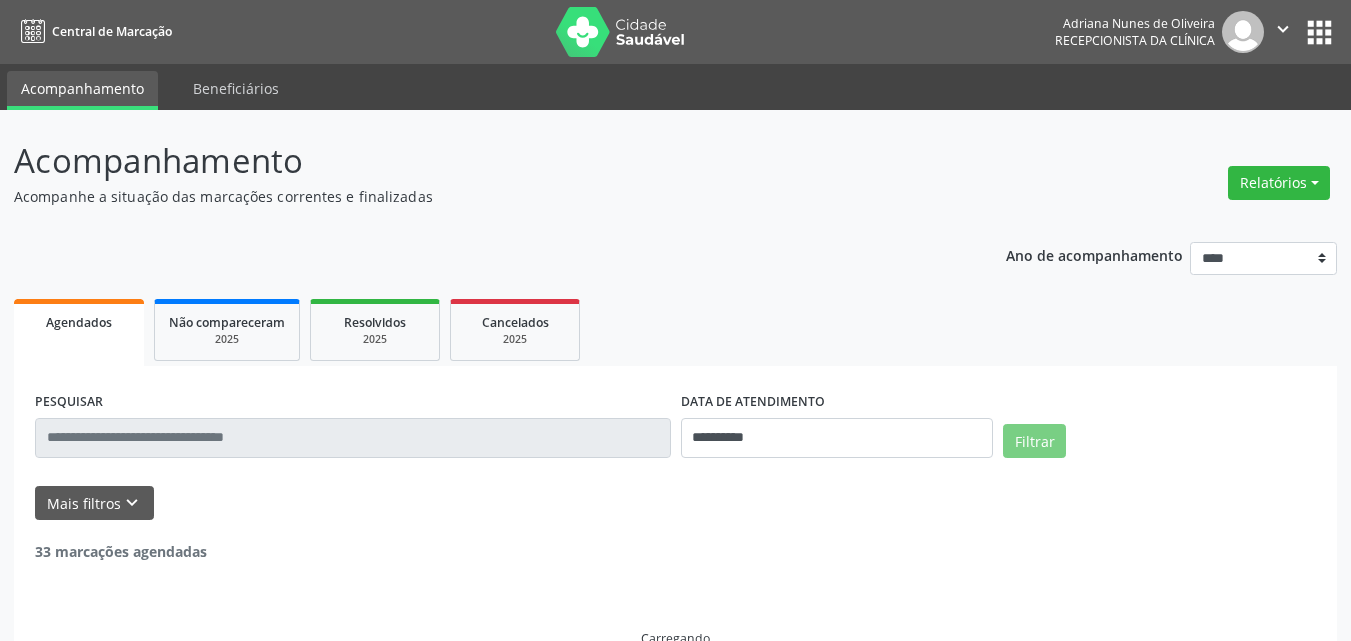 scroll, scrollTop: 0, scrollLeft: 0, axis: both 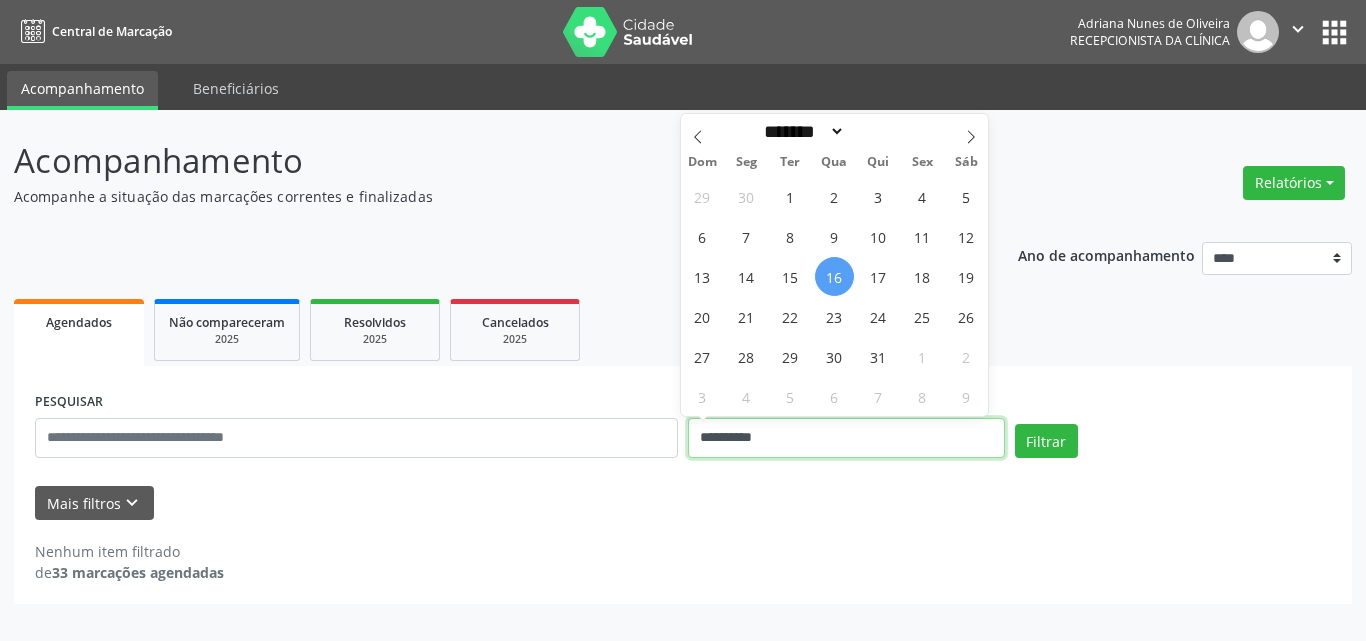 click on "**********" at bounding box center (846, 438) 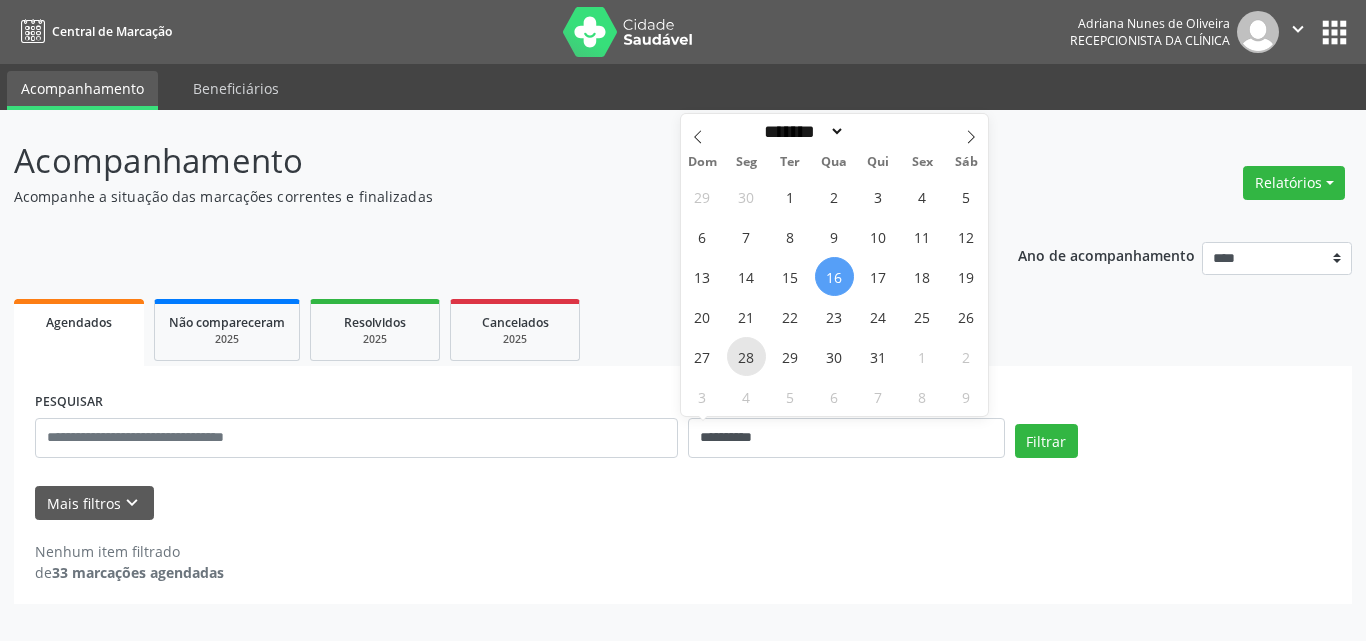 click on "28" at bounding box center (746, 356) 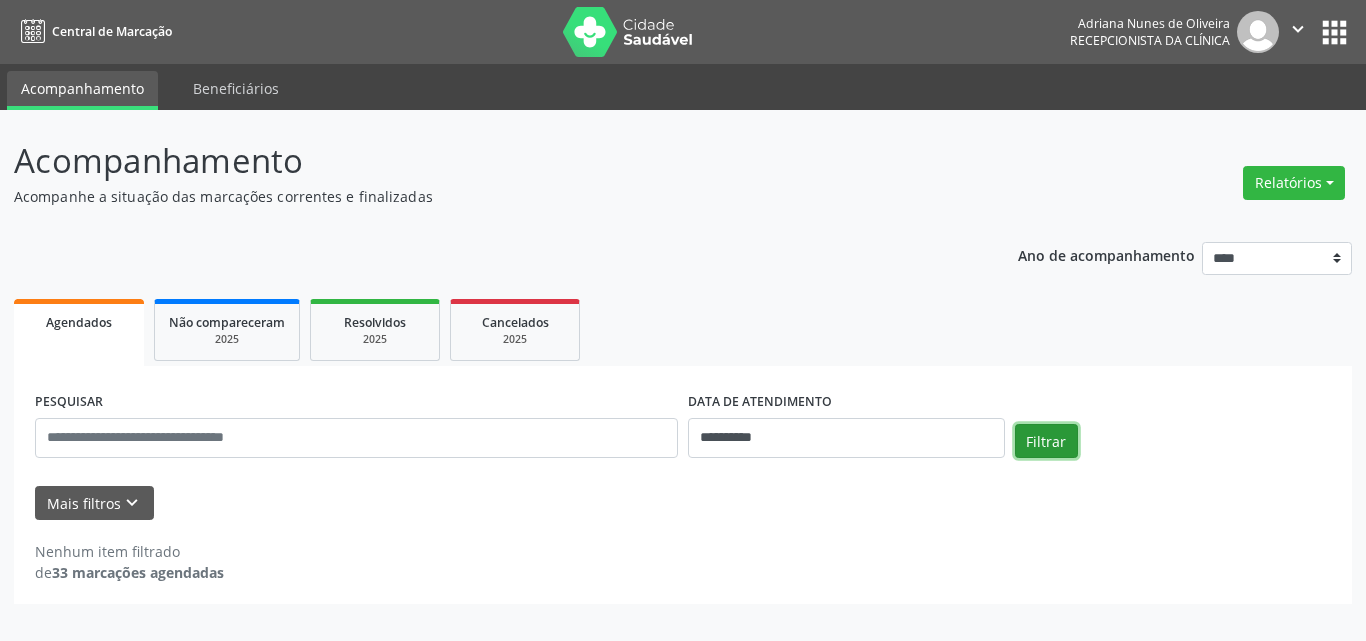 click on "Filtrar" at bounding box center (1046, 441) 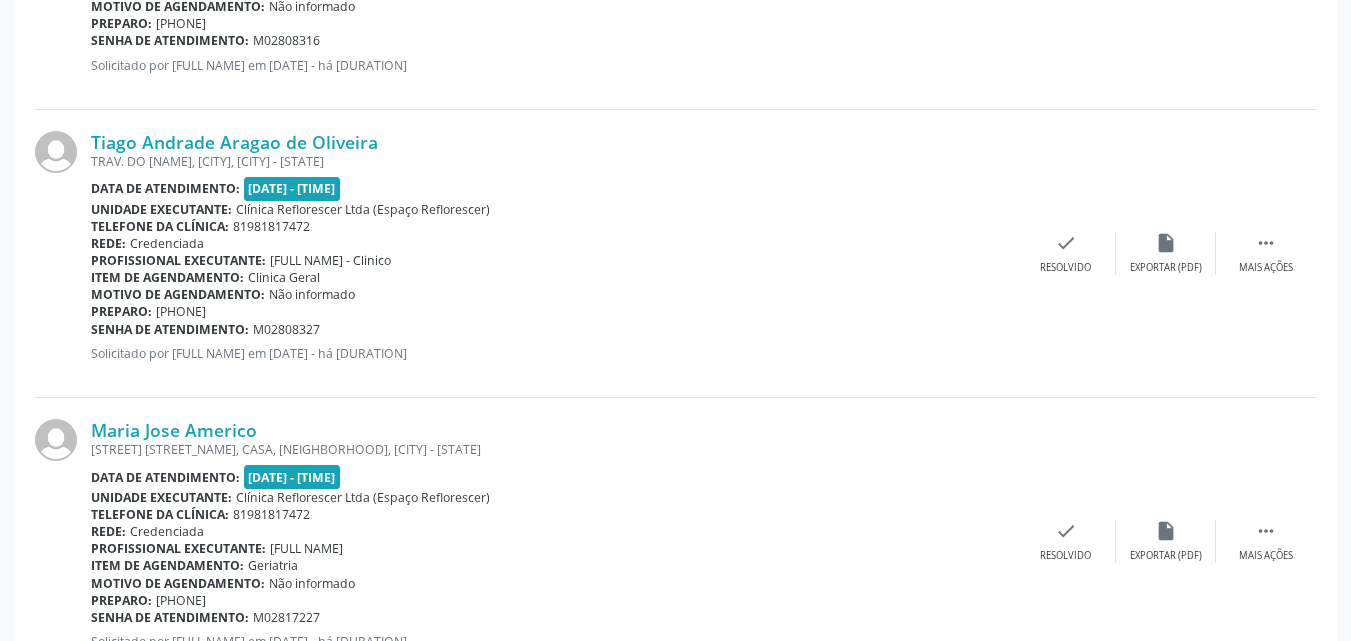 scroll, scrollTop: 1852, scrollLeft: 0, axis: vertical 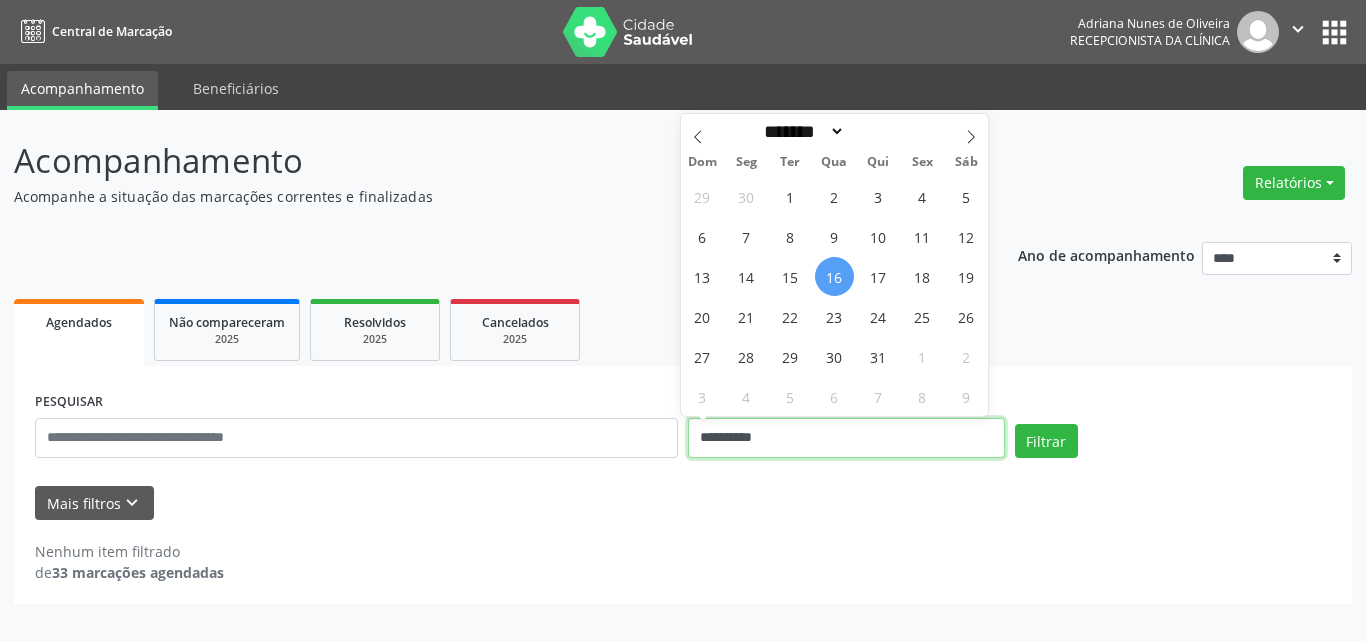 click on "**********" at bounding box center [846, 438] 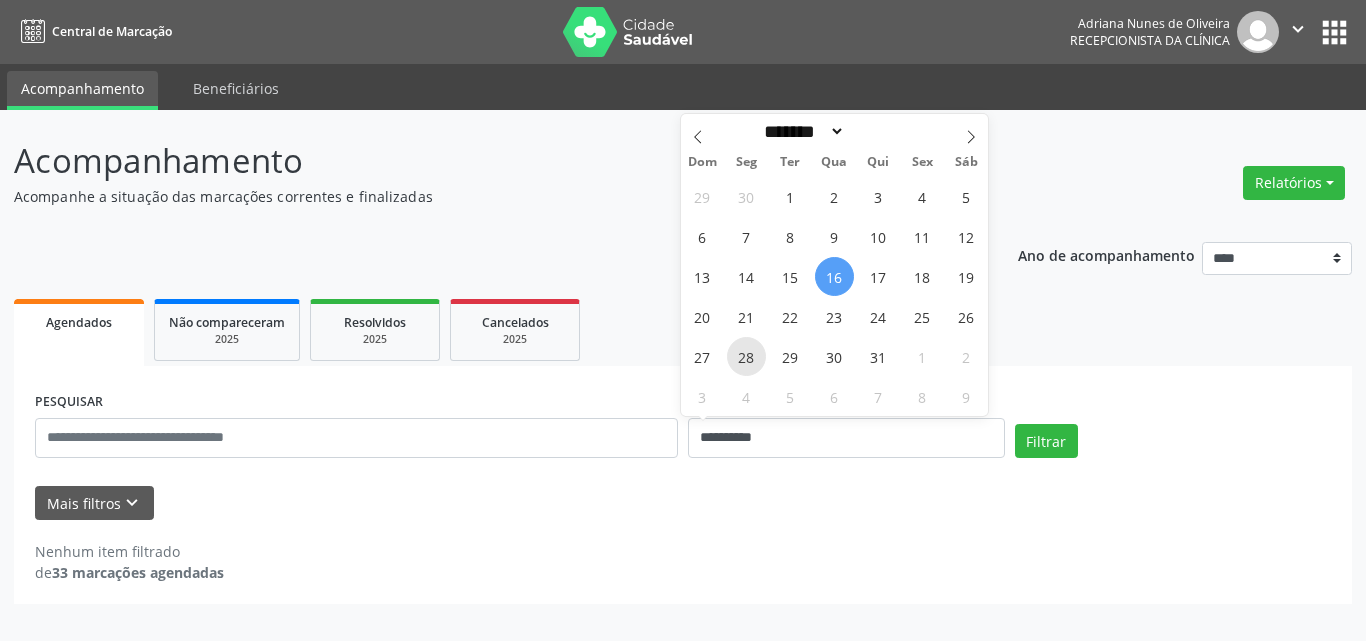 click on "28" at bounding box center [746, 356] 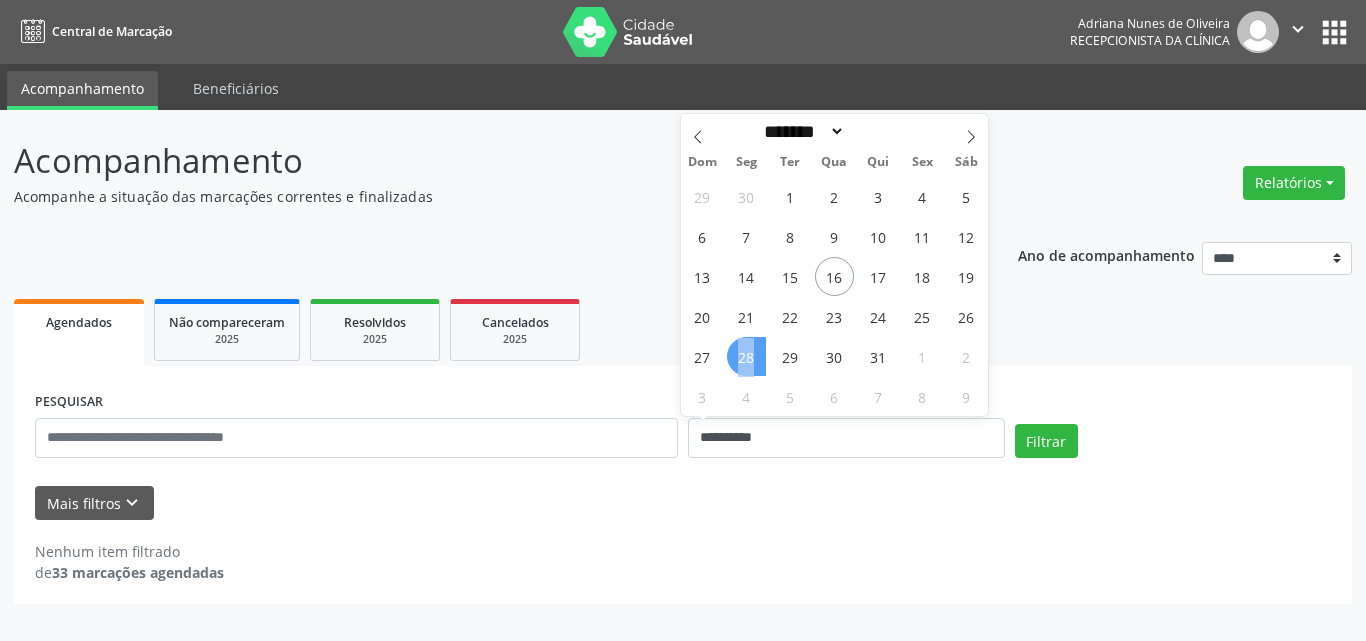 click on "28" at bounding box center [746, 356] 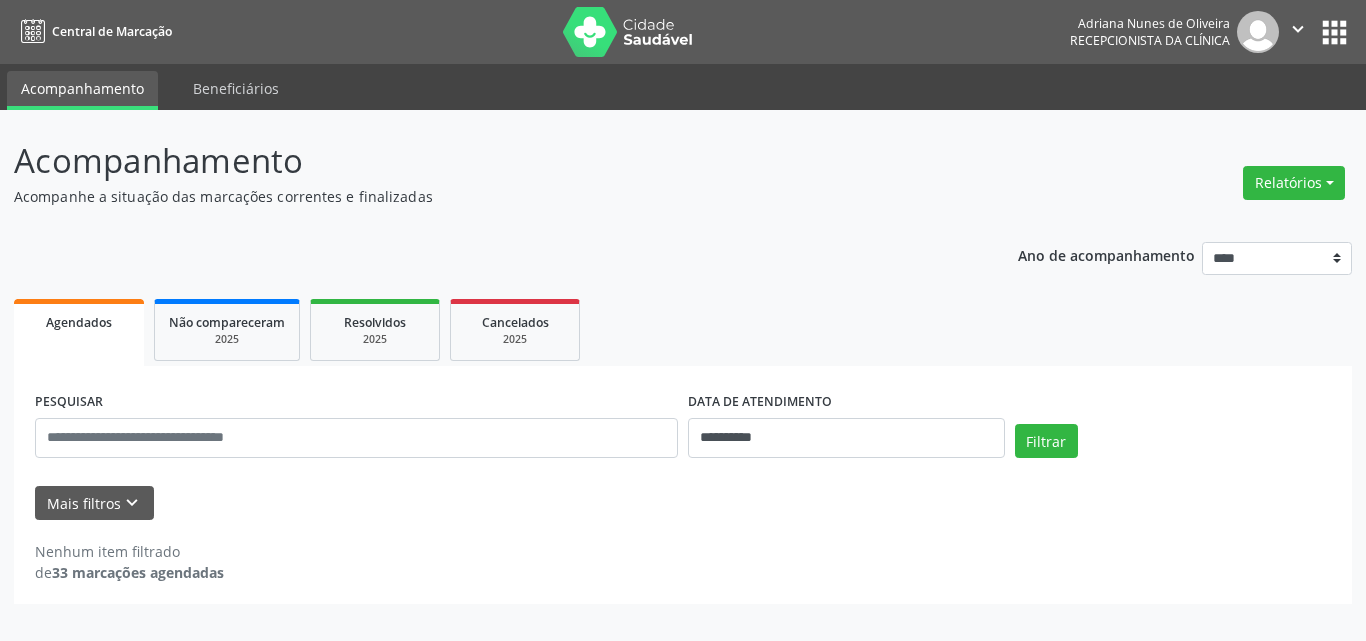 click on "Filtrar" at bounding box center [1173, 448] 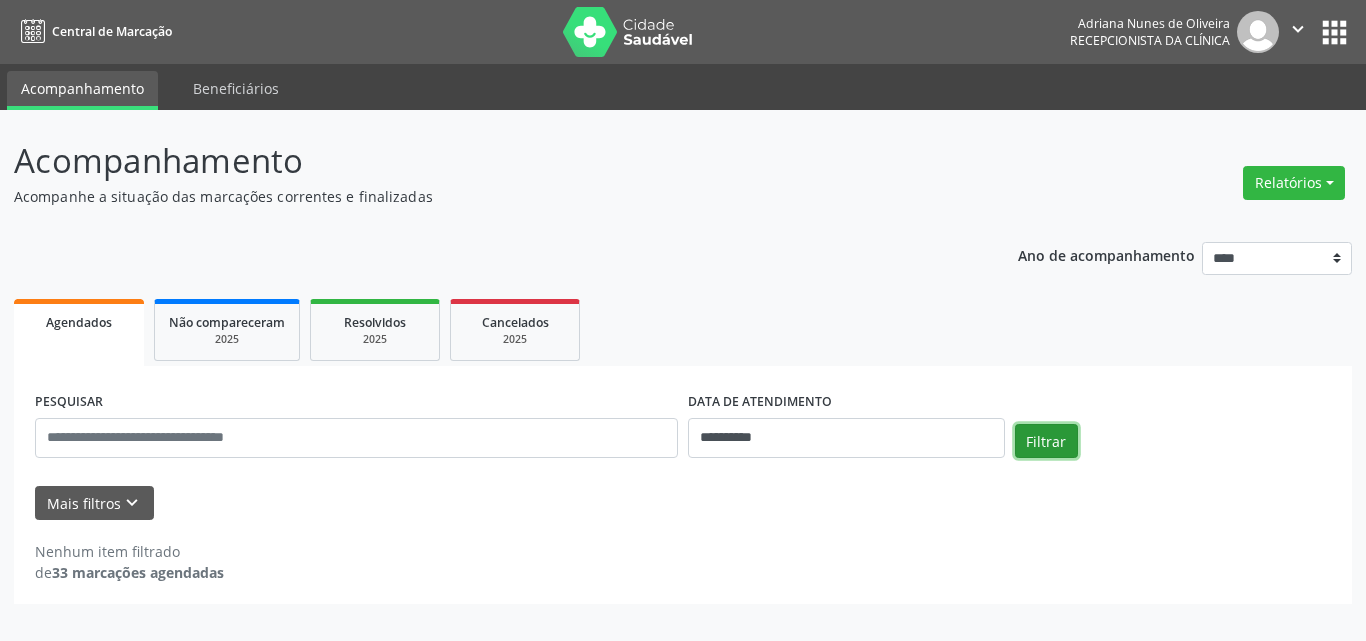 click on "Filtrar" at bounding box center [1046, 441] 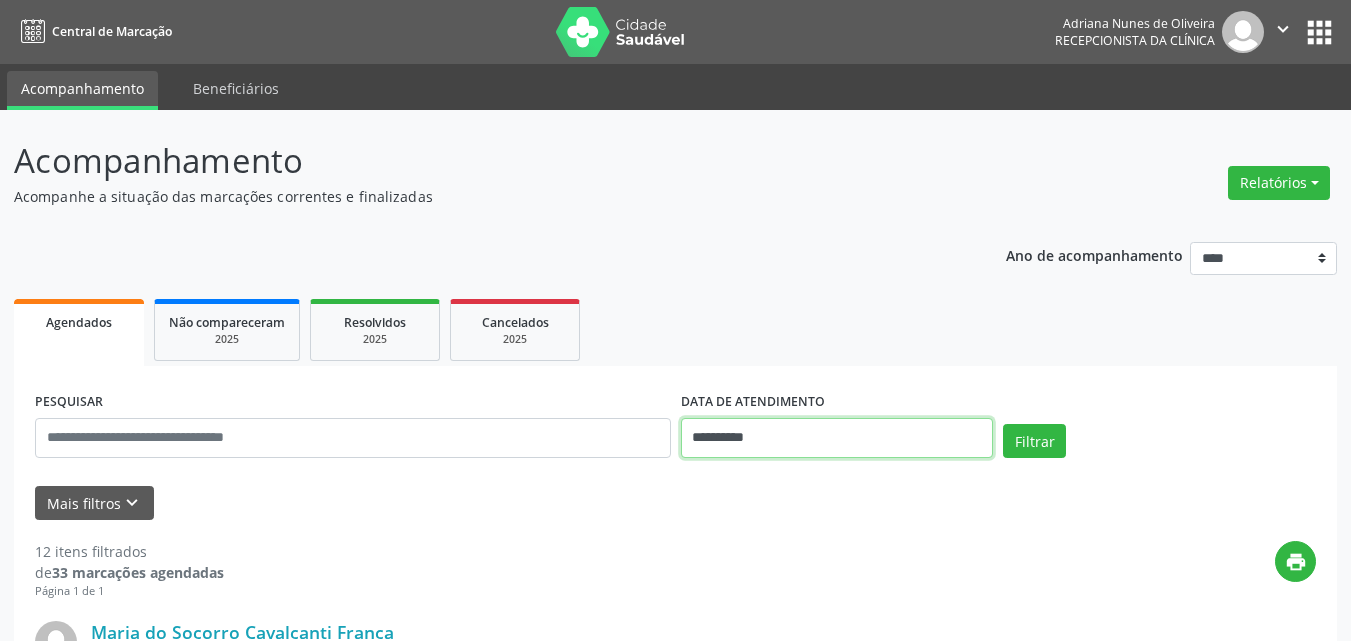 click on "**********" at bounding box center [837, 438] 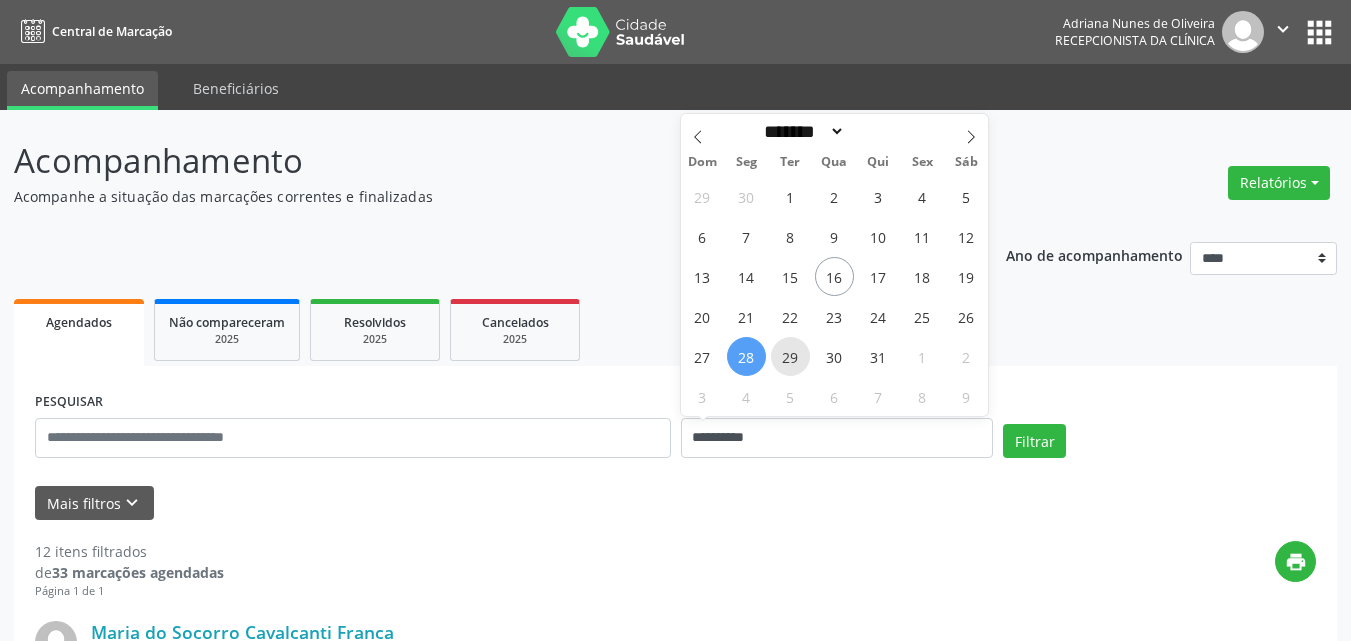 click on "29" at bounding box center [790, 356] 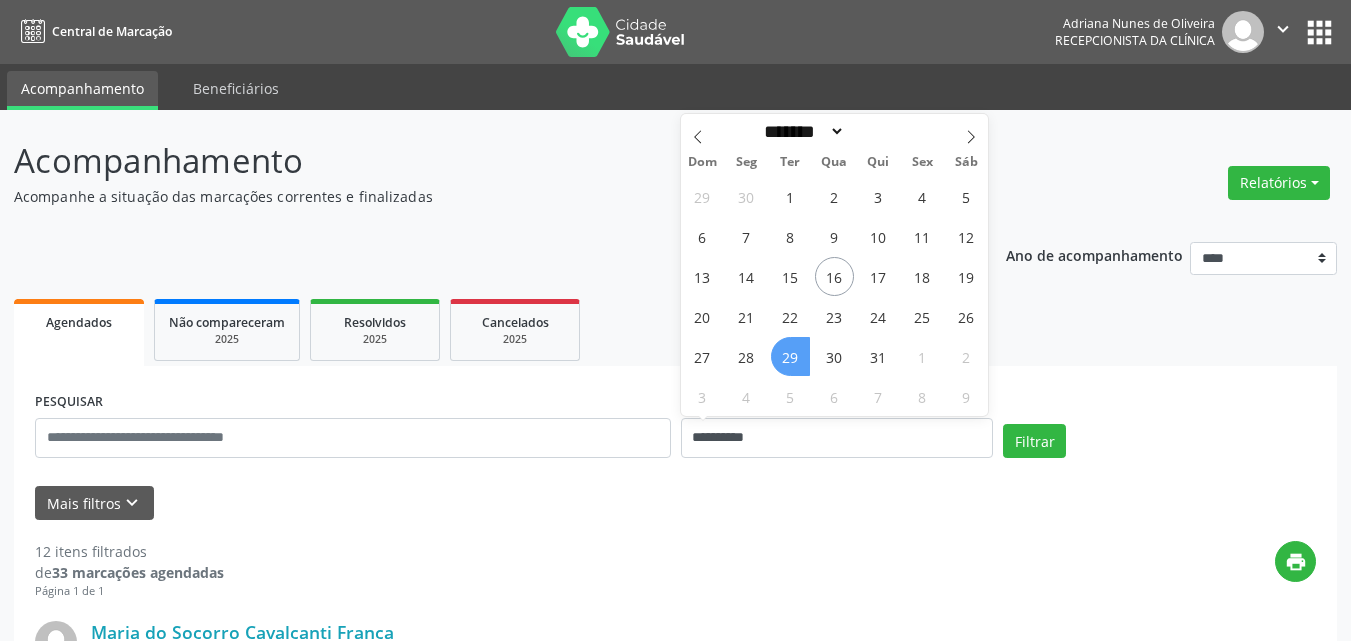 click on "29" at bounding box center (790, 356) 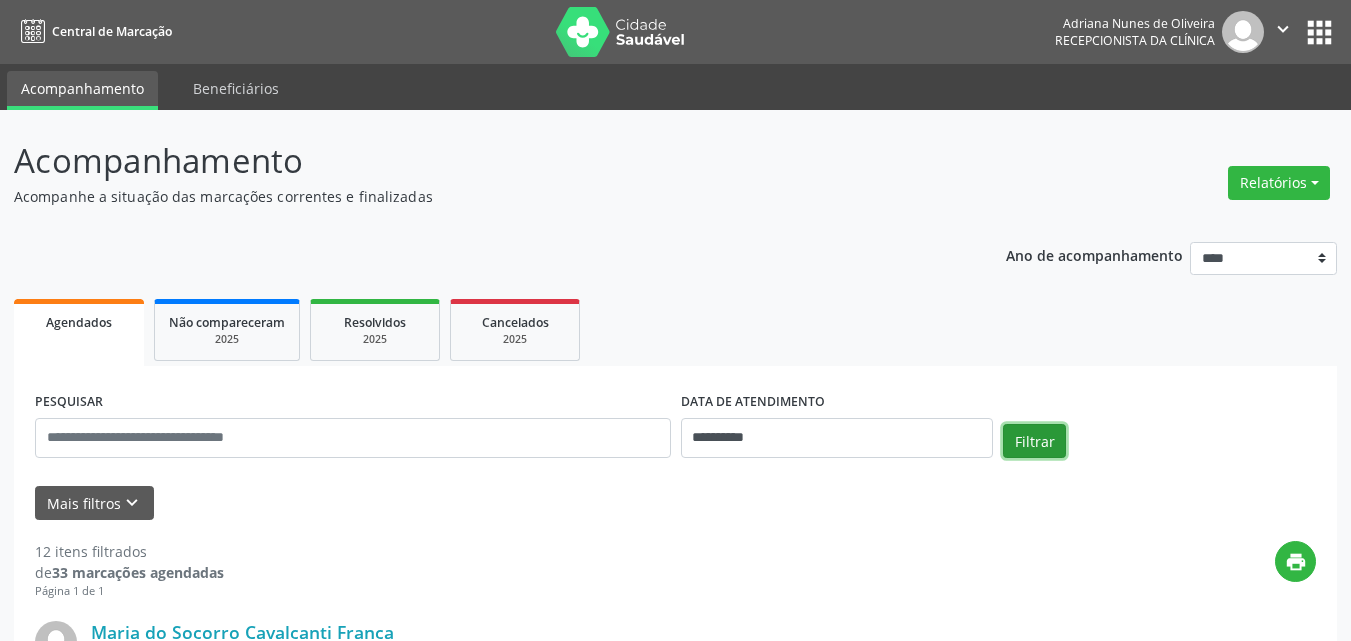 click on "Filtrar" at bounding box center (1034, 441) 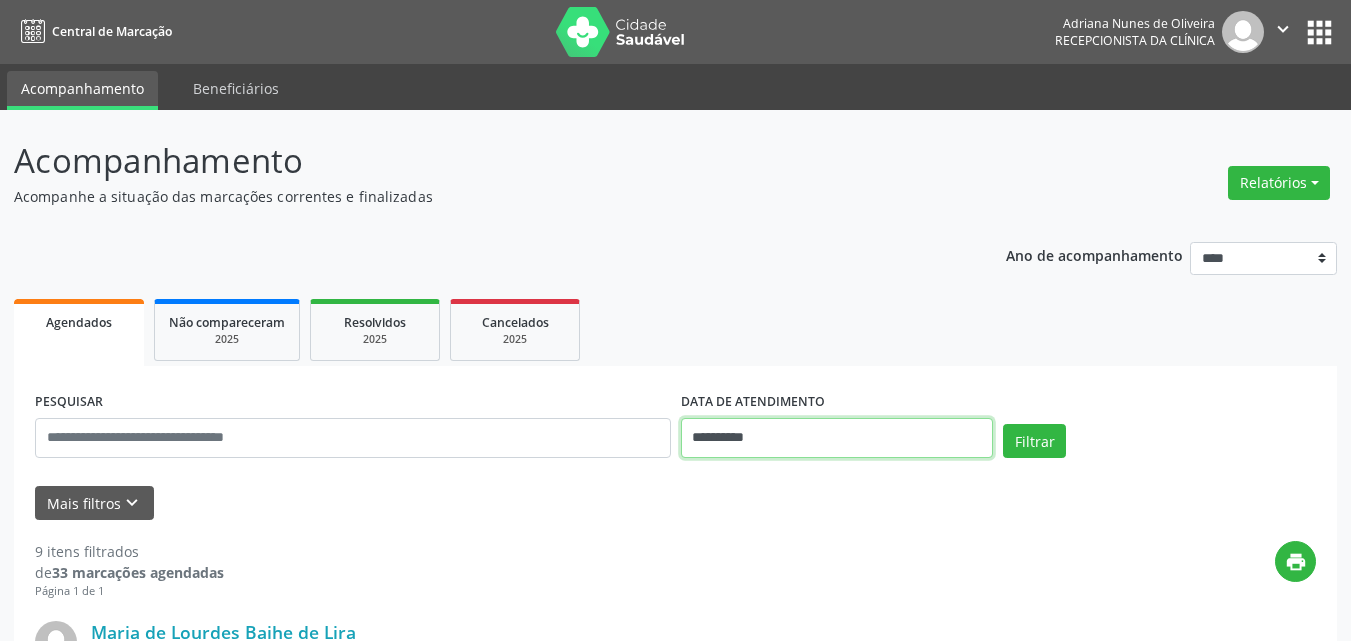 click on "**********" at bounding box center [837, 438] 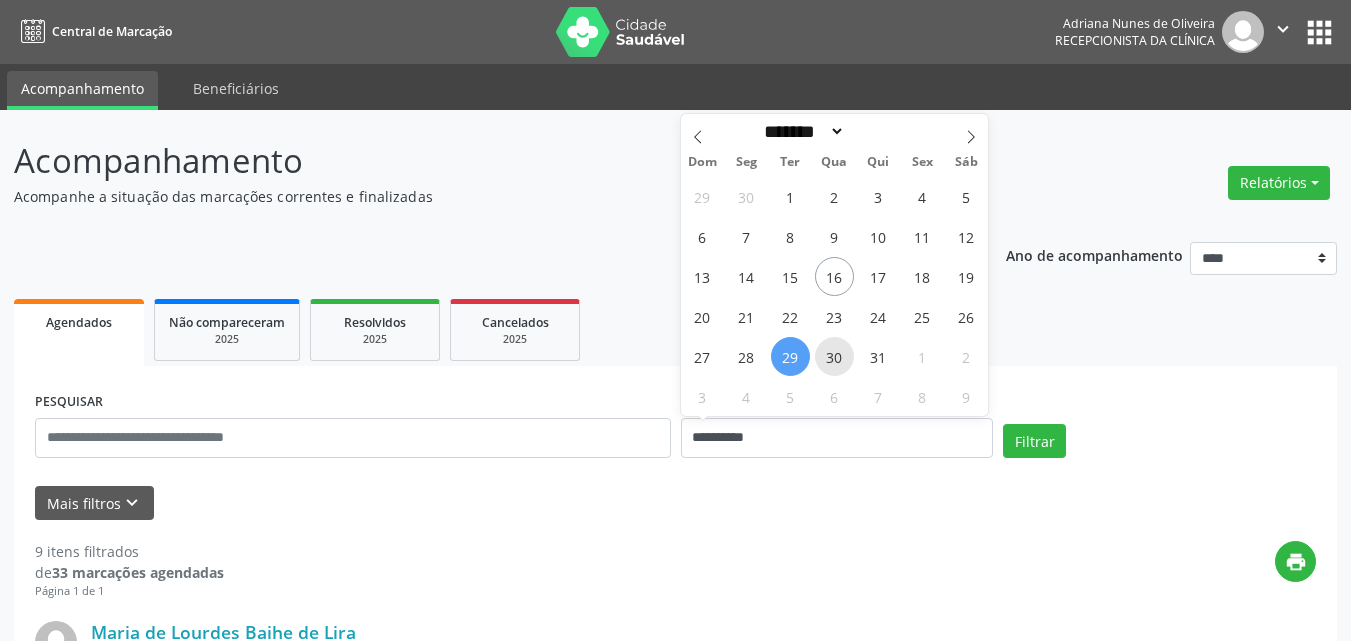 click on "30" at bounding box center [834, 356] 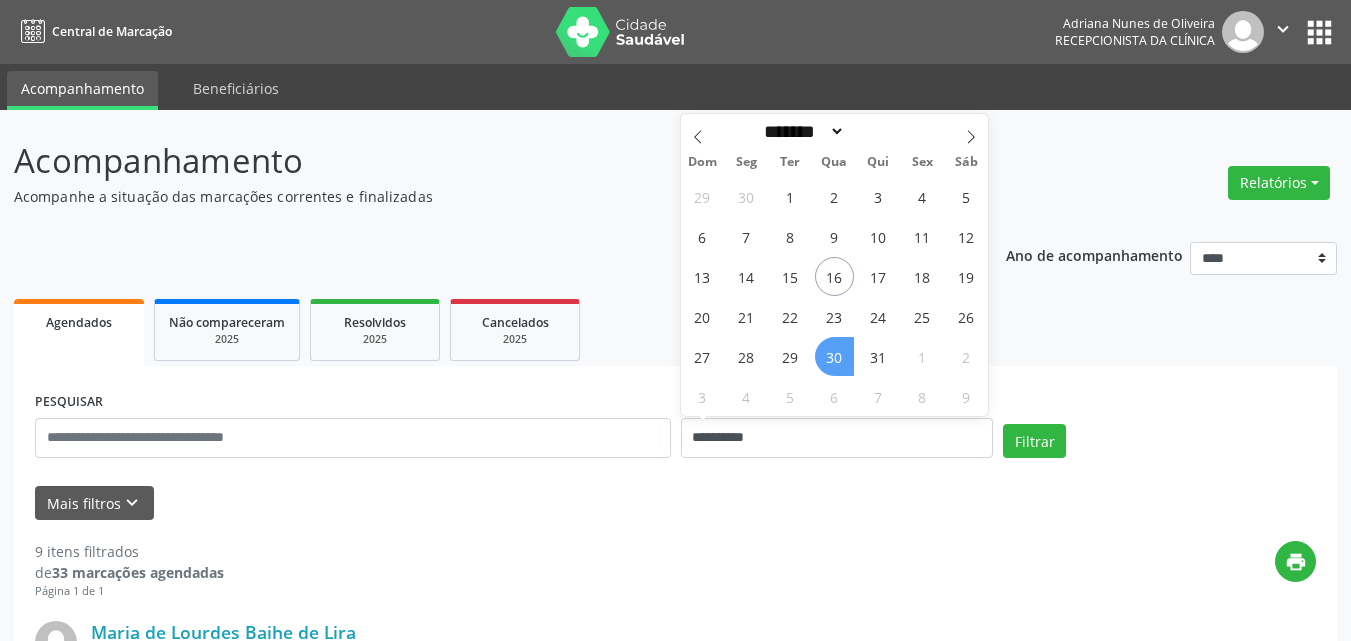 click on "30" at bounding box center [834, 356] 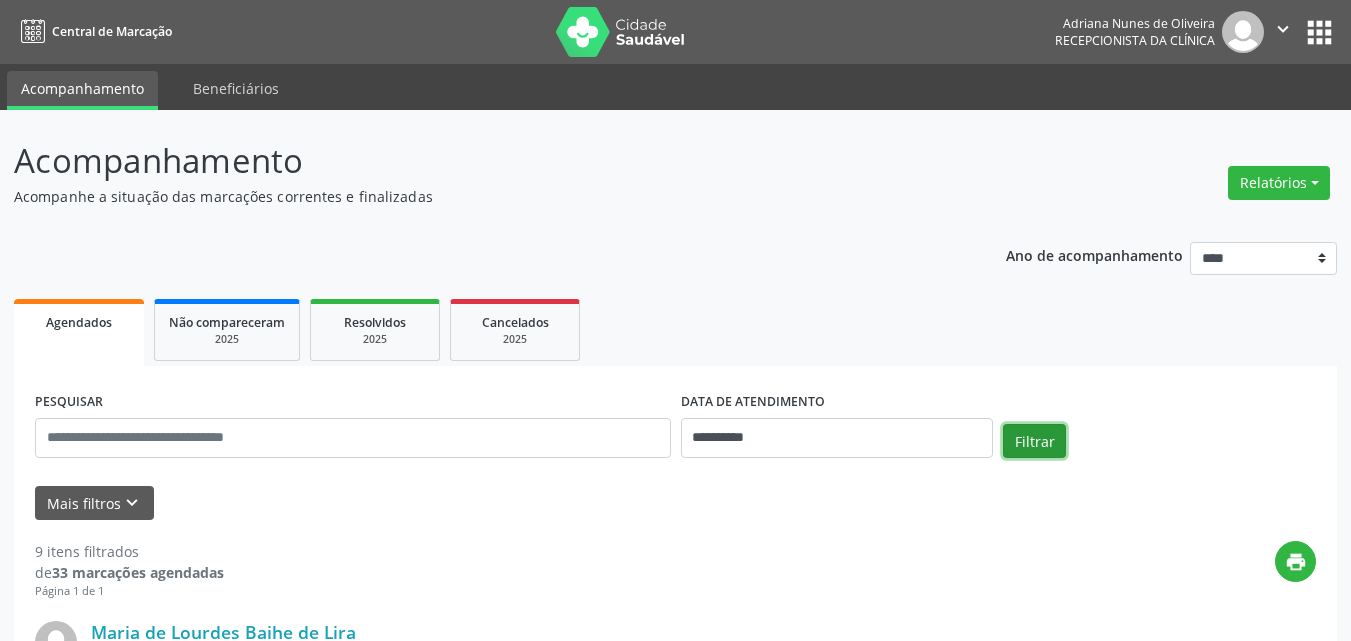 click on "Filtrar" at bounding box center [1034, 441] 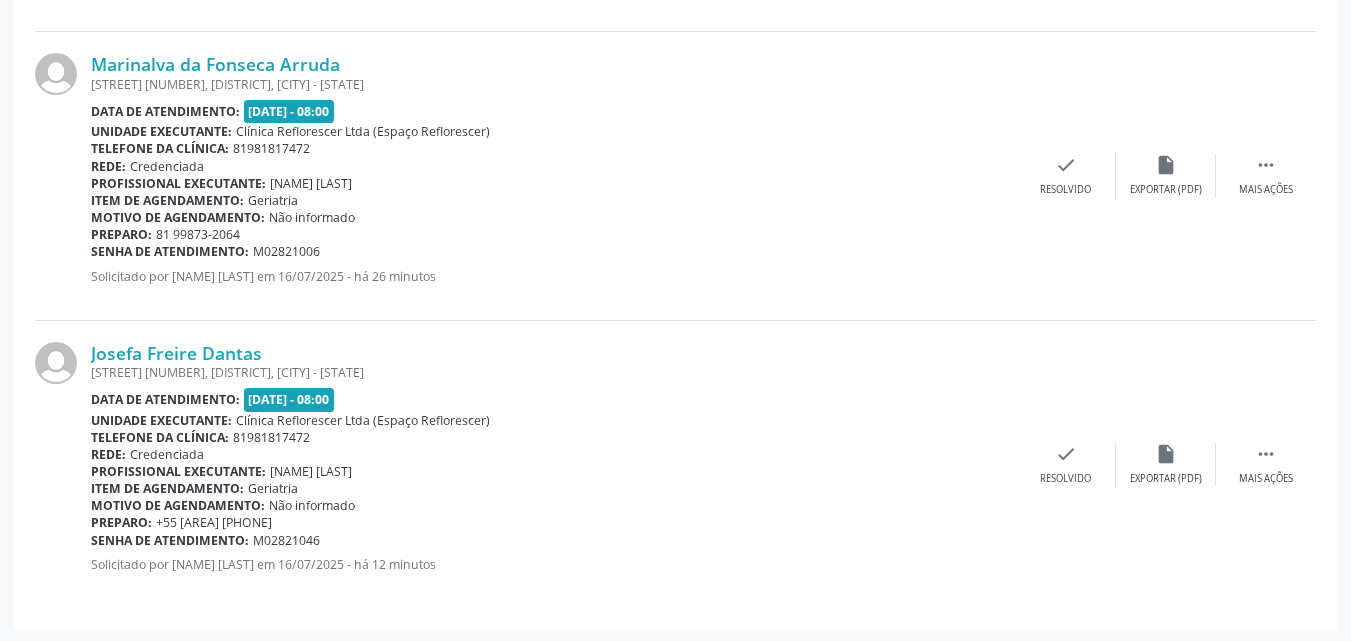 scroll, scrollTop: 2011, scrollLeft: 0, axis: vertical 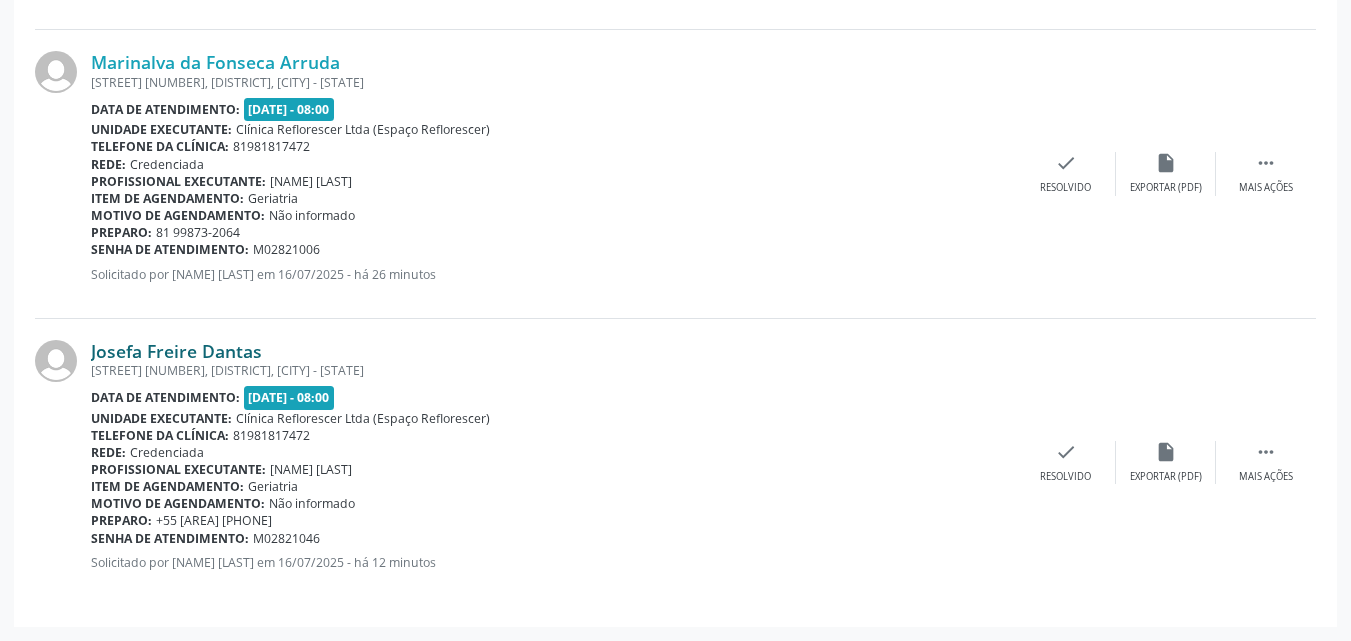 click on "Josefa Freire Dantas" at bounding box center [176, 351] 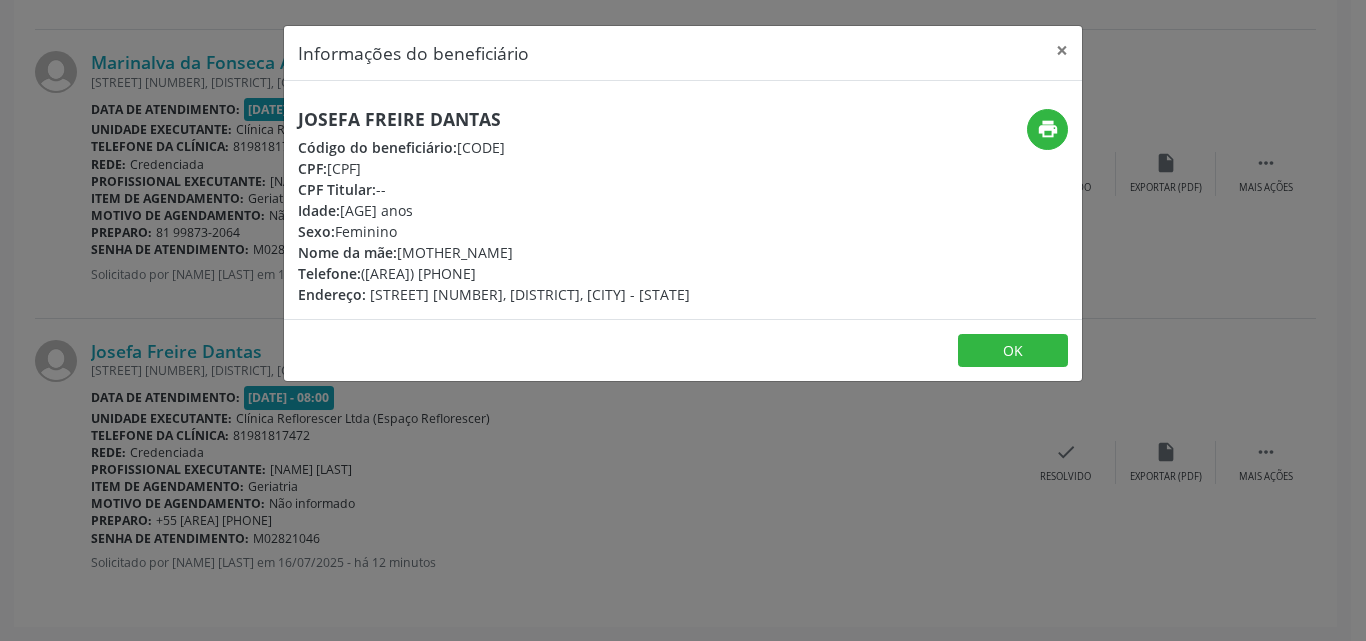 drag, startPoint x: 298, startPoint y: 116, endPoint x: 545, endPoint y: 116, distance: 247 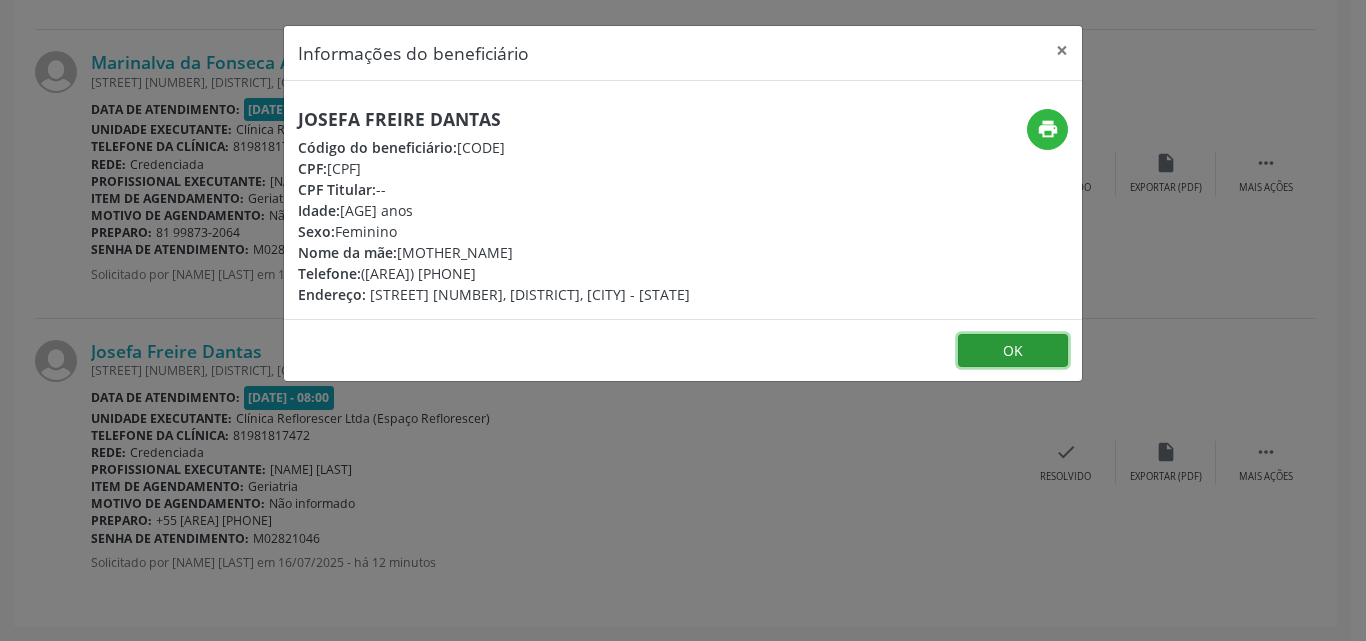 click on "OK" at bounding box center (1013, 351) 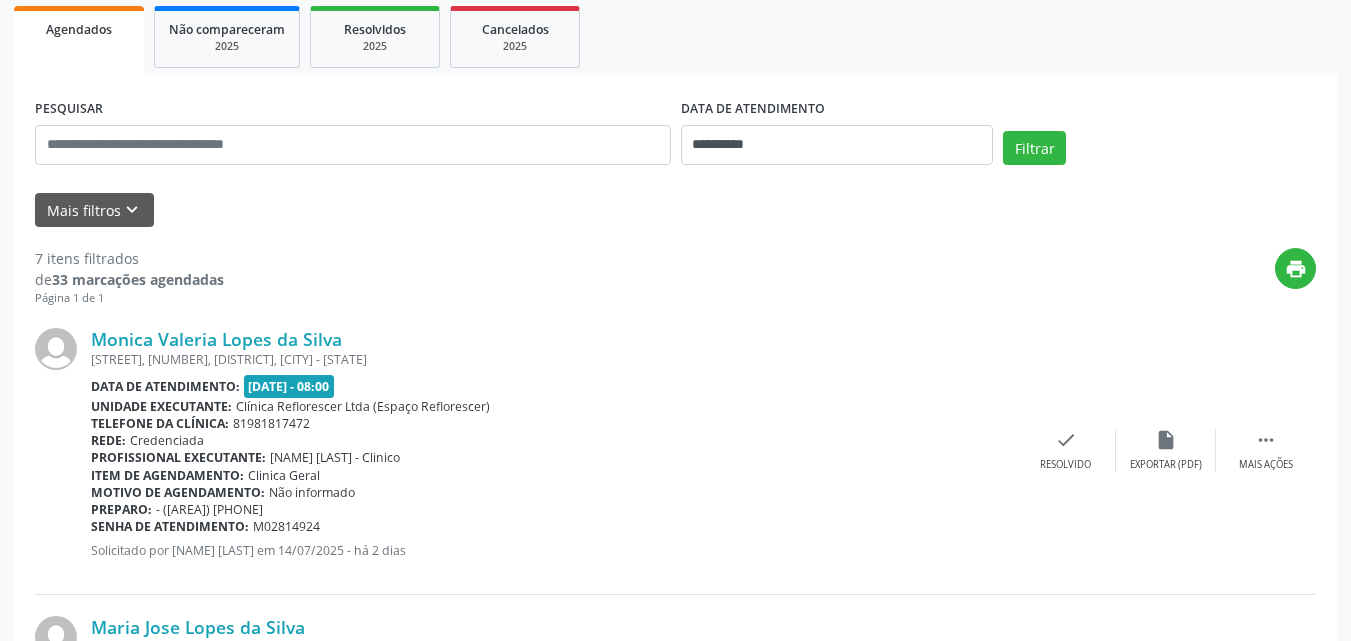 scroll, scrollTop: 300, scrollLeft: 0, axis: vertical 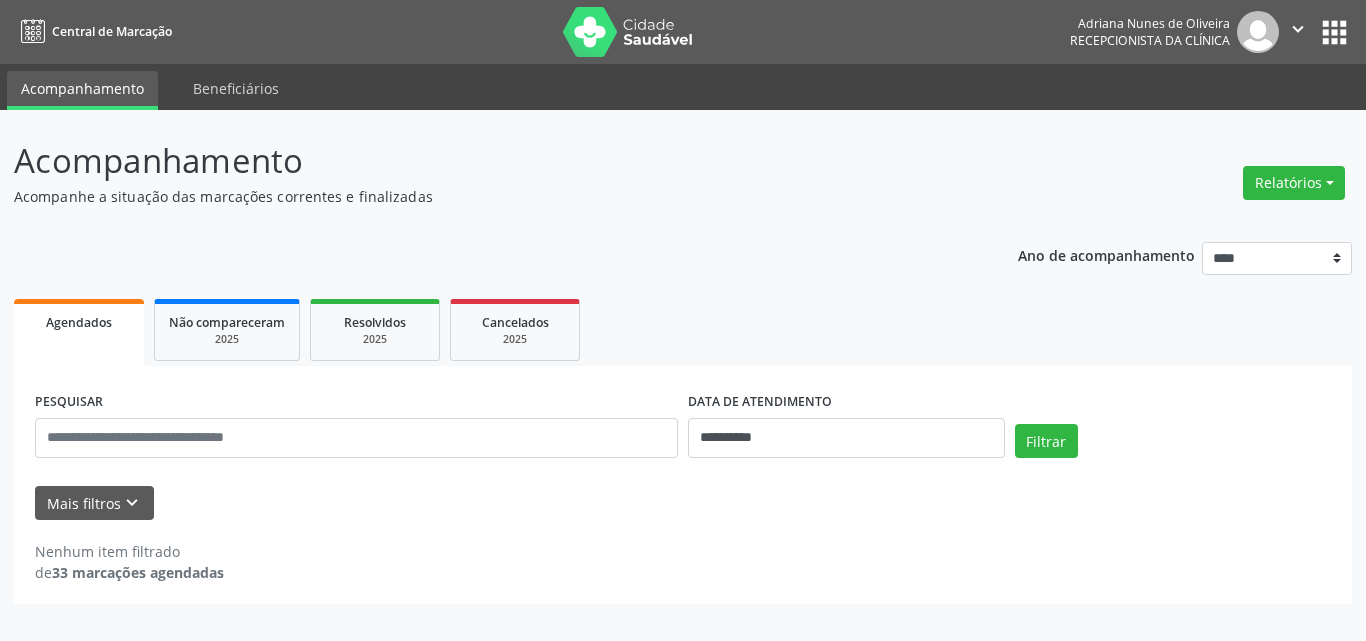 drag, startPoint x: 797, startPoint y: 219, endPoint x: 680, endPoint y: 207, distance: 117.61378 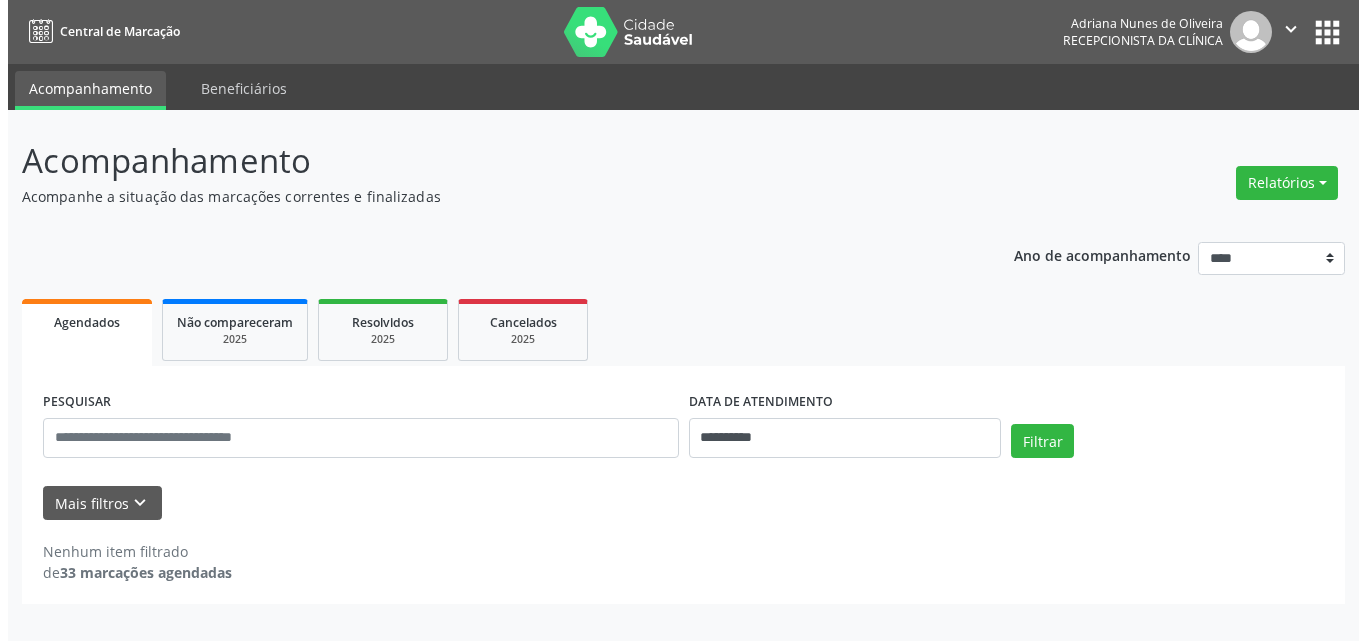 scroll, scrollTop: 0, scrollLeft: 0, axis: both 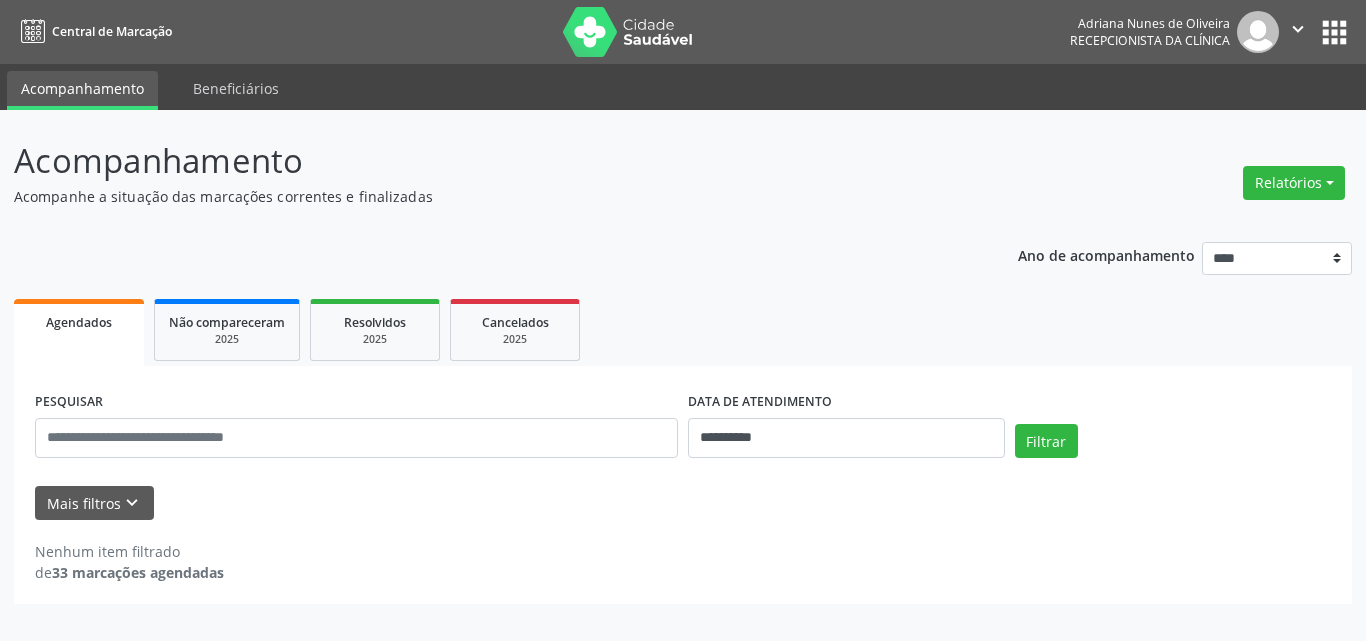 click on "**********" at bounding box center [683, 370] 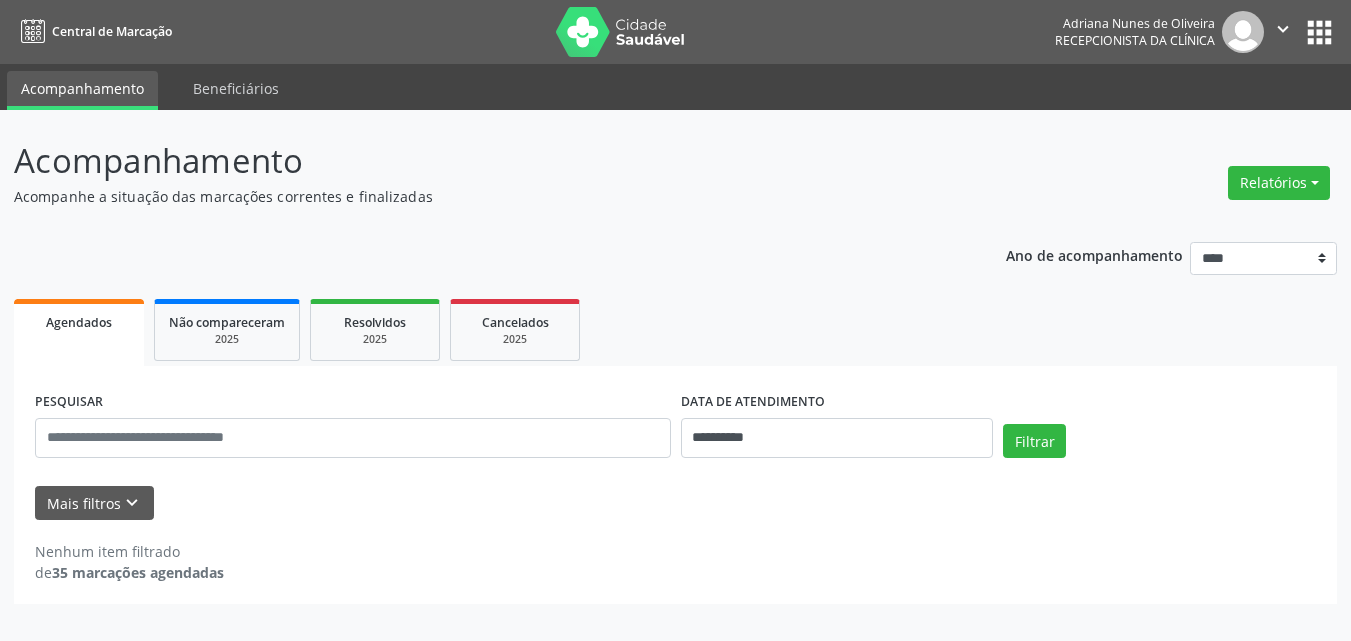 scroll, scrollTop: 0, scrollLeft: 0, axis: both 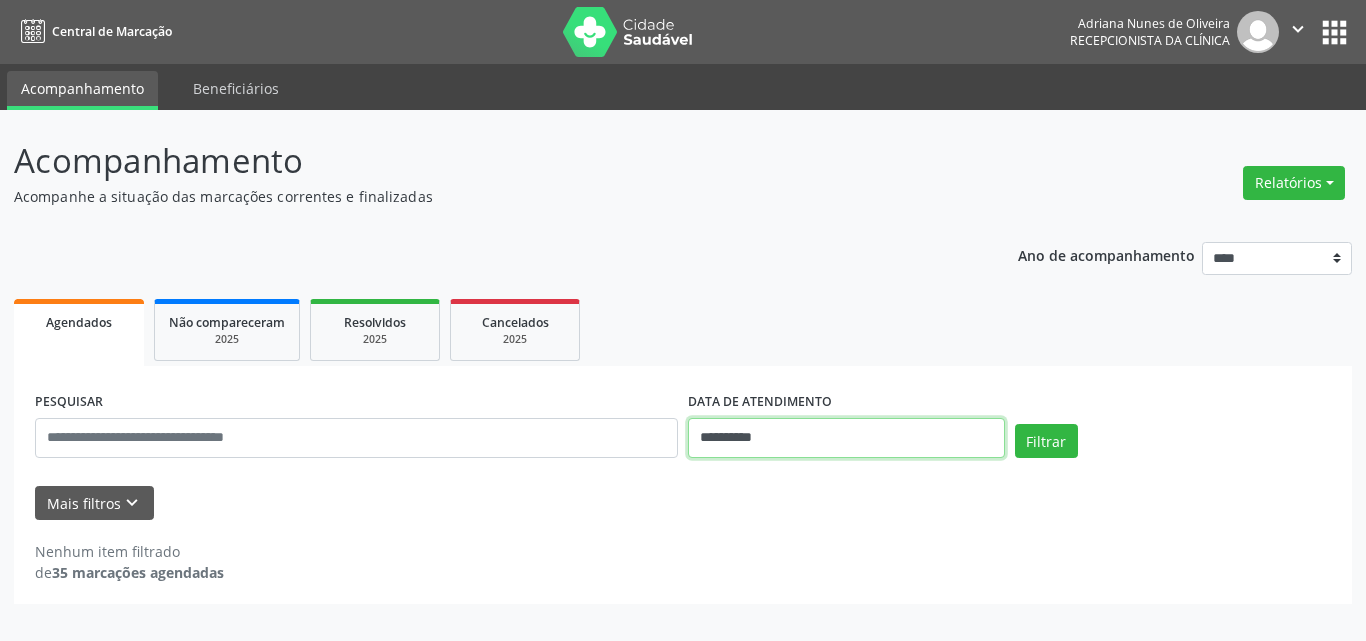 click on "**********" at bounding box center [846, 438] 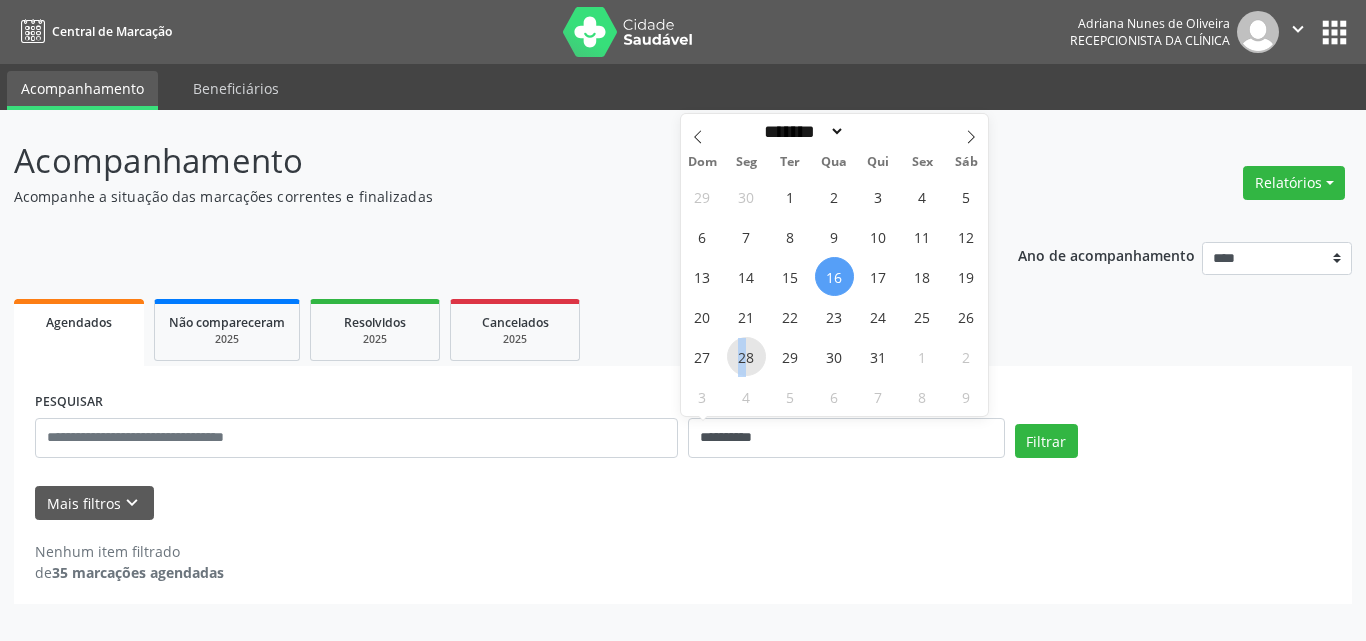 click on "28" at bounding box center [746, 356] 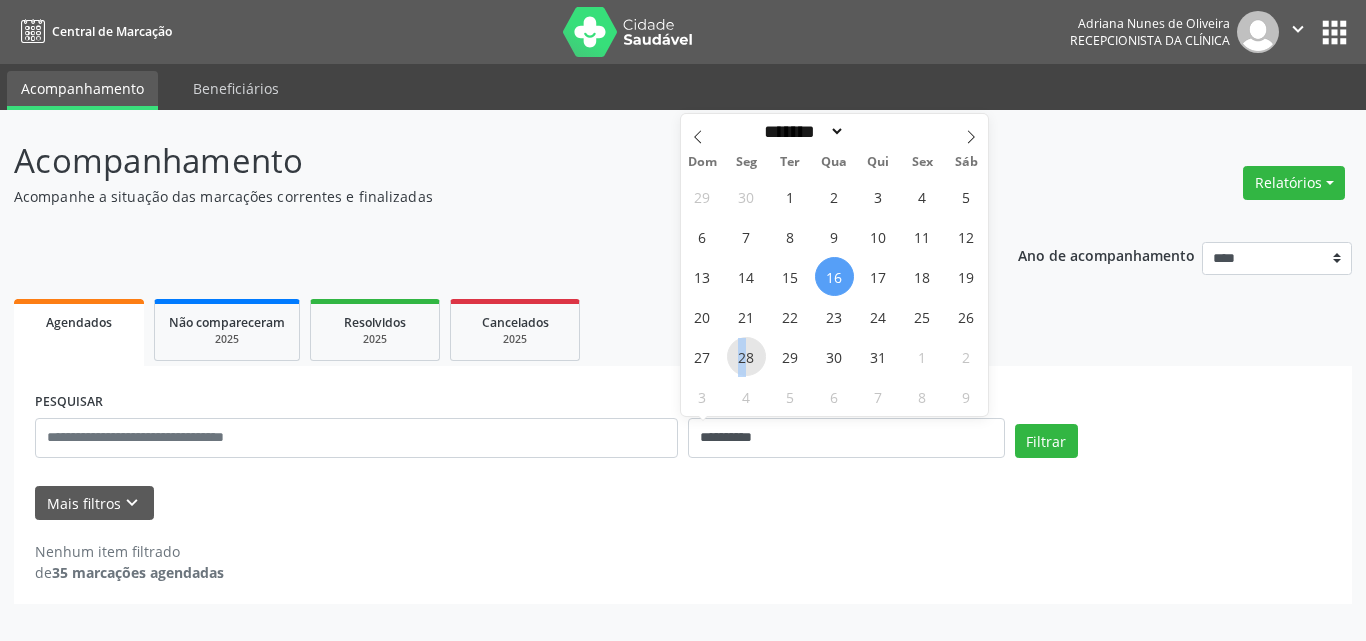 type on "**********" 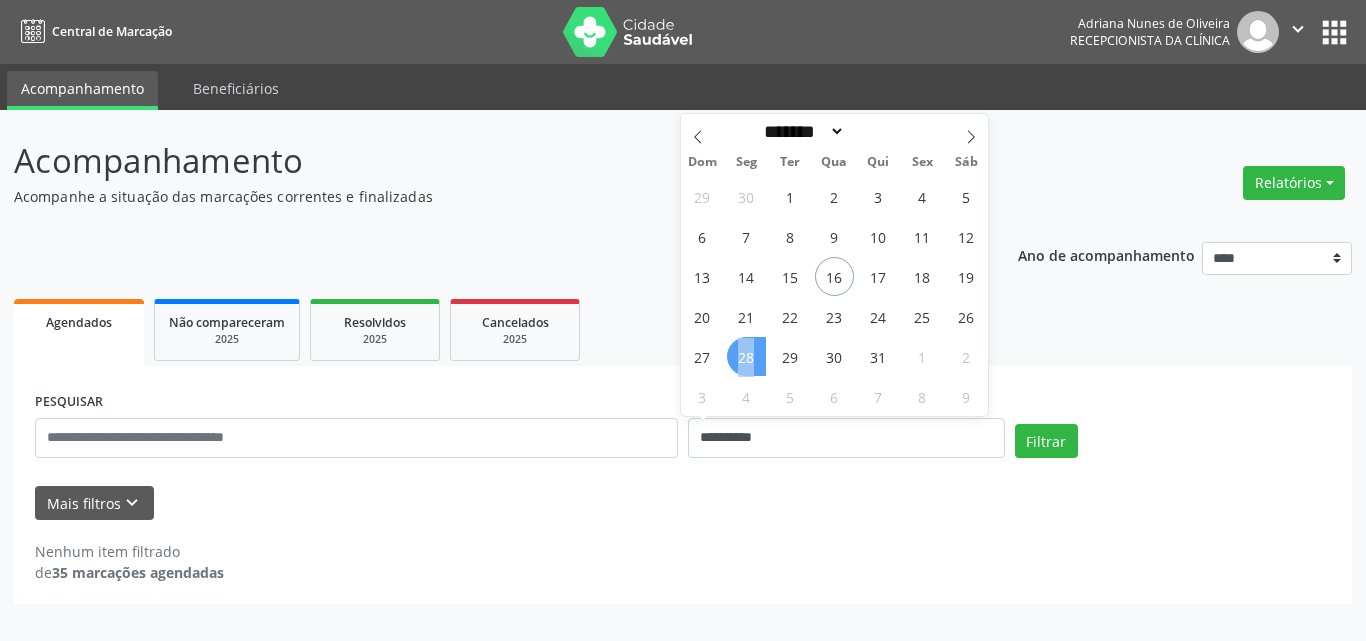 click on "28" at bounding box center (746, 356) 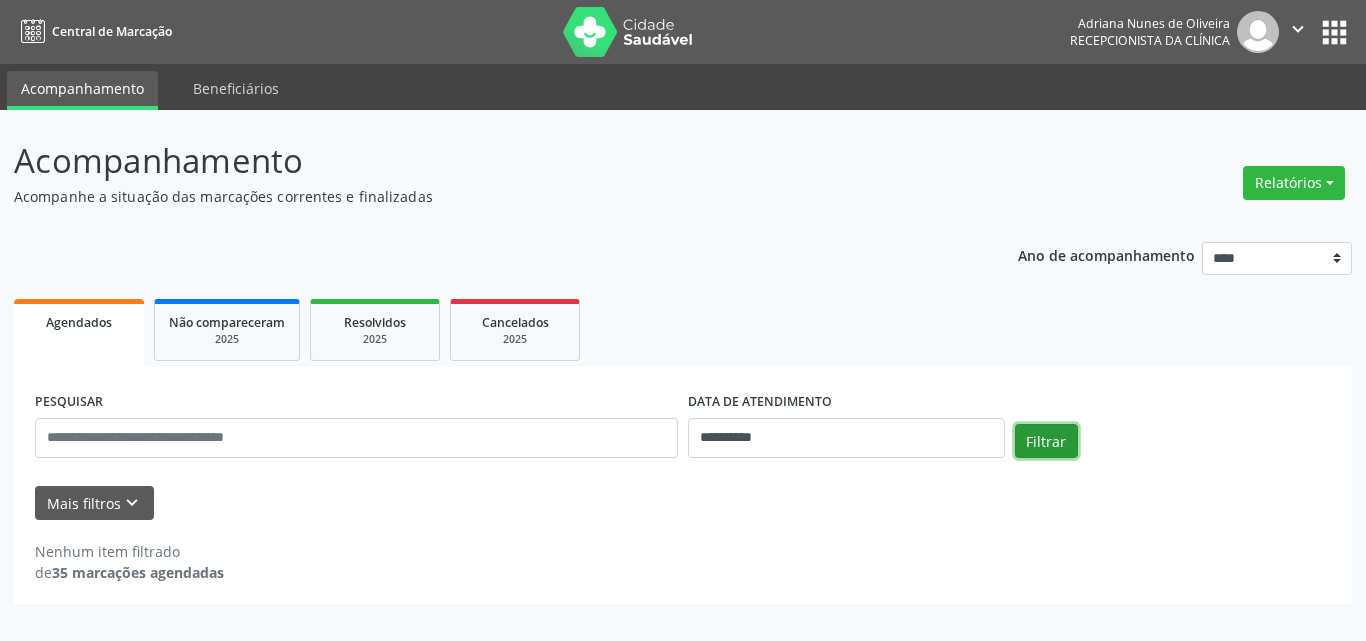 click on "Filtrar" at bounding box center (1046, 441) 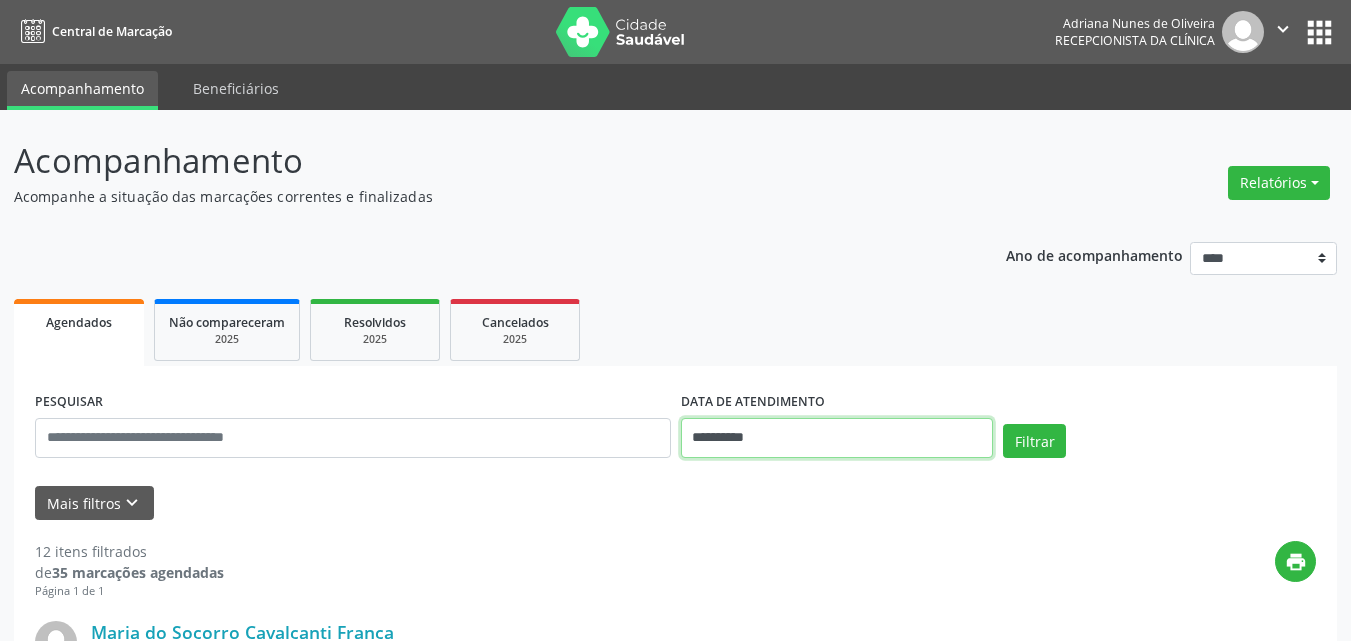 click on "**********" at bounding box center [837, 438] 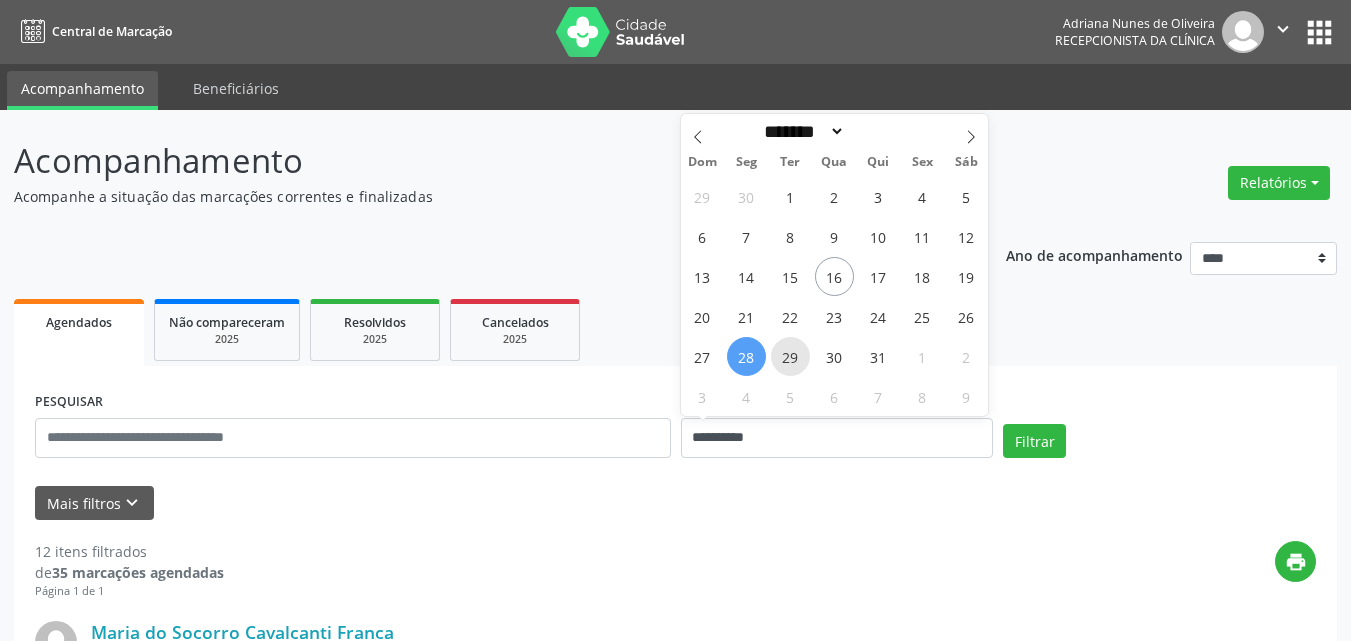 click on "29" at bounding box center [790, 356] 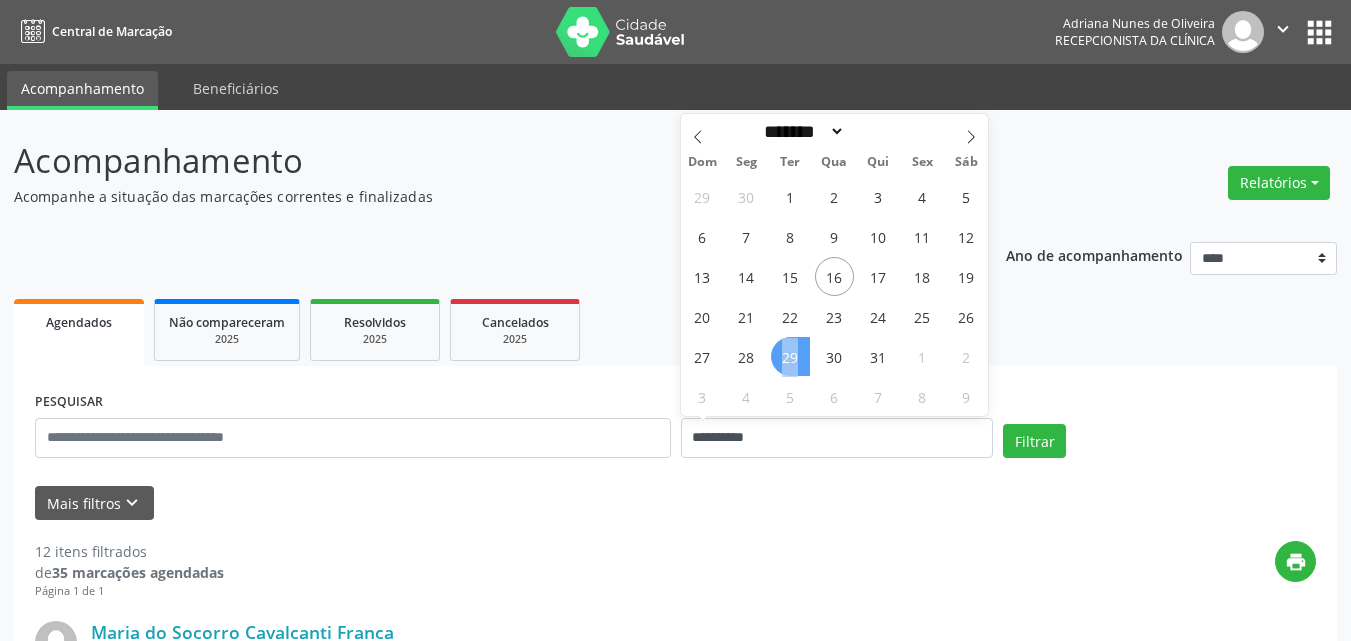 click on "29" at bounding box center (790, 356) 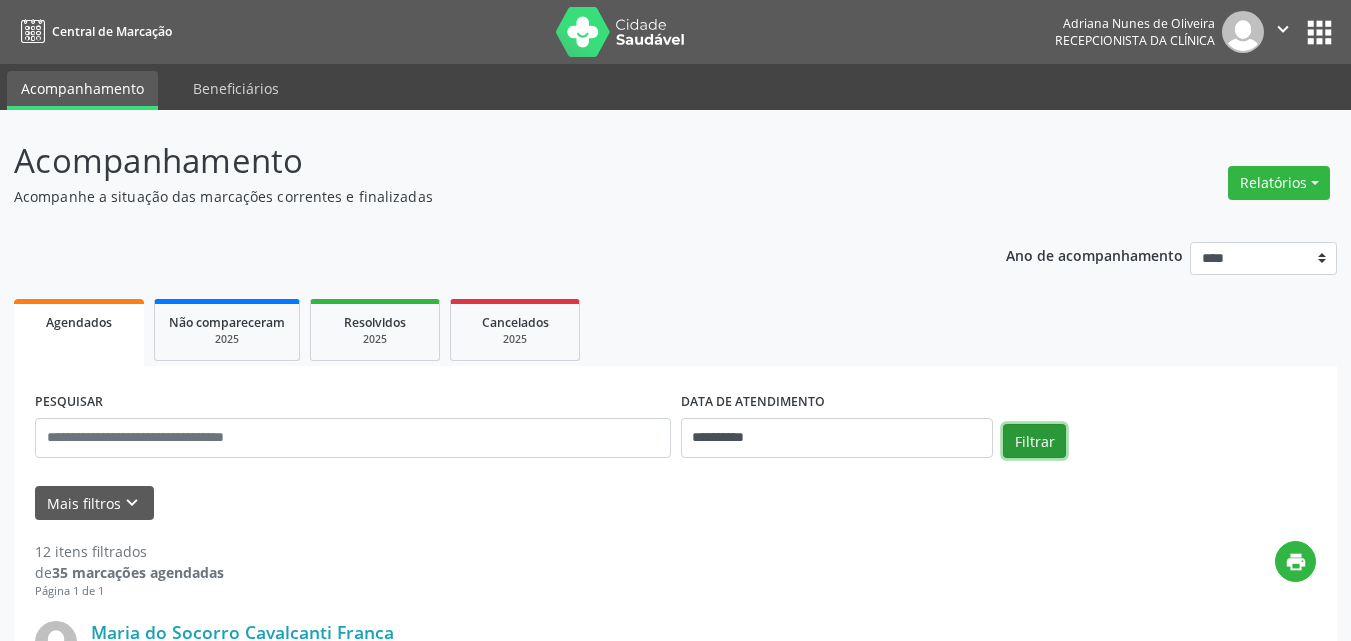 click on "Filtrar" at bounding box center [1034, 441] 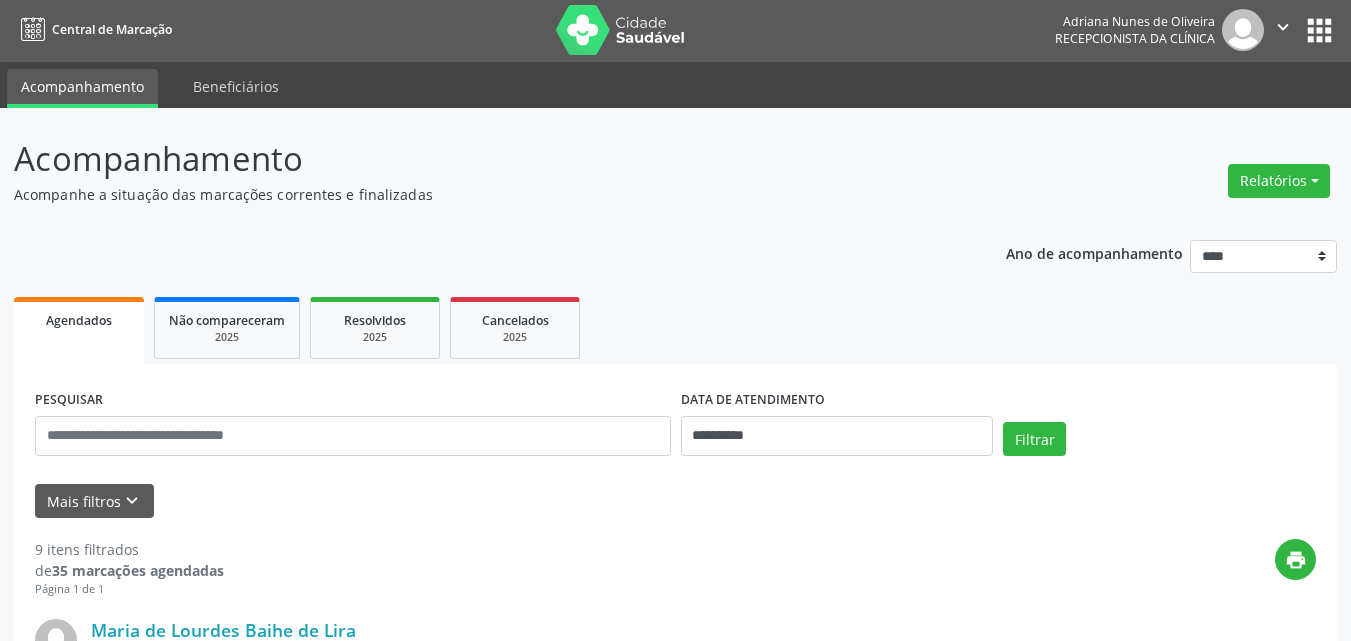 scroll, scrollTop: 0, scrollLeft: 0, axis: both 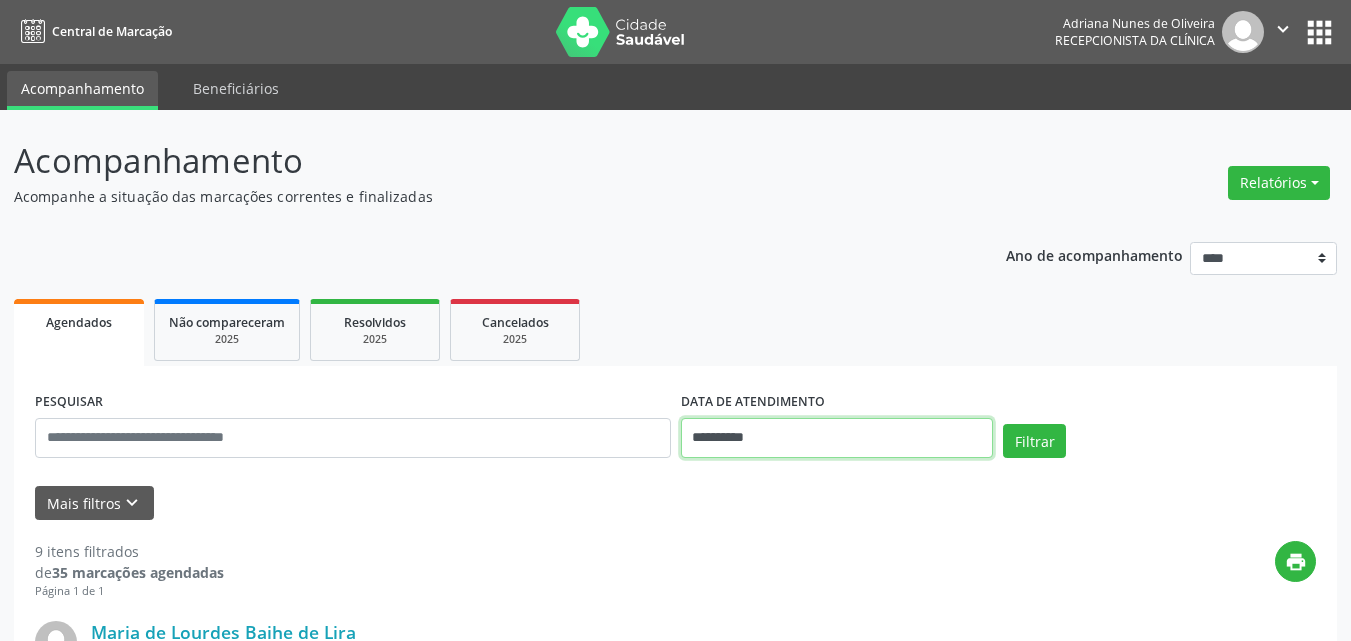 click on "**********" at bounding box center (837, 438) 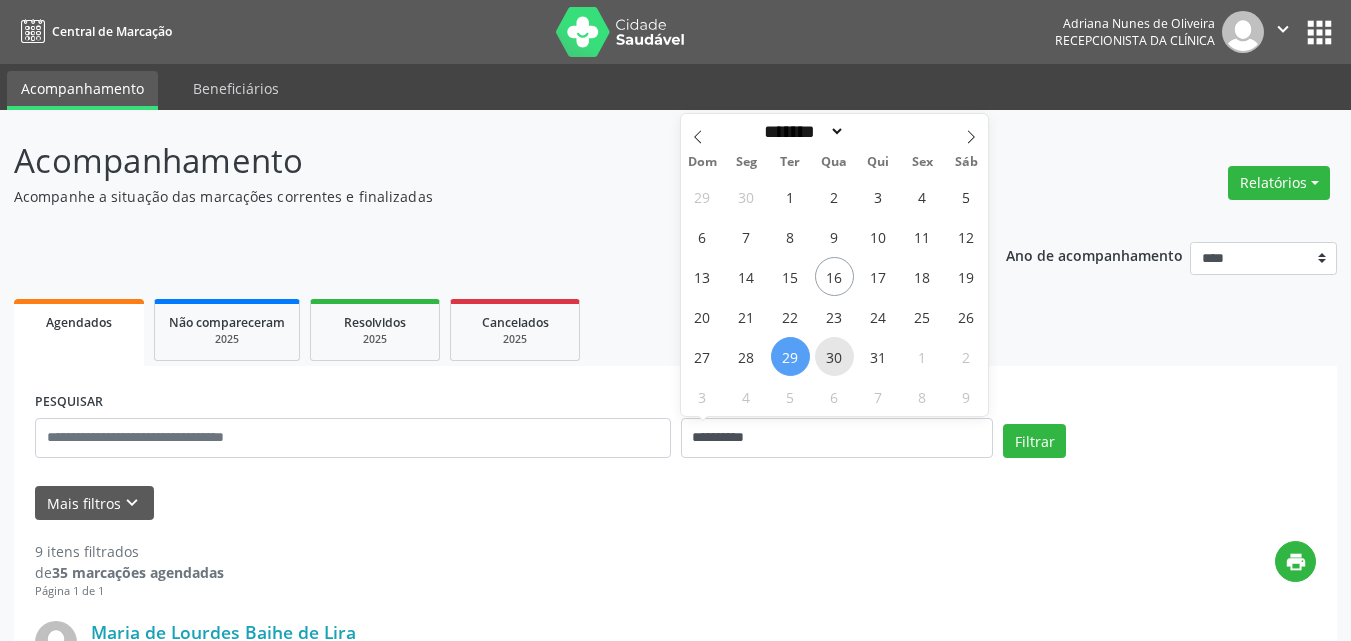 click on "30" at bounding box center [834, 356] 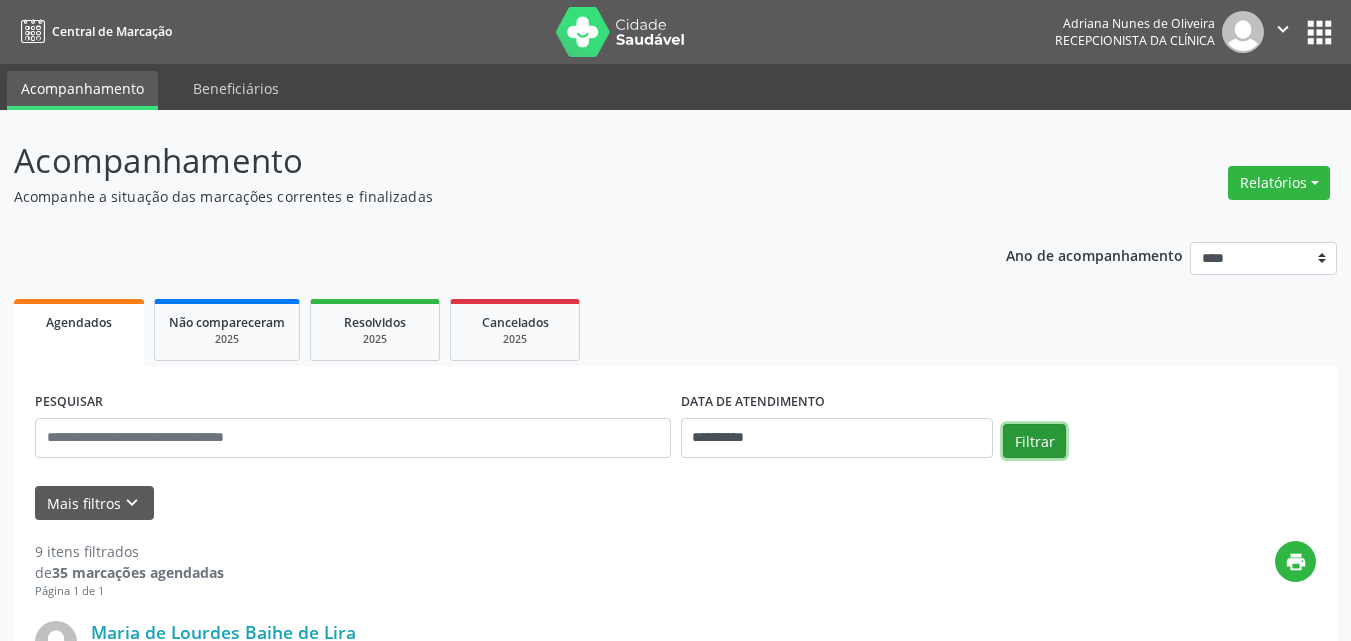 click on "Filtrar" at bounding box center [1034, 441] 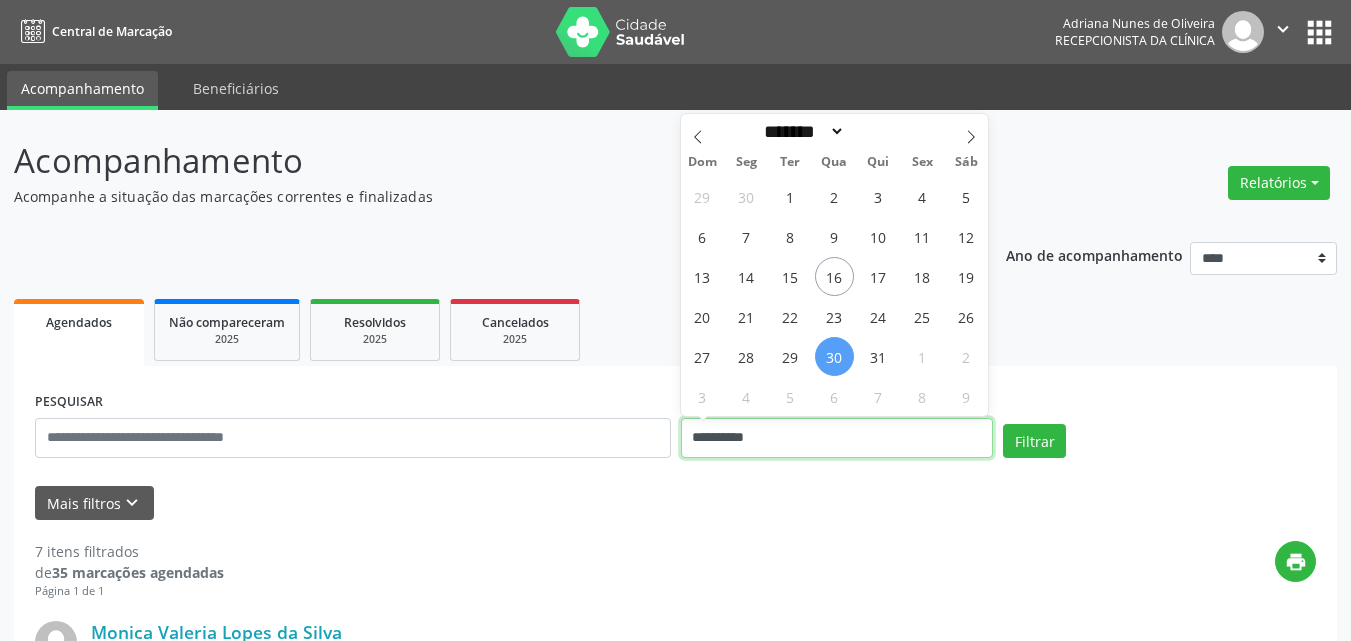 click on "**********" at bounding box center [837, 438] 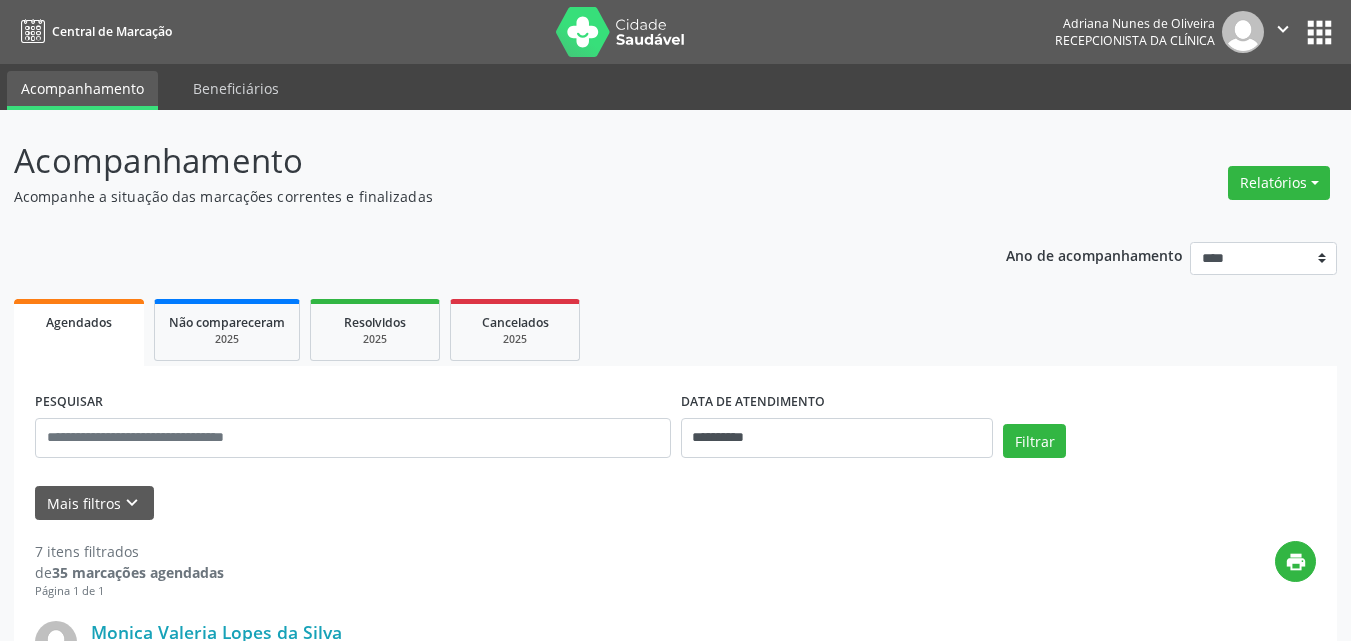 click on "print" at bounding box center [770, 570] 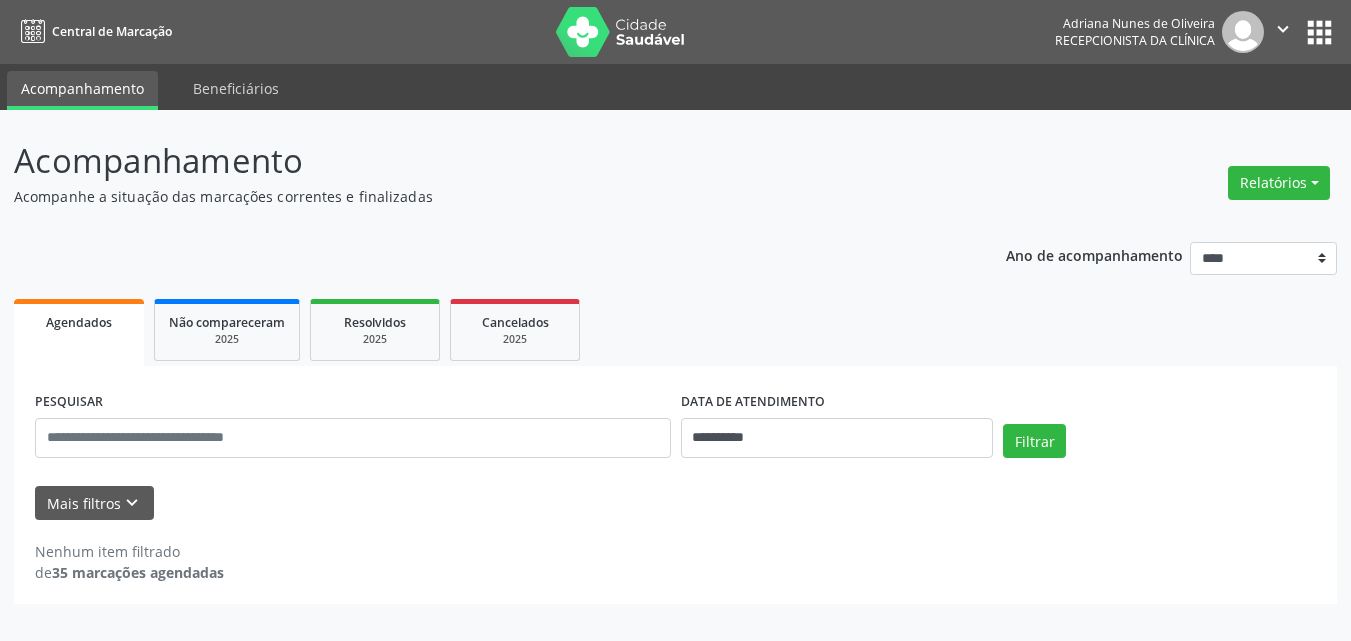 scroll, scrollTop: 0, scrollLeft: 0, axis: both 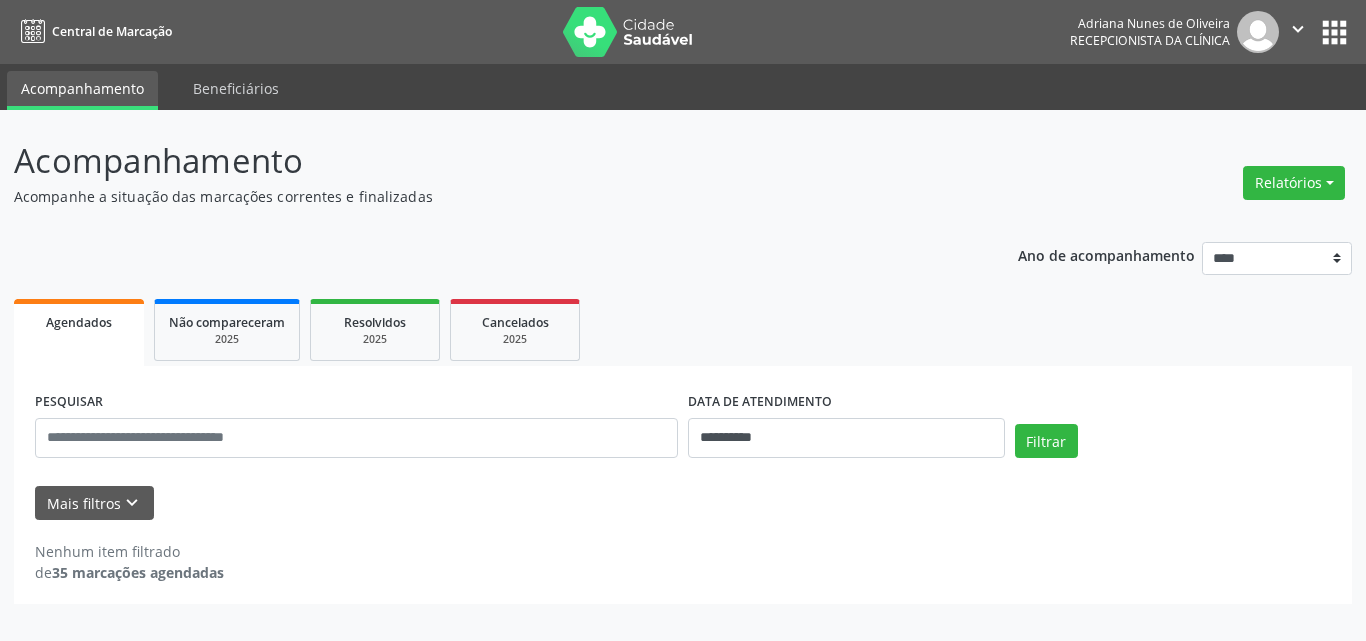 click on "Acompanhamento" at bounding box center [482, 161] 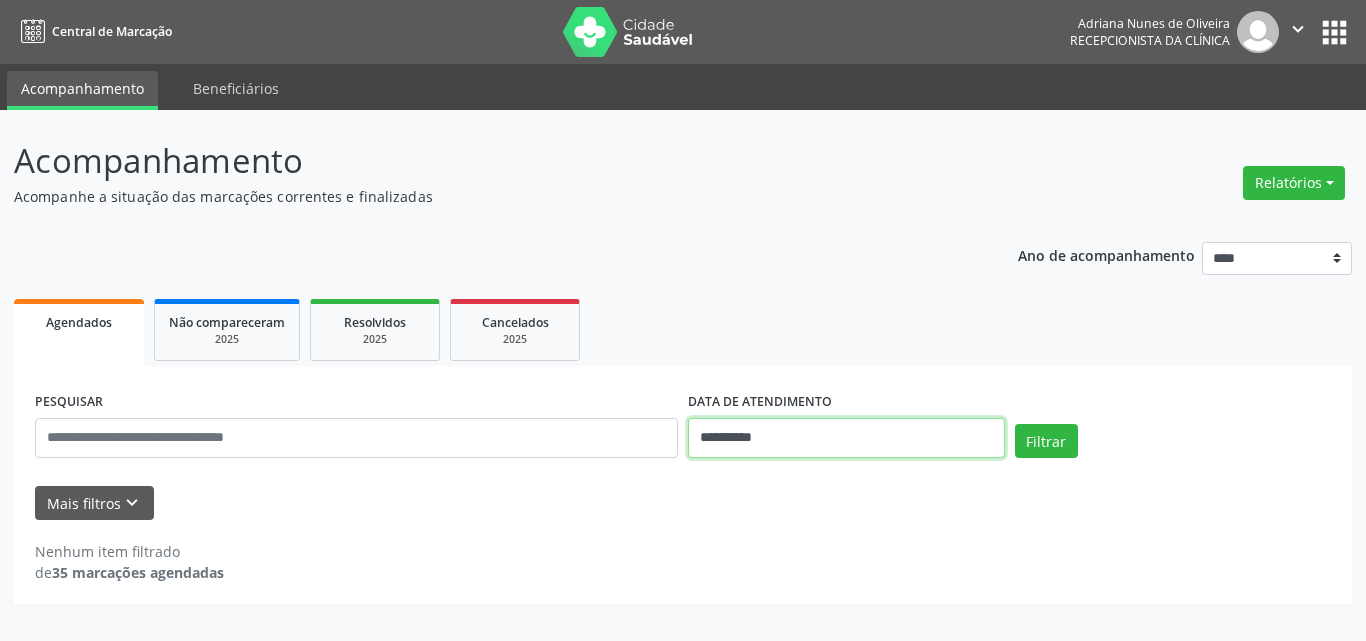 click on "**********" at bounding box center (846, 438) 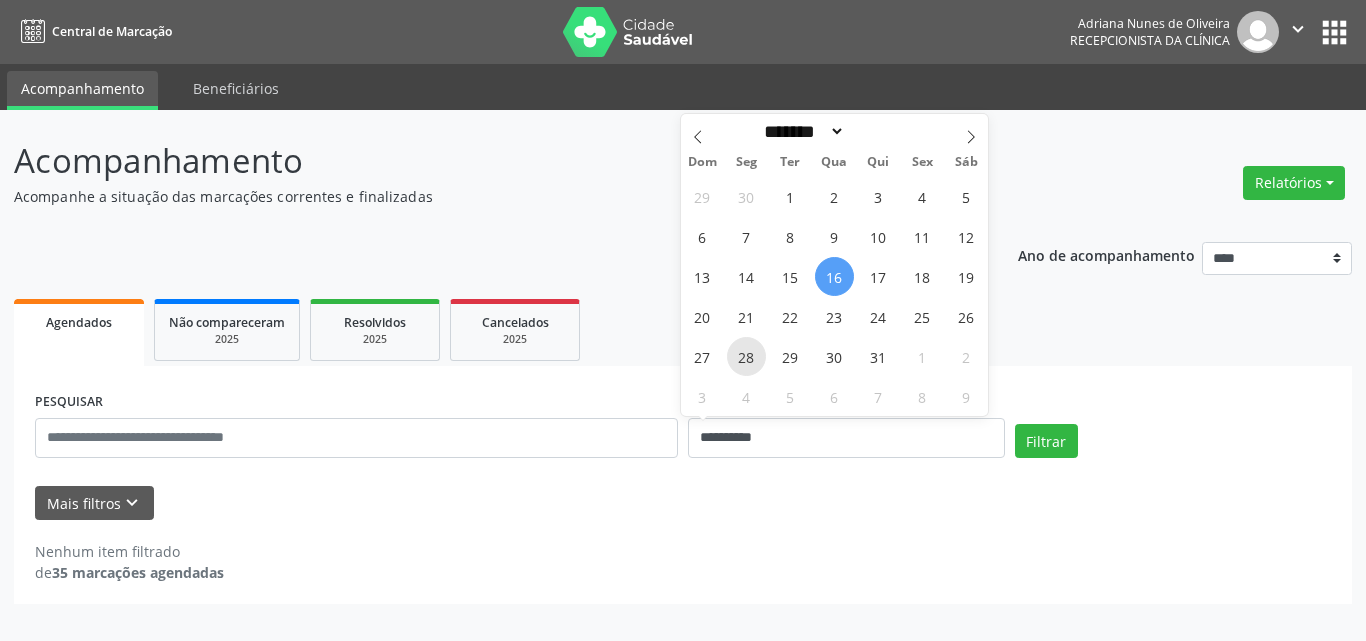 click on "28" at bounding box center (746, 356) 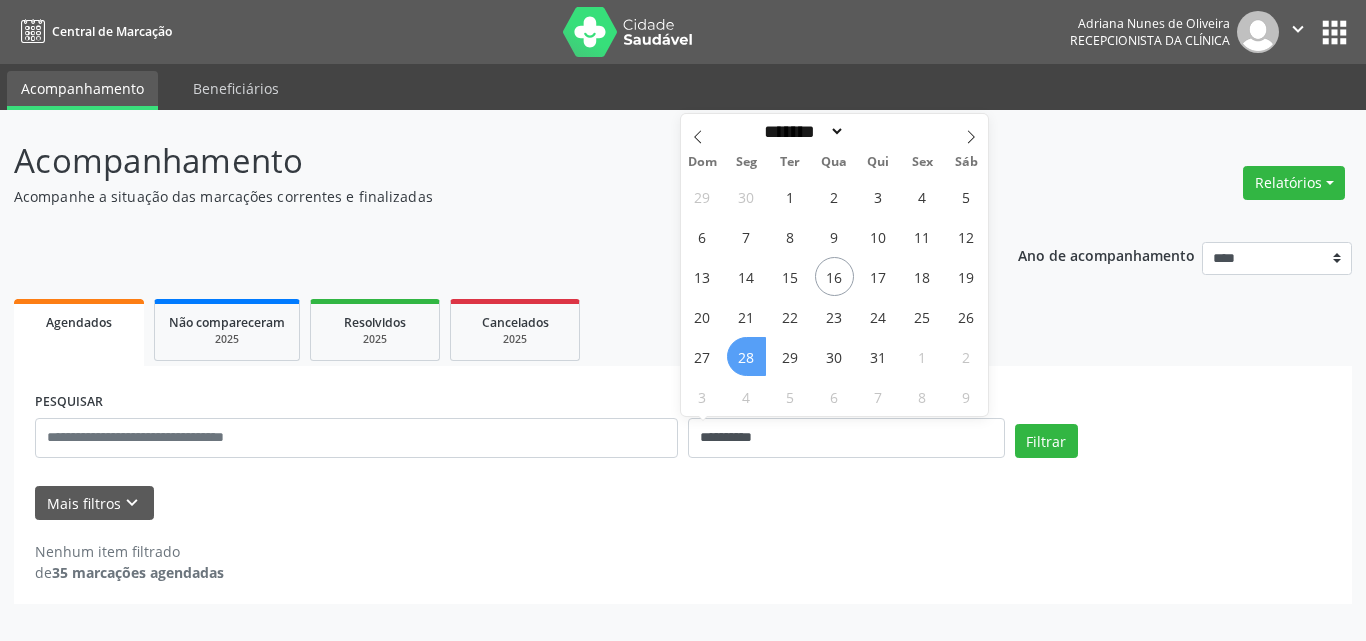 click on "28" at bounding box center (746, 356) 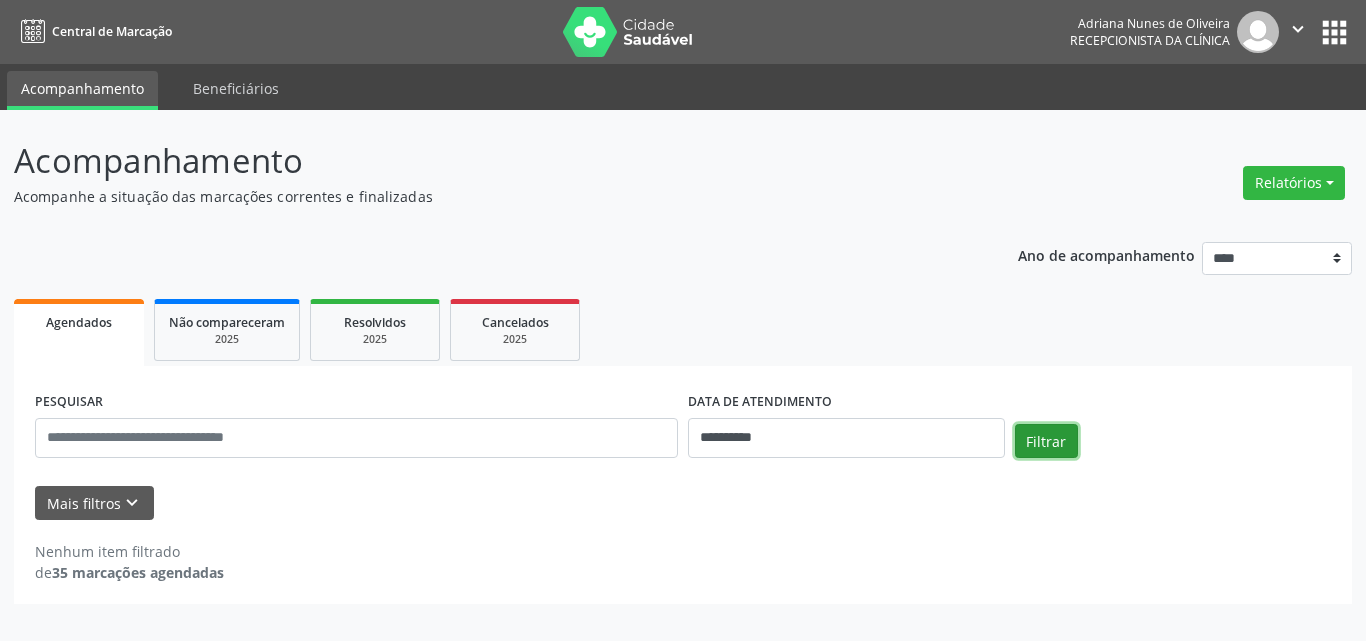 click on "Filtrar" at bounding box center [1046, 441] 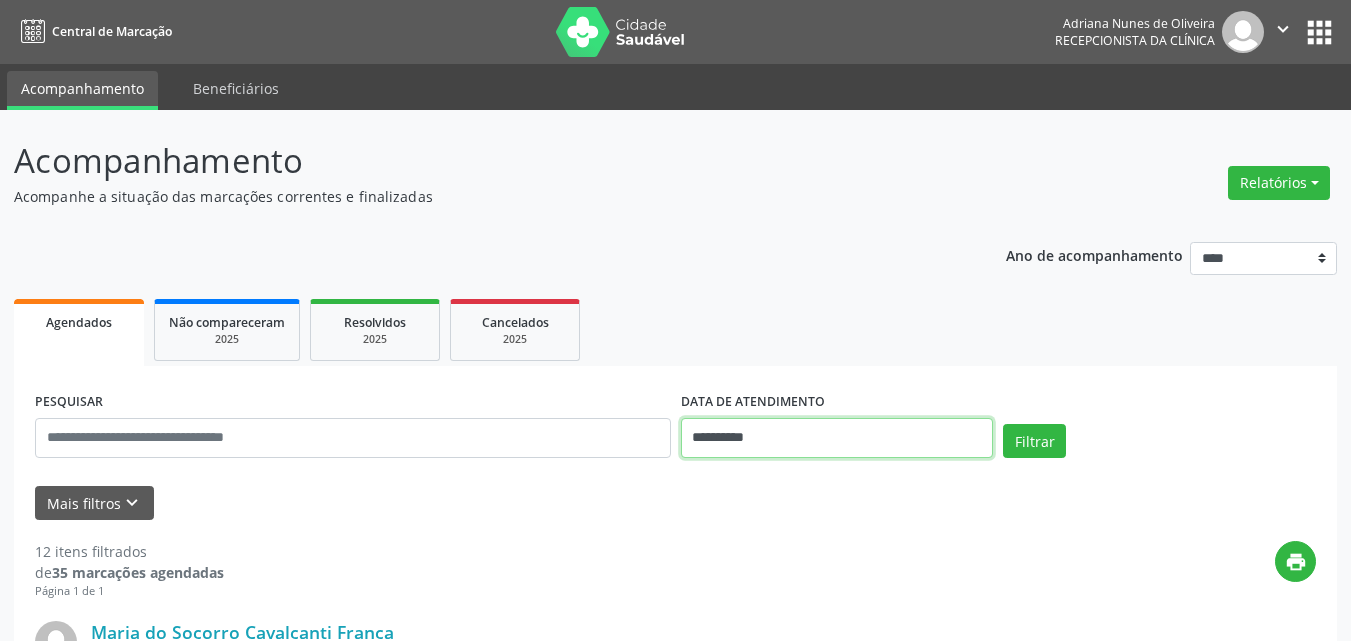click on "**********" at bounding box center [837, 438] 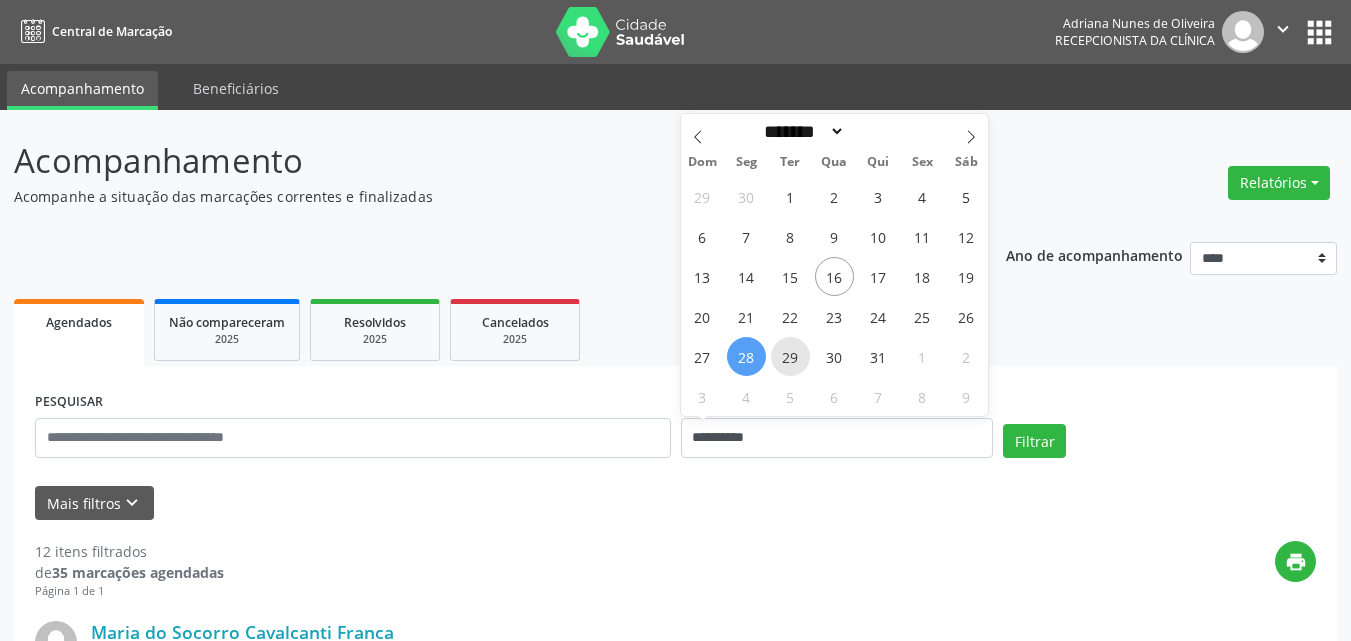 click on "29" at bounding box center [790, 356] 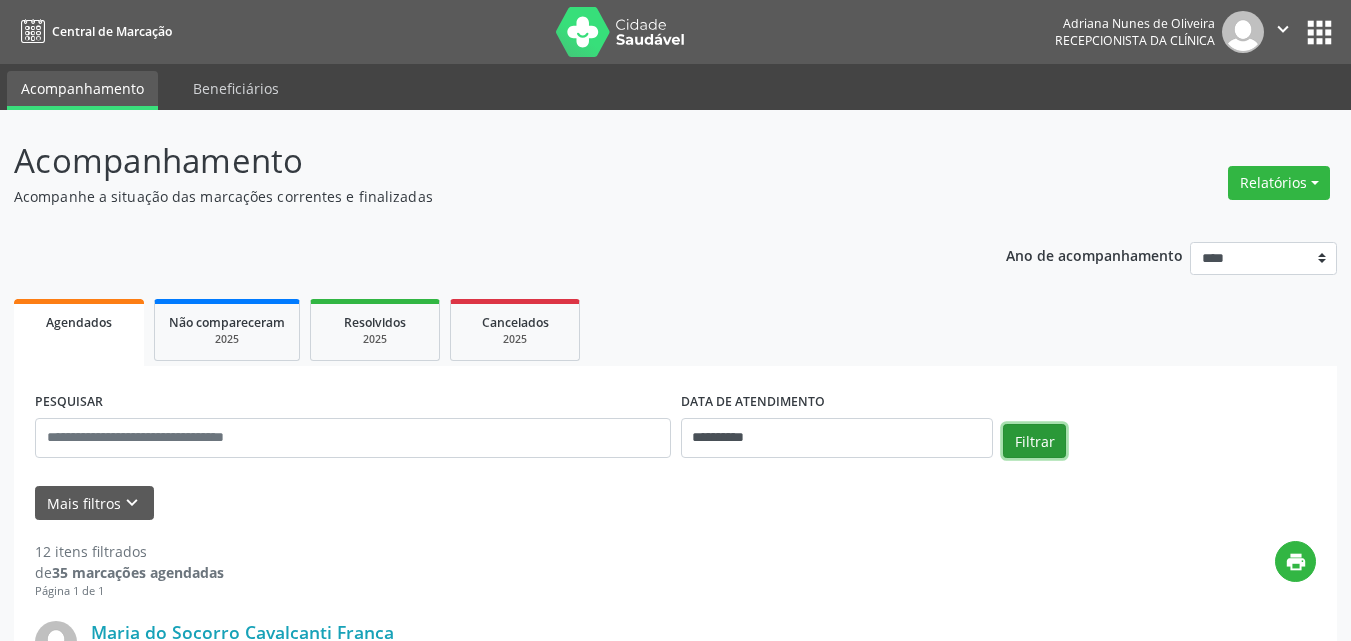 click on "Filtrar" at bounding box center [1034, 441] 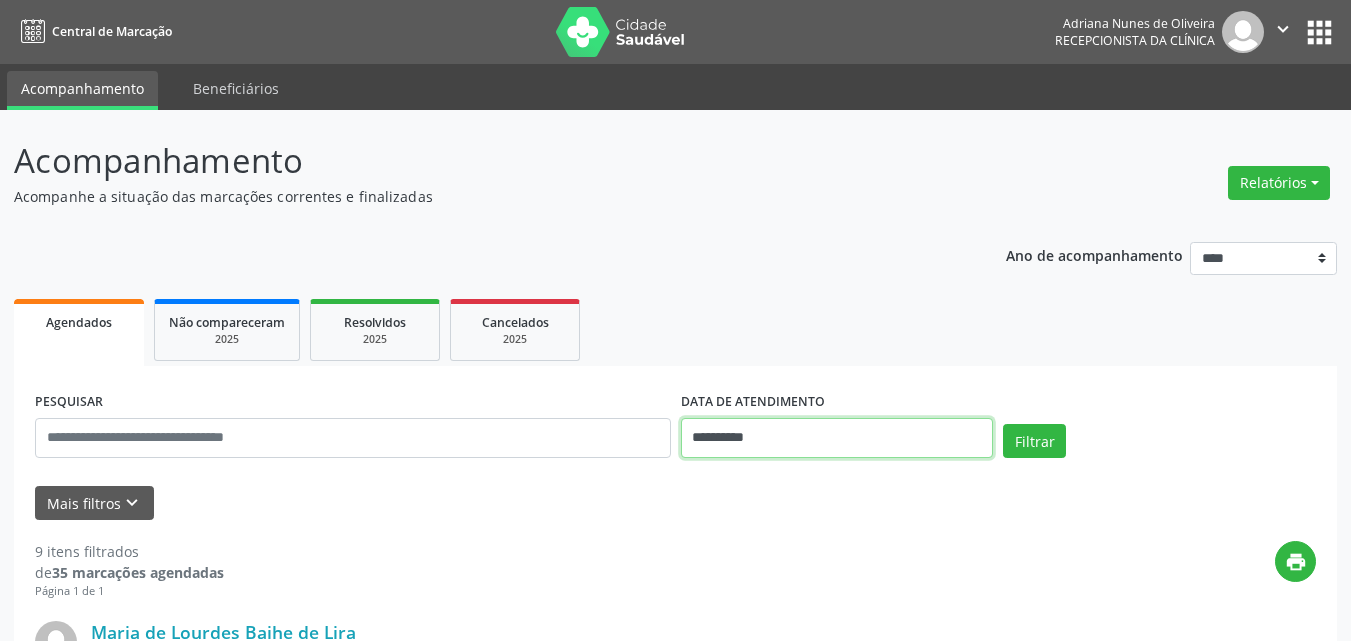 click on "**********" at bounding box center [837, 438] 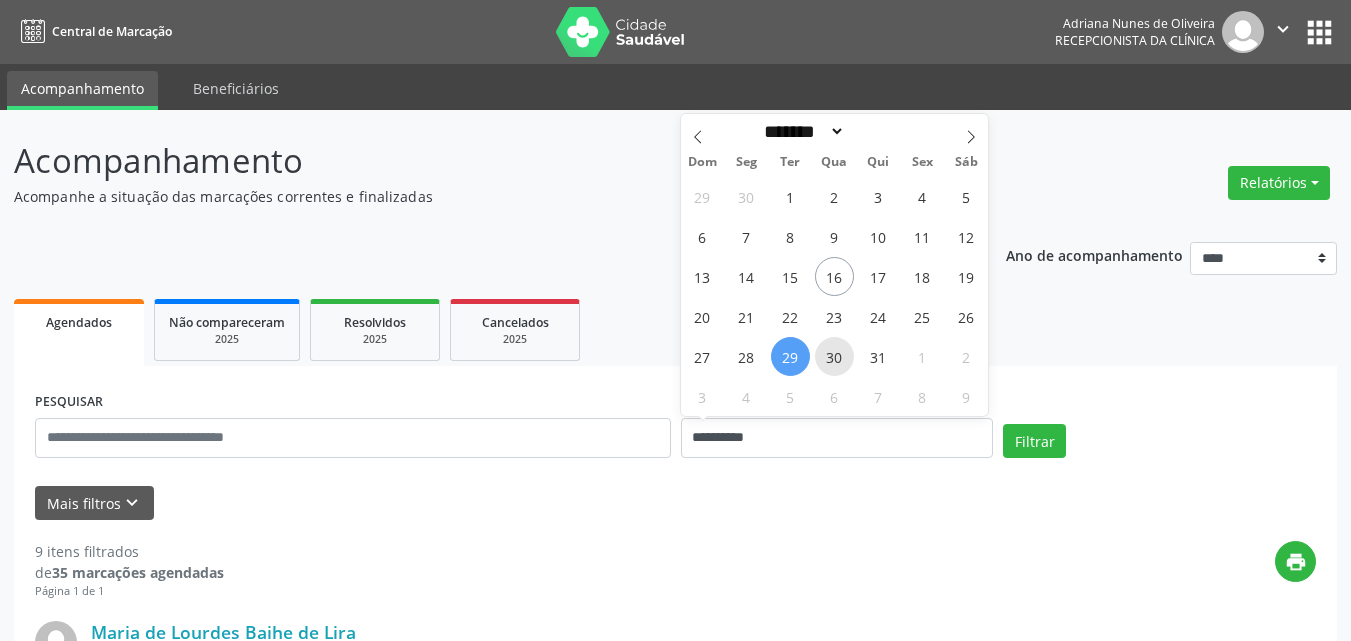 click on "30" at bounding box center (834, 356) 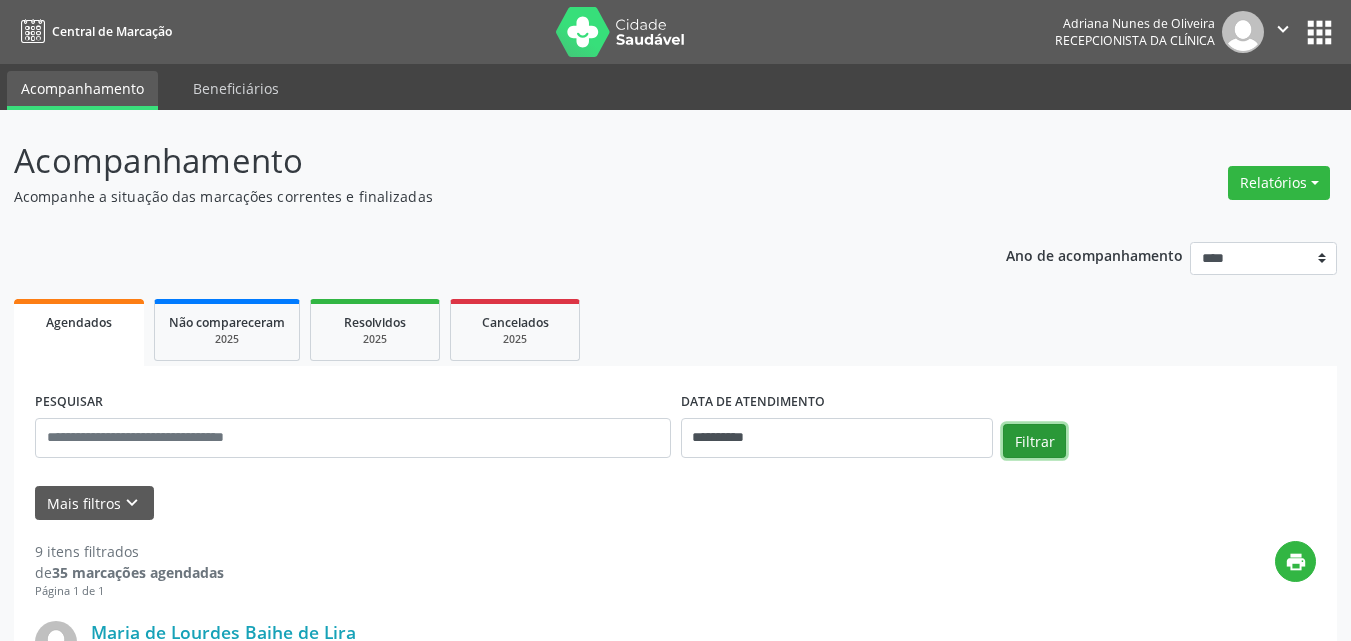 click on "Filtrar" at bounding box center [1034, 441] 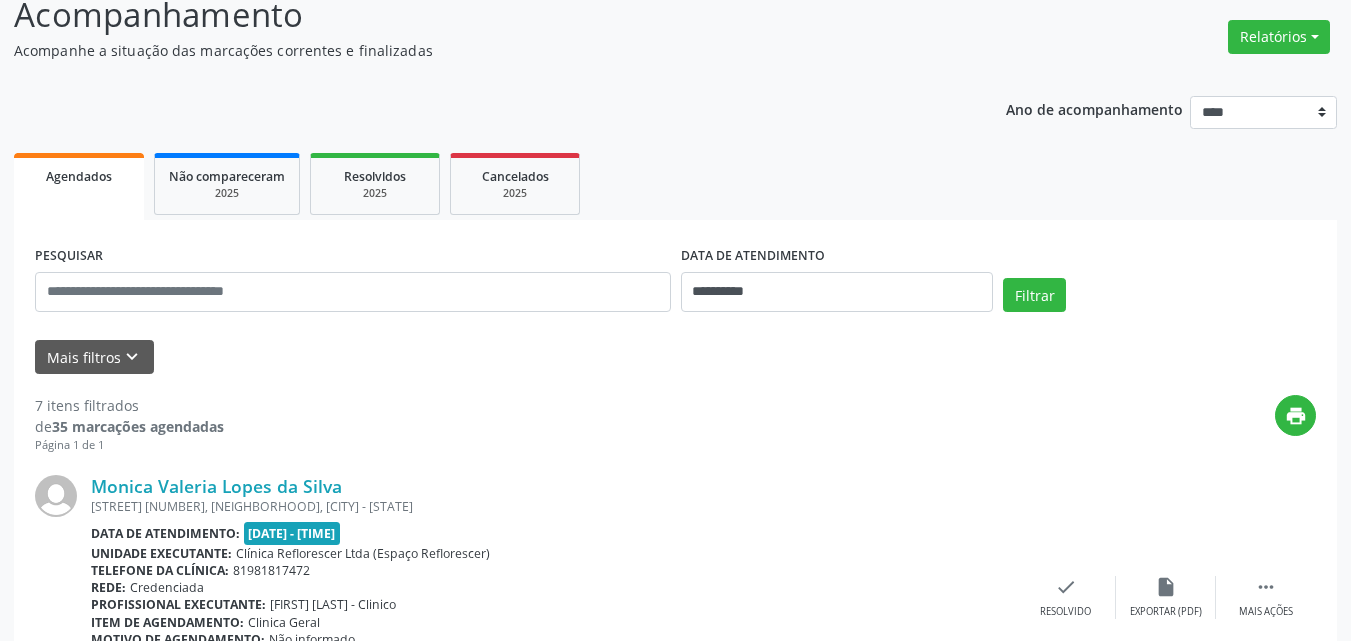 scroll, scrollTop: 111, scrollLeft: 0, axis: vertical 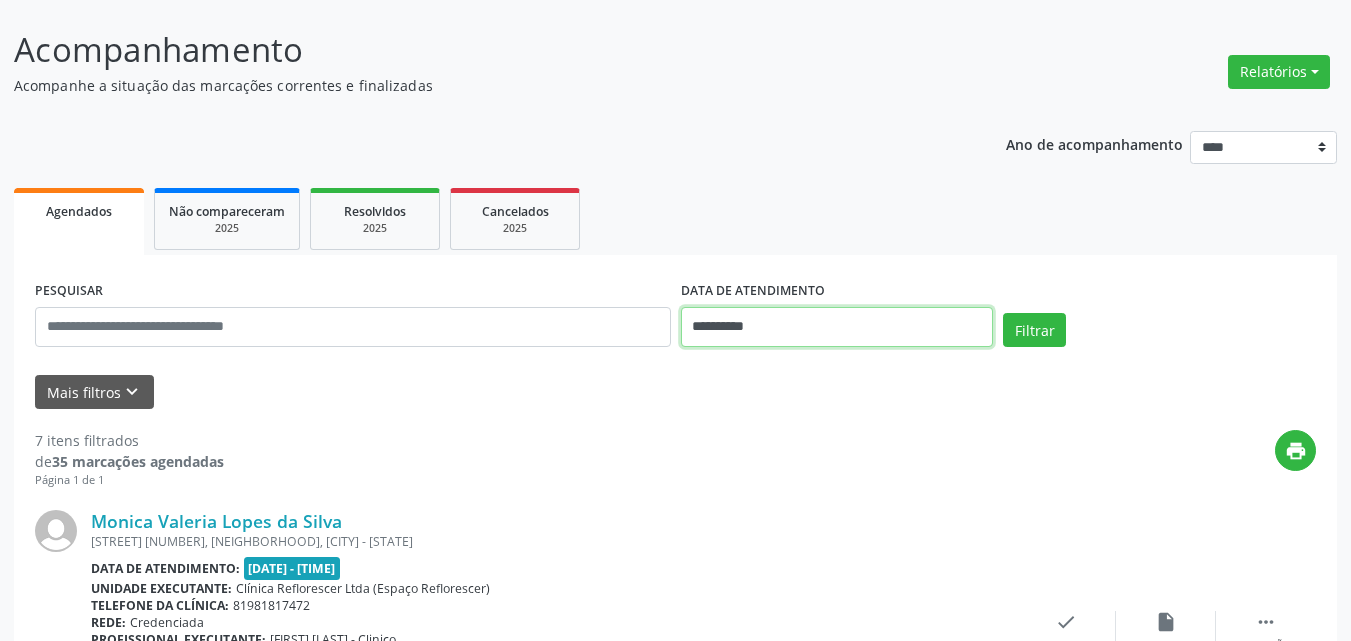 click on "**********" at bounding box center [837, 327] 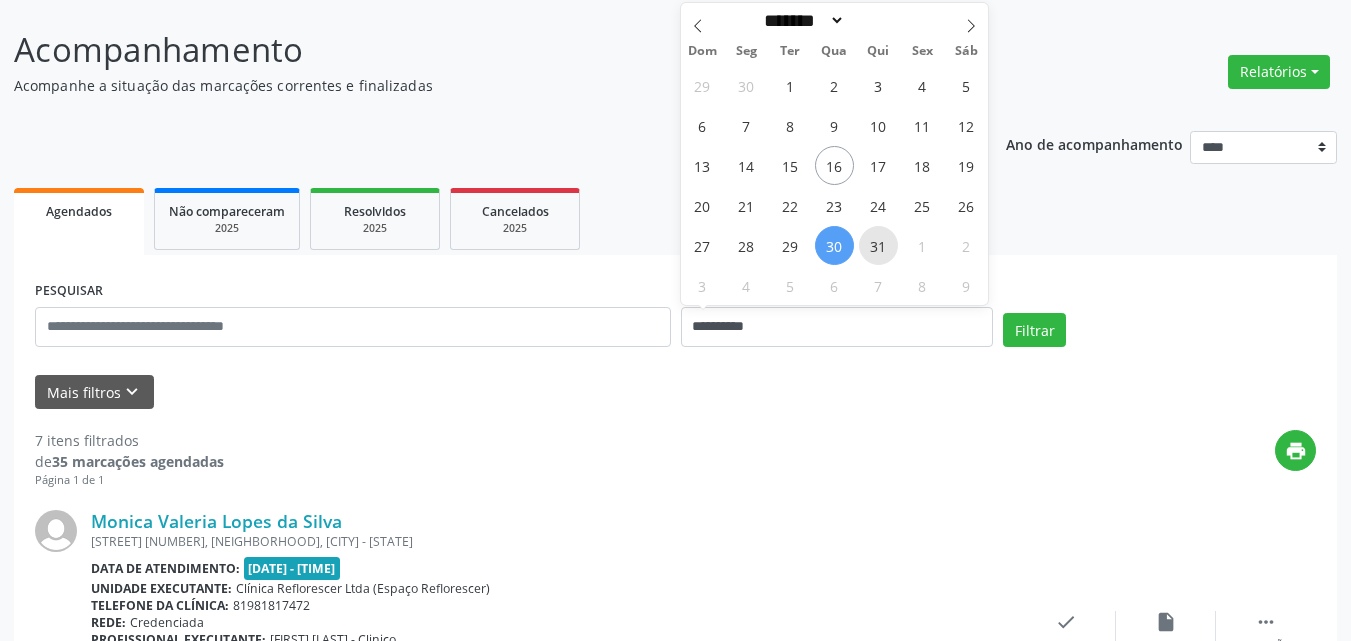 click on "31" at bounding box center [878, 245] 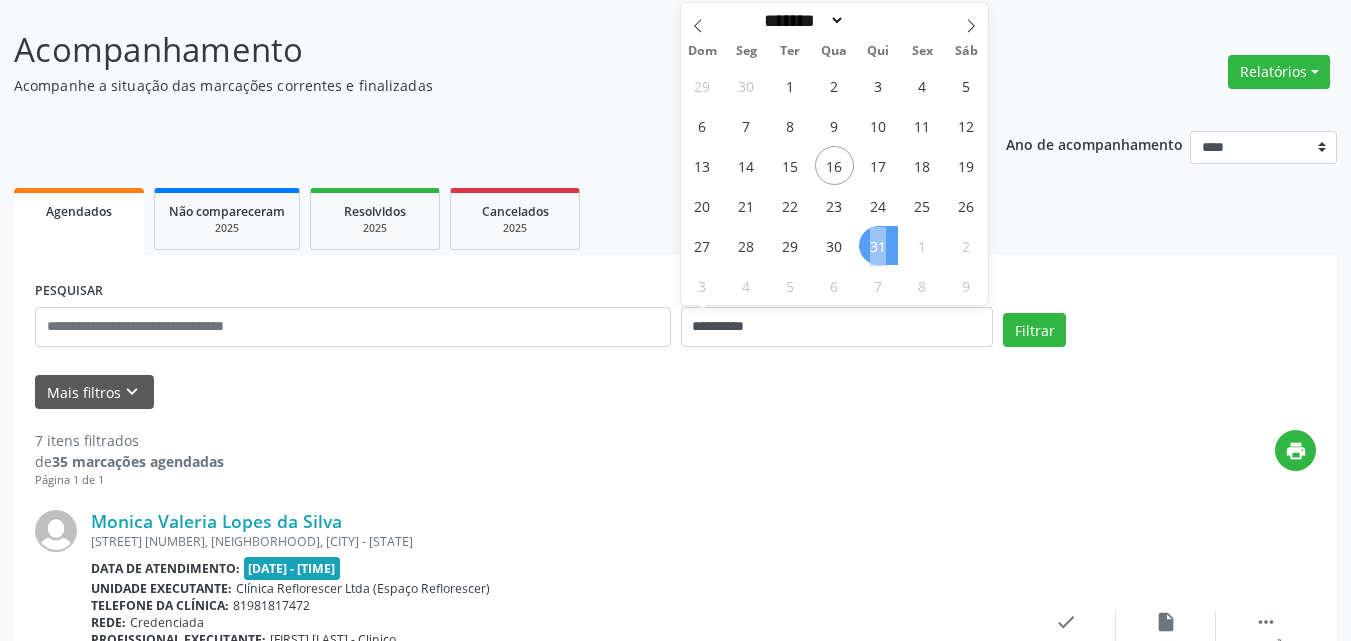 click on "31" at bounding box center [878, 245] 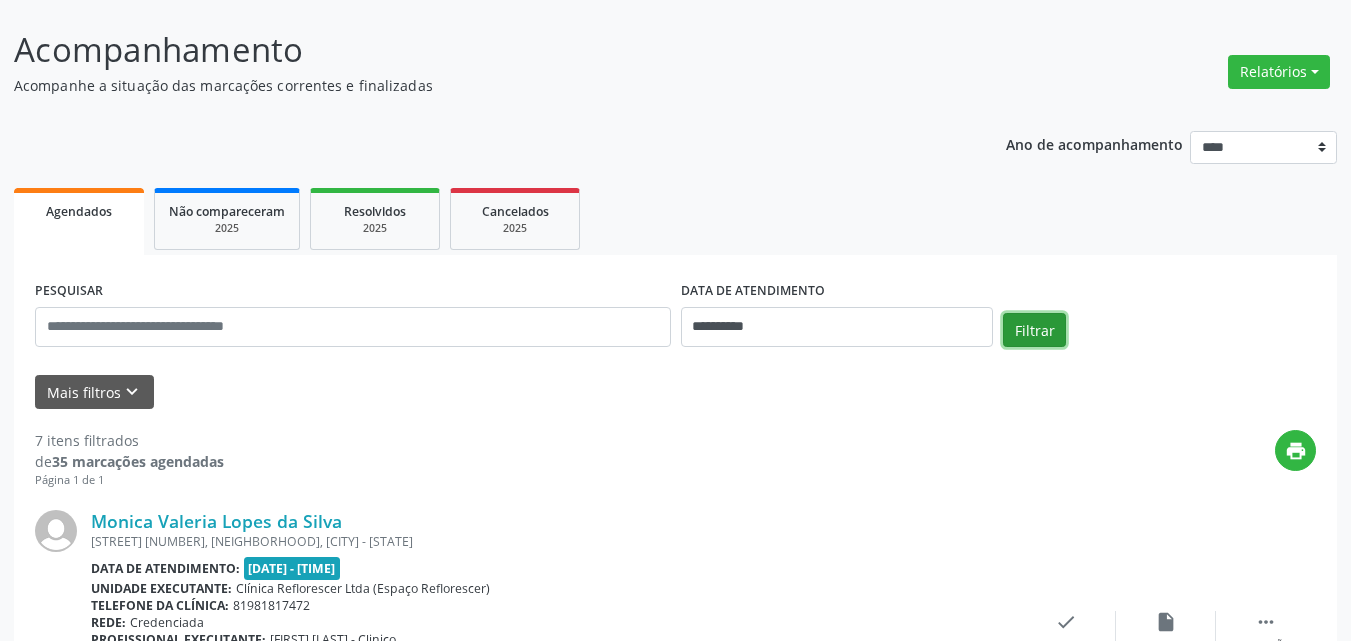 click on "Filtrar" at bounding box center [1034, 330] 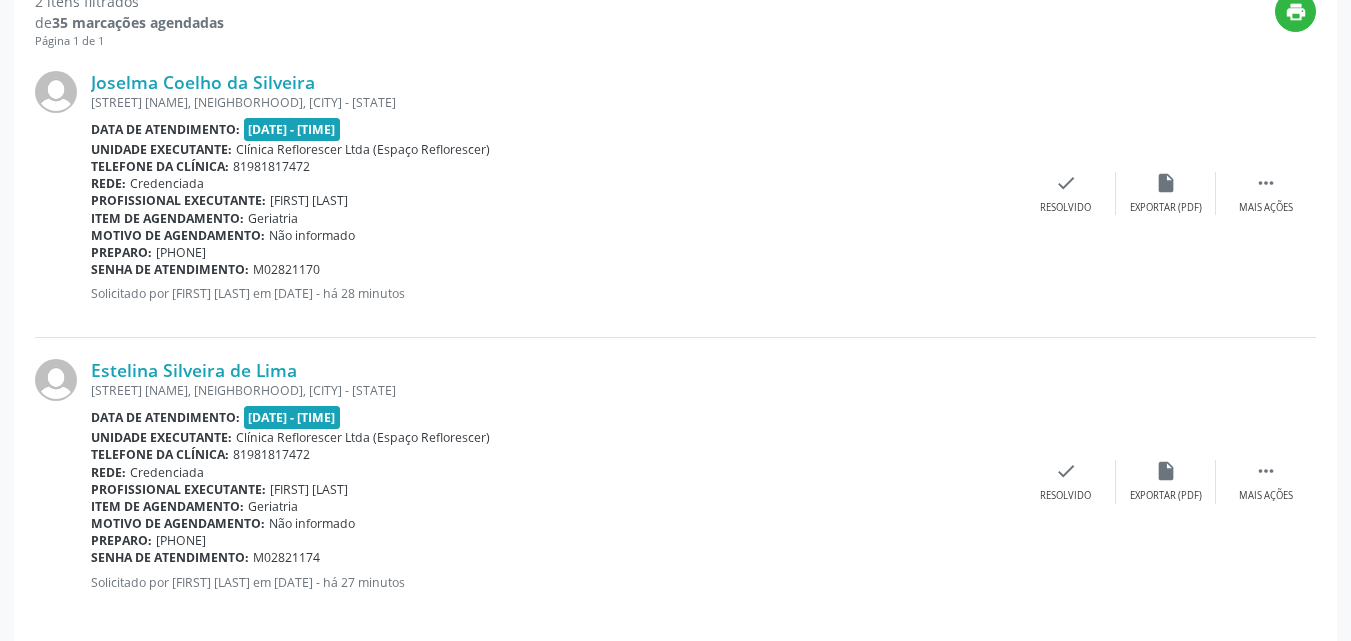 scroll, scrollTop: 570, scrollLeft: 0, axis: vertical 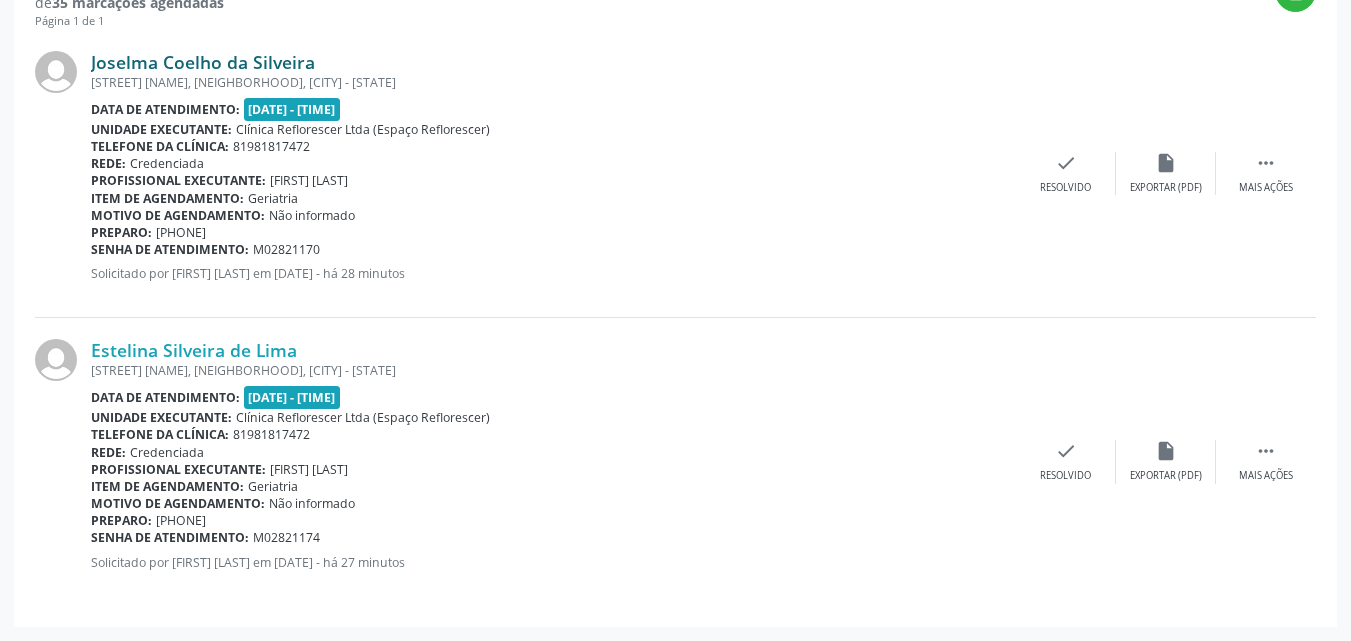 click on "Joselma Coelho da Silveira" at bounding box center [203, 62] 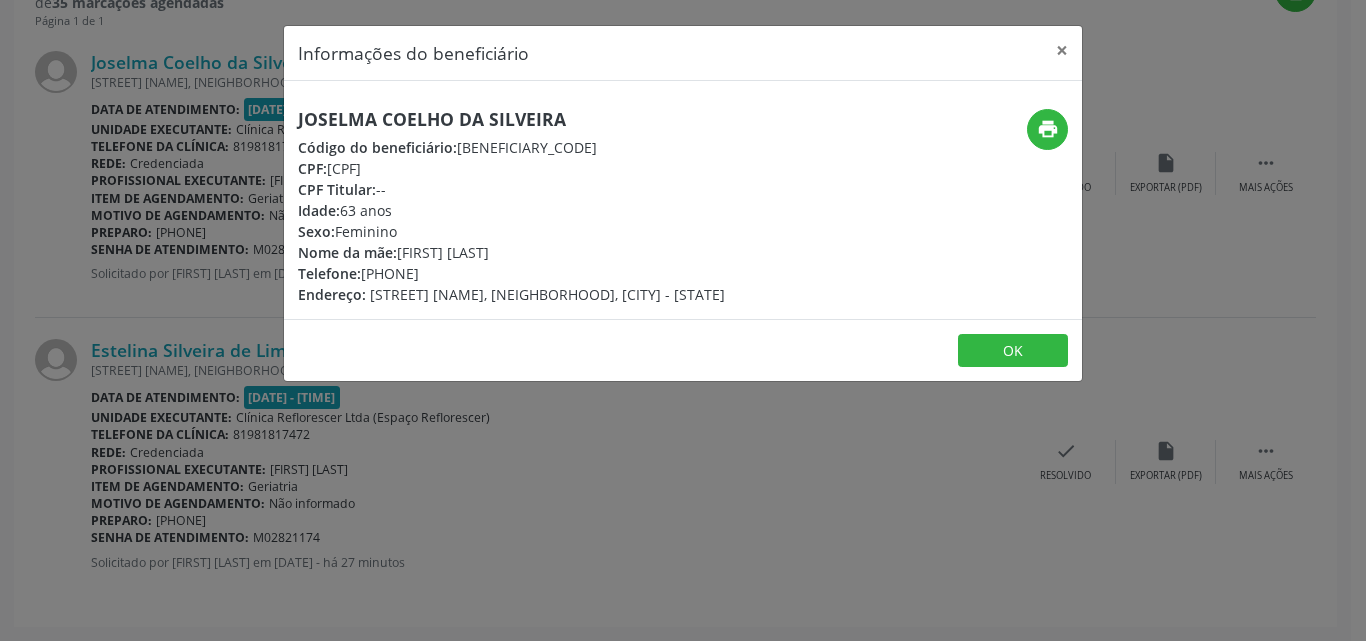 drag, startPoint x: 300, startPoint y: 127, endPoint x: 574, endPoint y: 115, distance: 274.26263 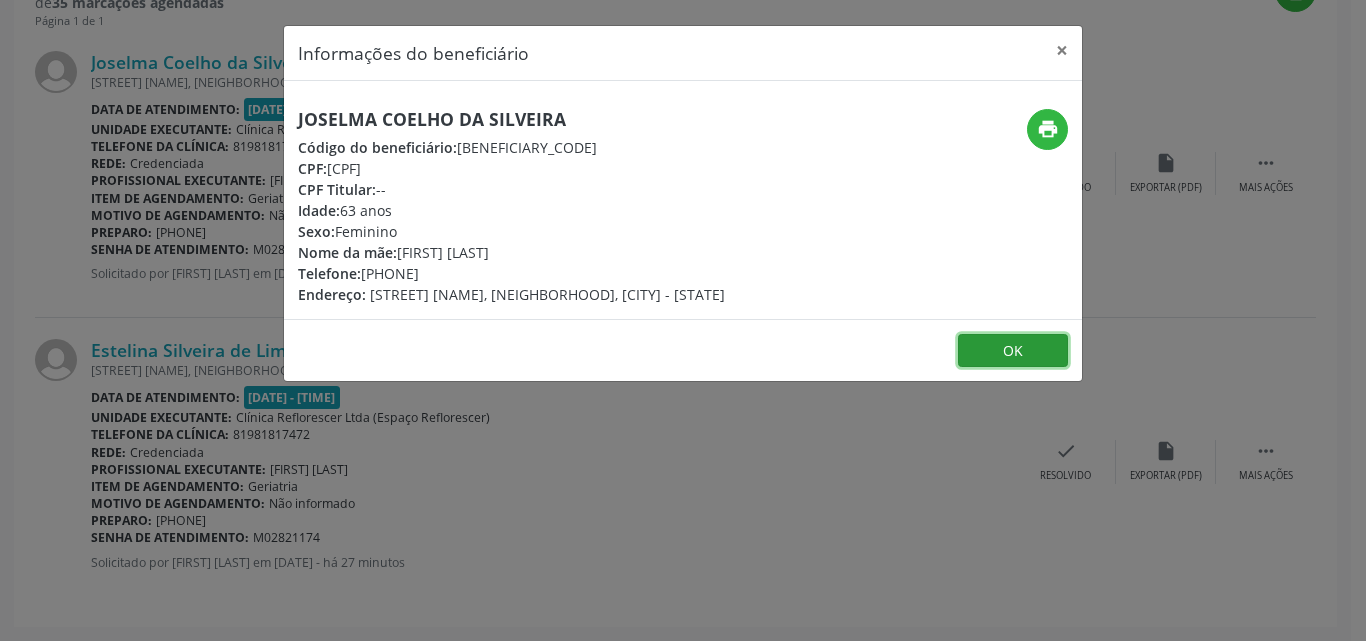 click on "OK" at bounding box center [1013, 351] 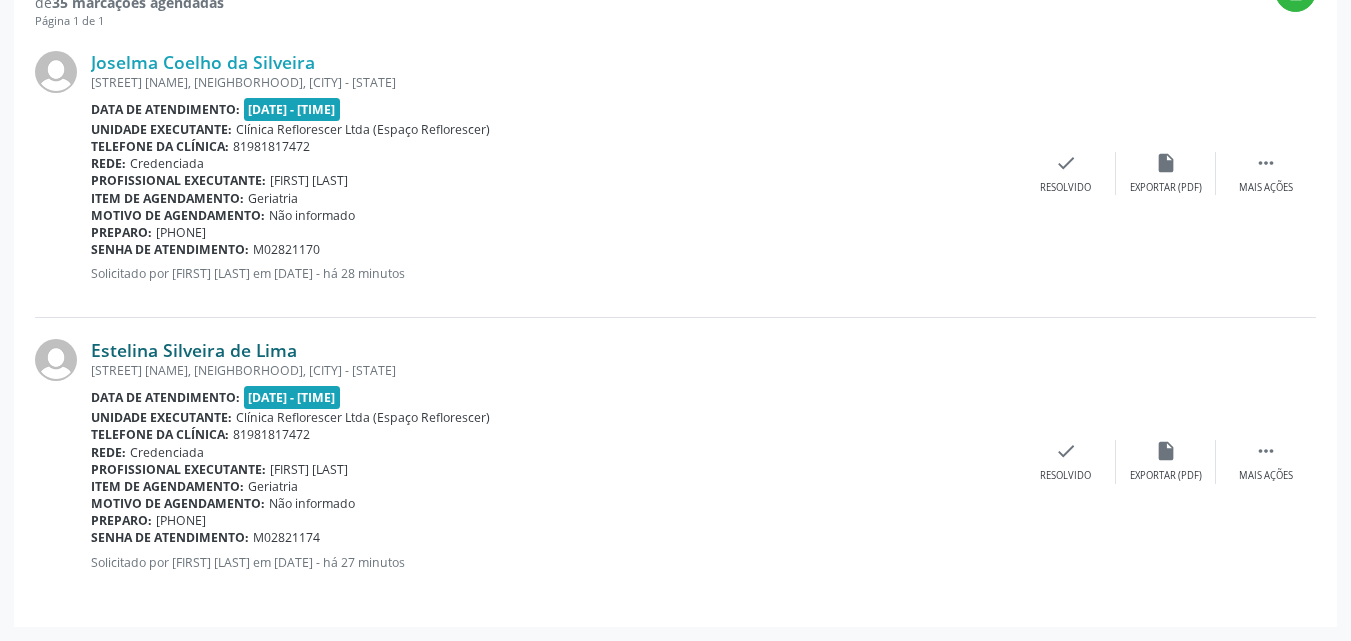 click on "Estelina Silveira de Lima" at bounding box center [194, 350] 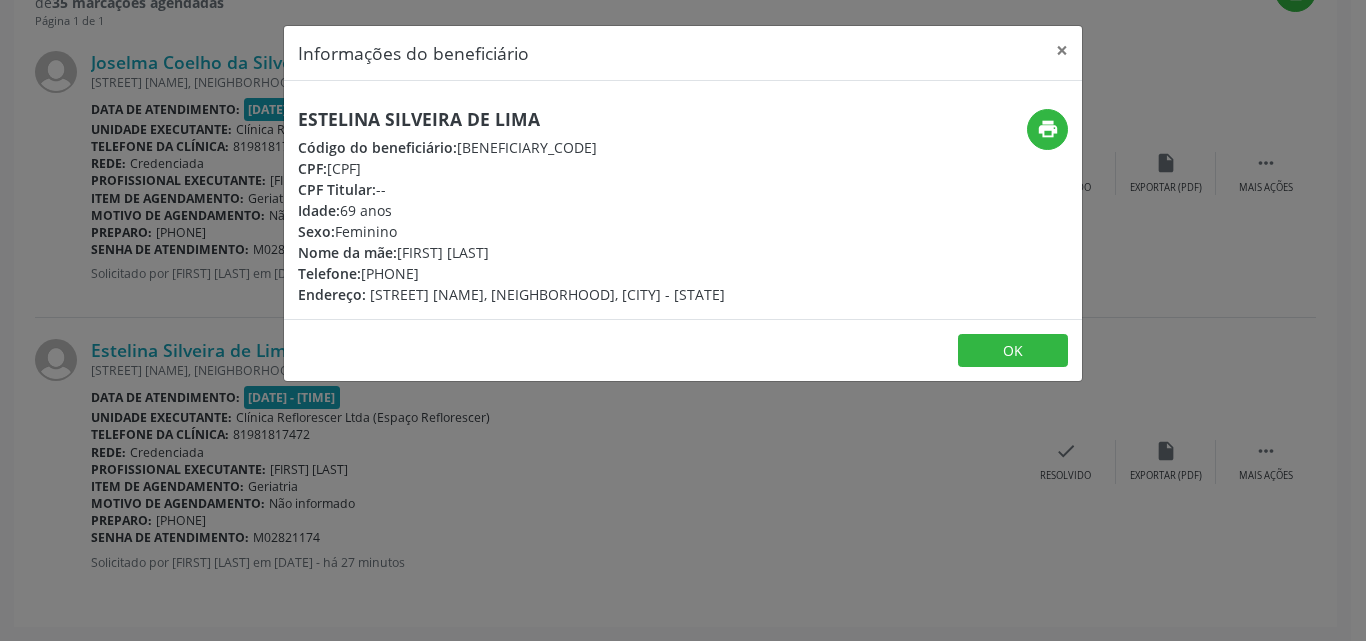 drag, startPoint x: 299, startPoint y: 110, endPoint x: 569, endPoint y: 117, distance: 270.09073 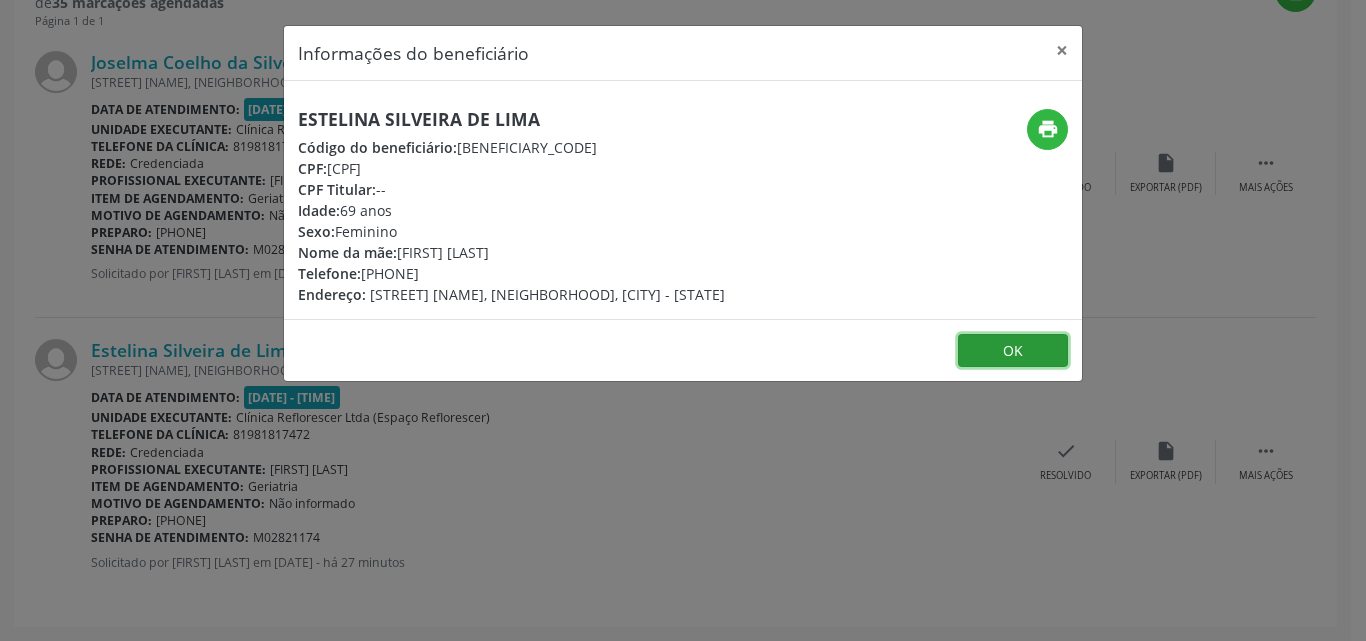 click on "OK" at bounding box center (1013, 351) 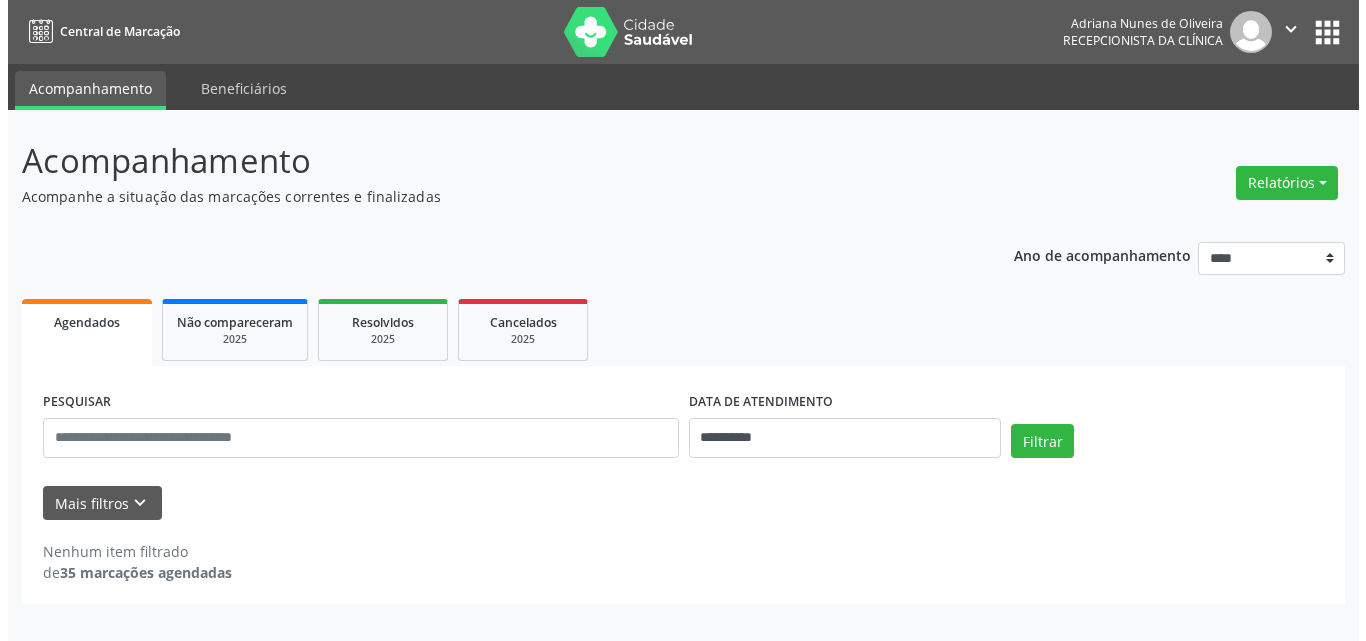 scroll, scrollTop: 0, scrollLeft: 0, axis: both 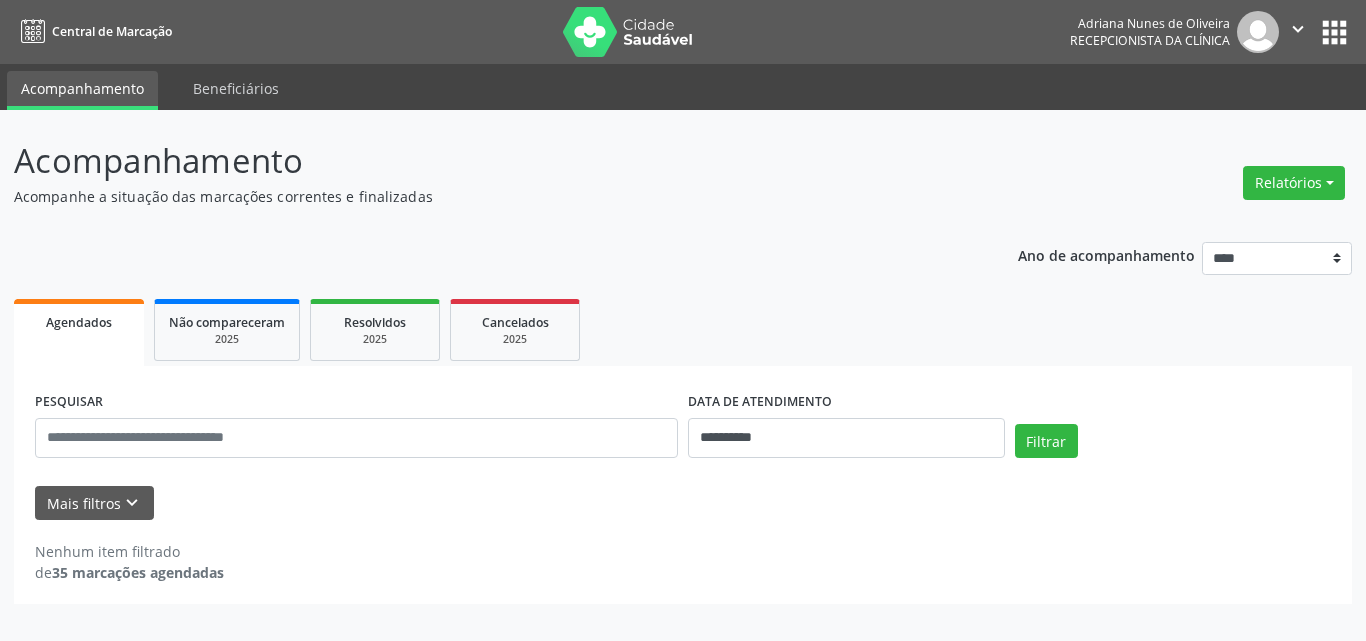 click on "Acompanhamento" at bounding box center [482, 161] 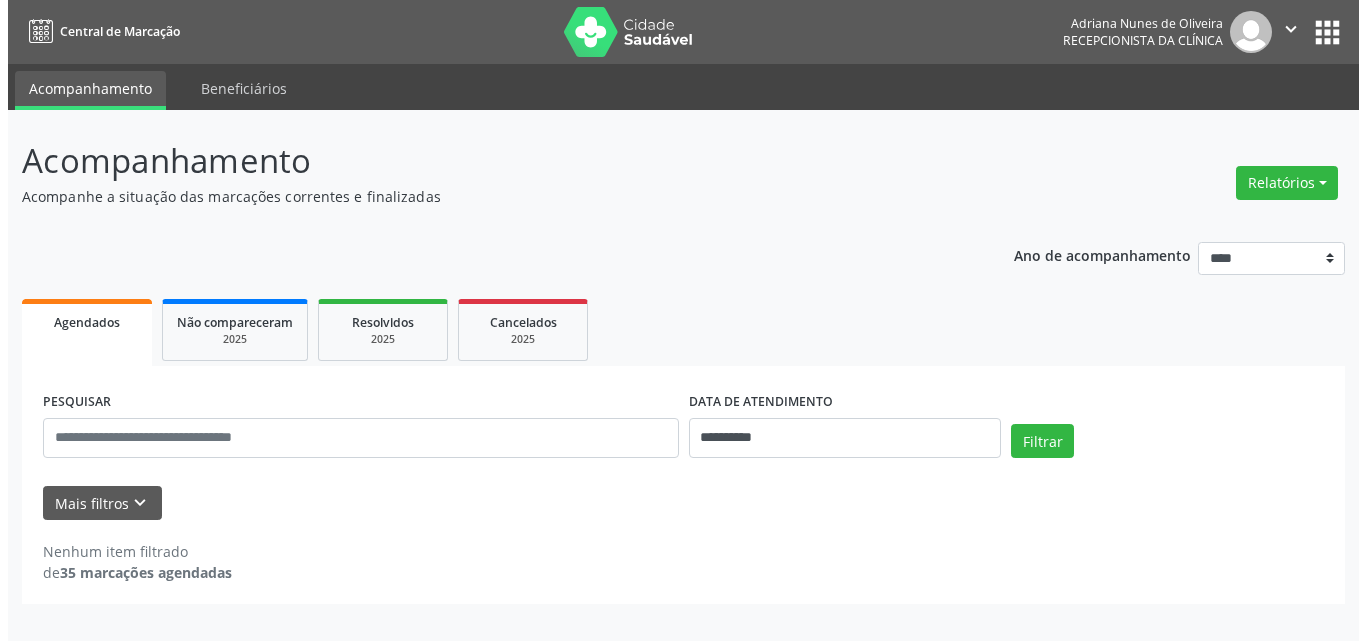 scroll, scrollTop: 0, scrollLeft: 0, axis: both 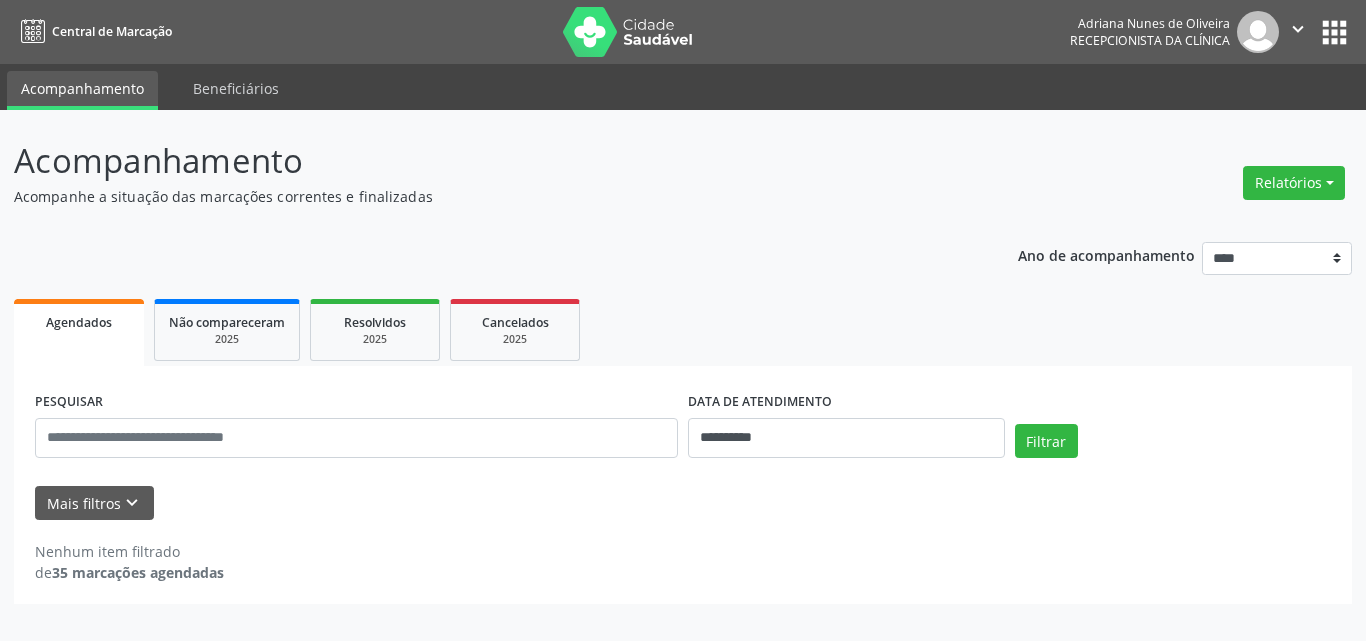 click on "**********" at bounding box center [683, 370] 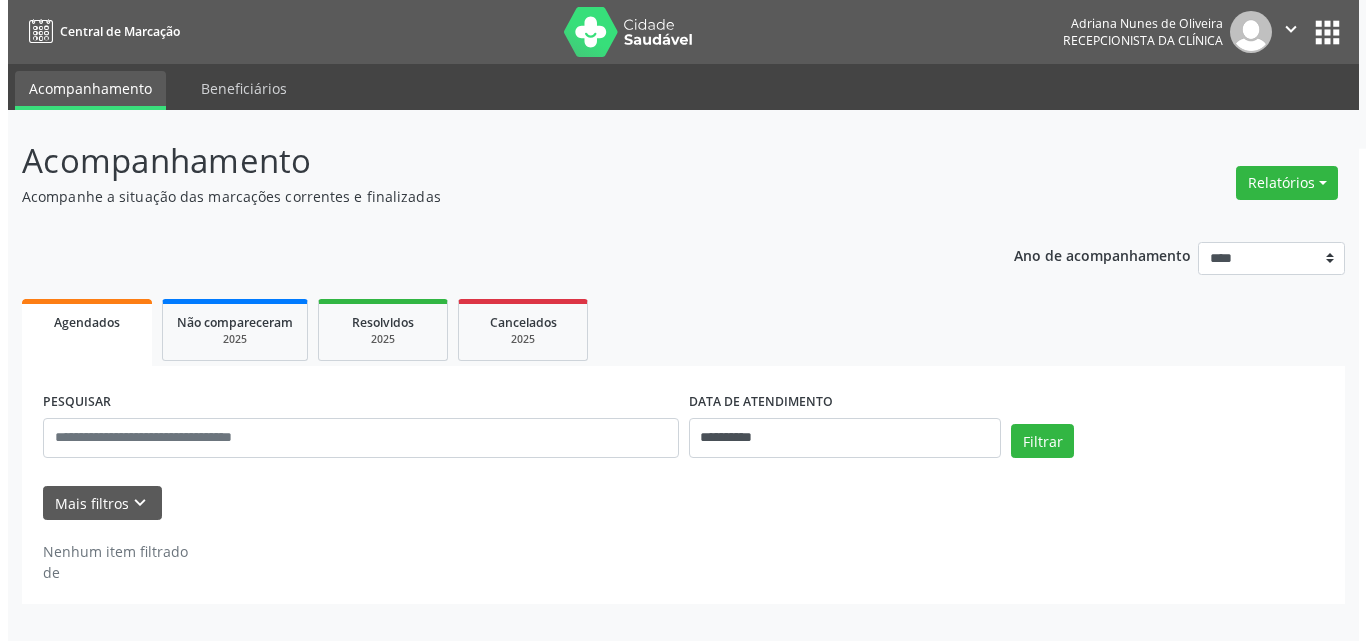 scroll, scrollTop: 0, scrollLeft: 0, axis: both 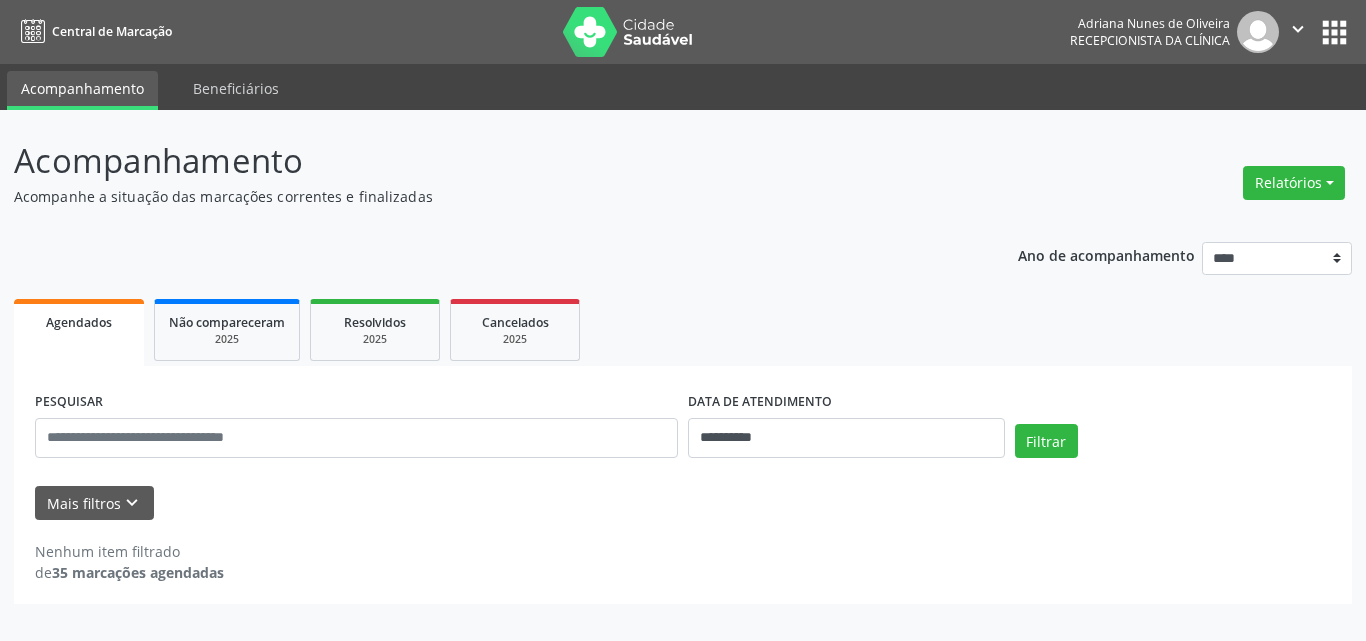 click on "Acompanhamento" at bounding box center (482, 161) 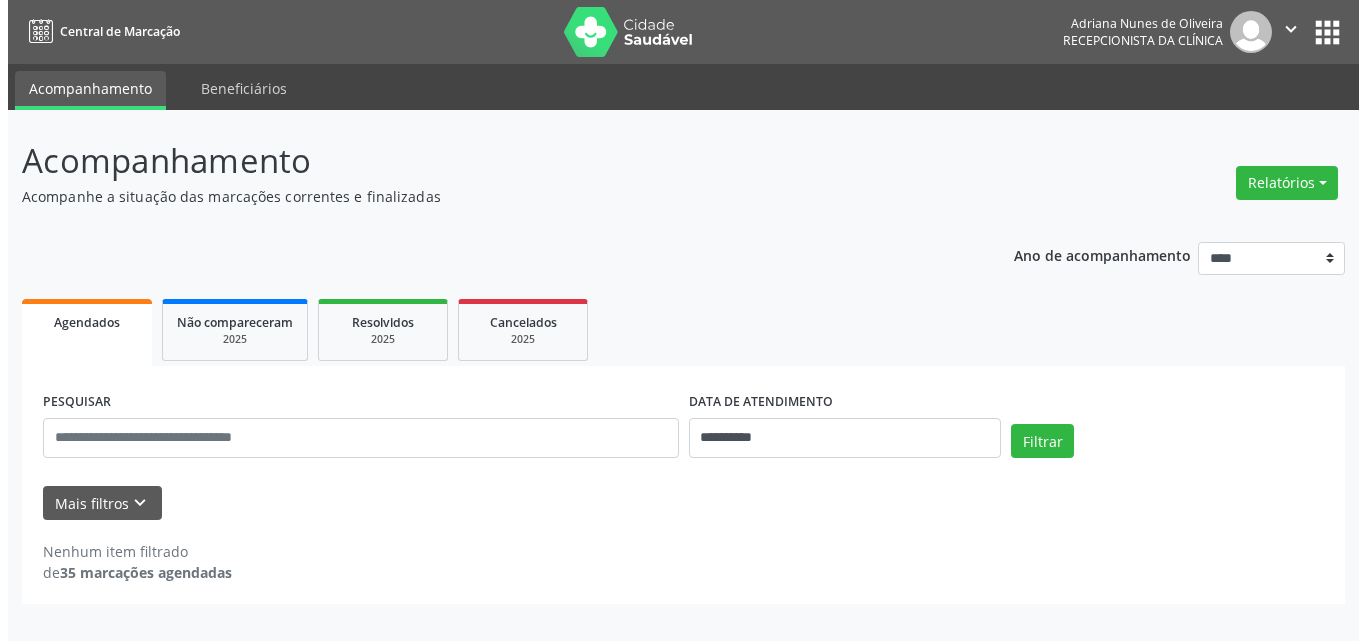 scroll, scrollTop: 0, scrollLeft: 0, axis: both 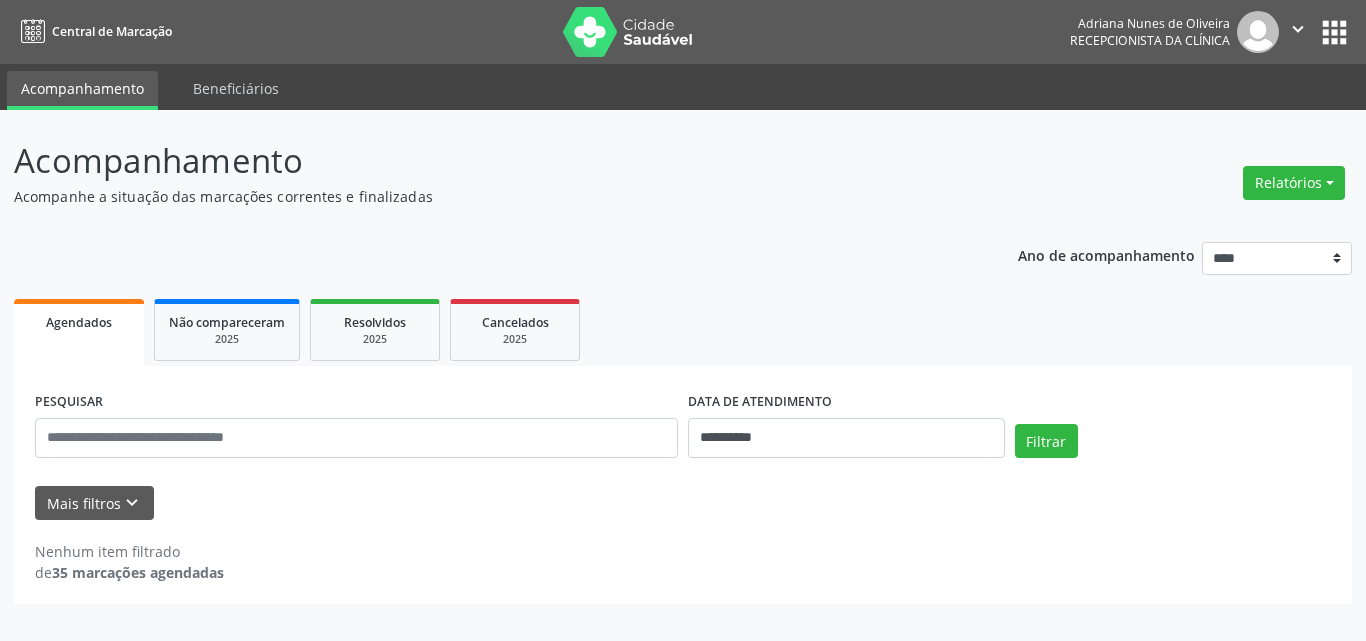 click on "**********" at bounding box center [683, 370] 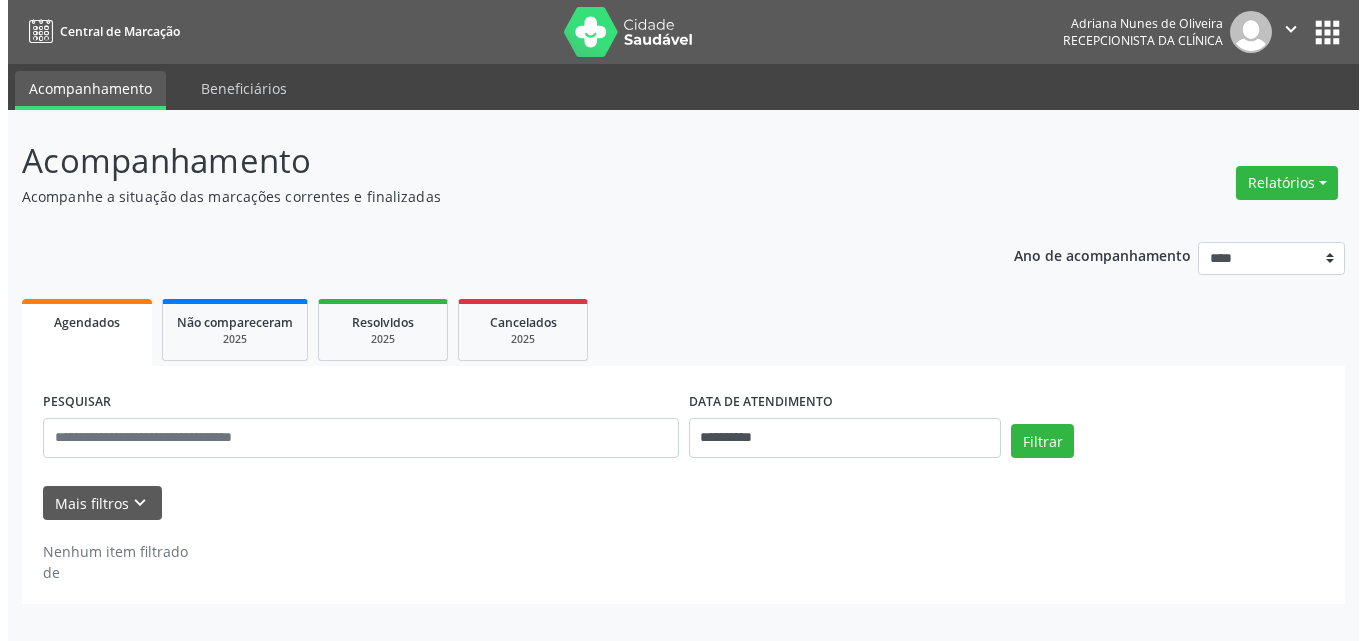 scroll, scrollTop: 0, scrollLeft: 0, axis: both 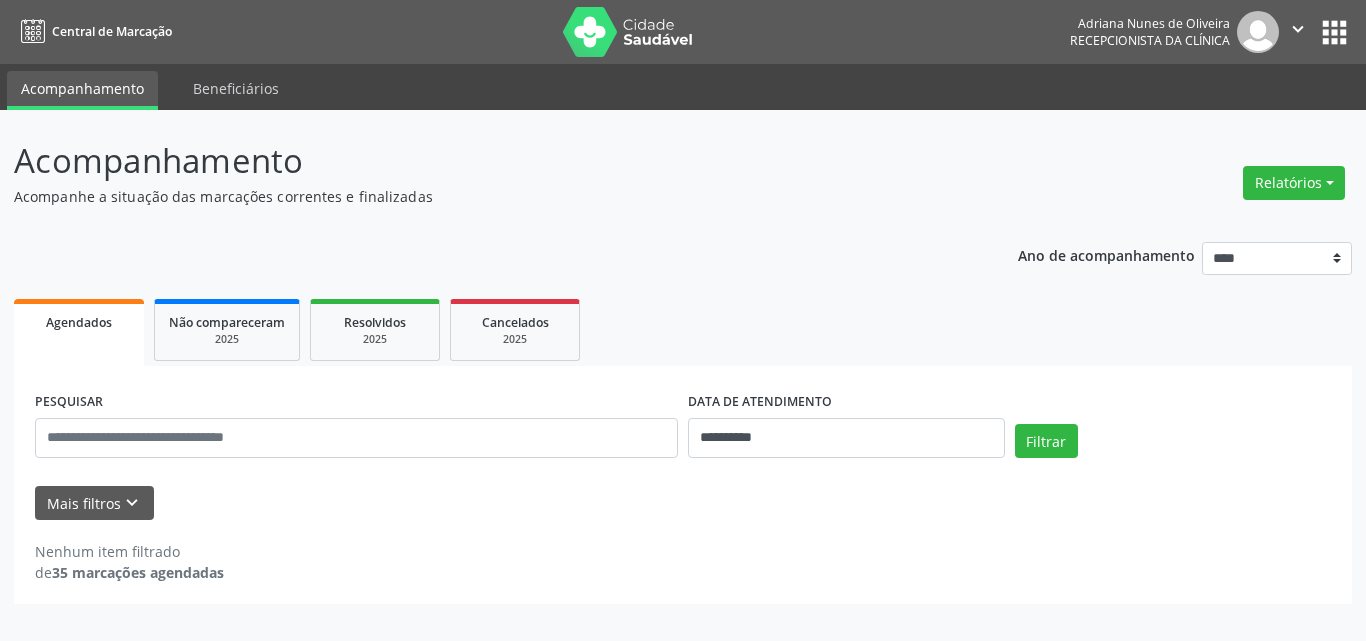 click on "Acompanhamento" at bounding box center [482, 161] 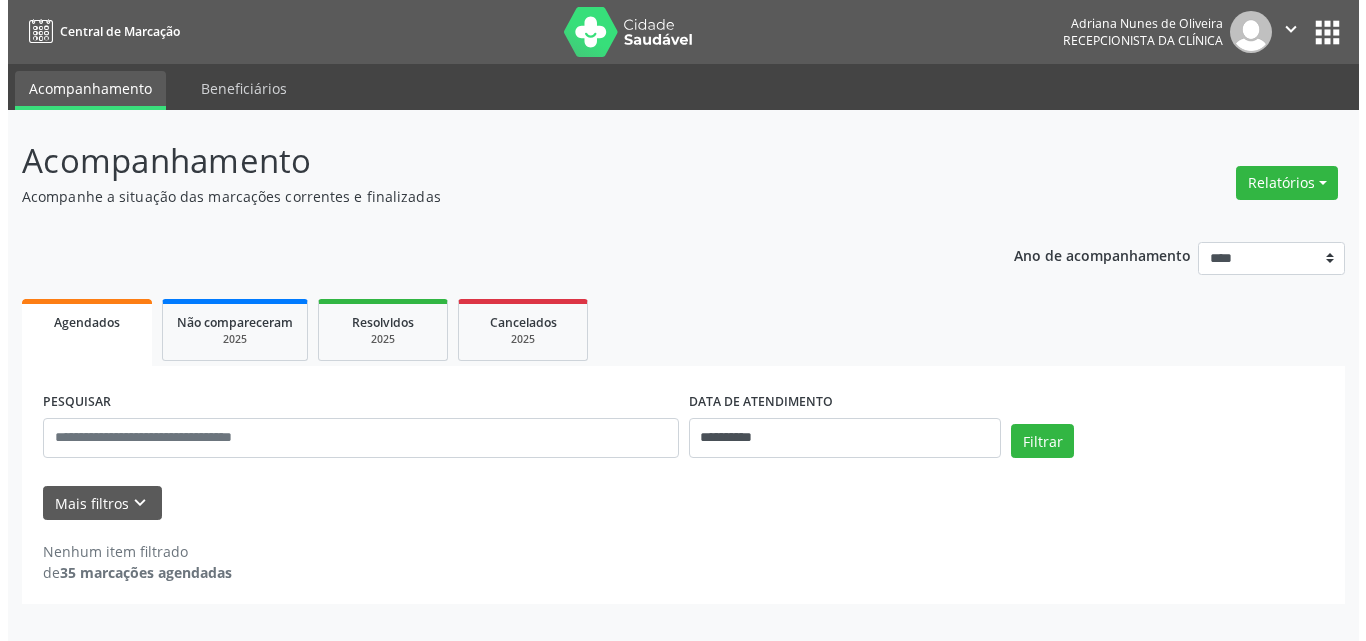 scroll, scrollTop: 0, scrollLeft: 0, axis: both 